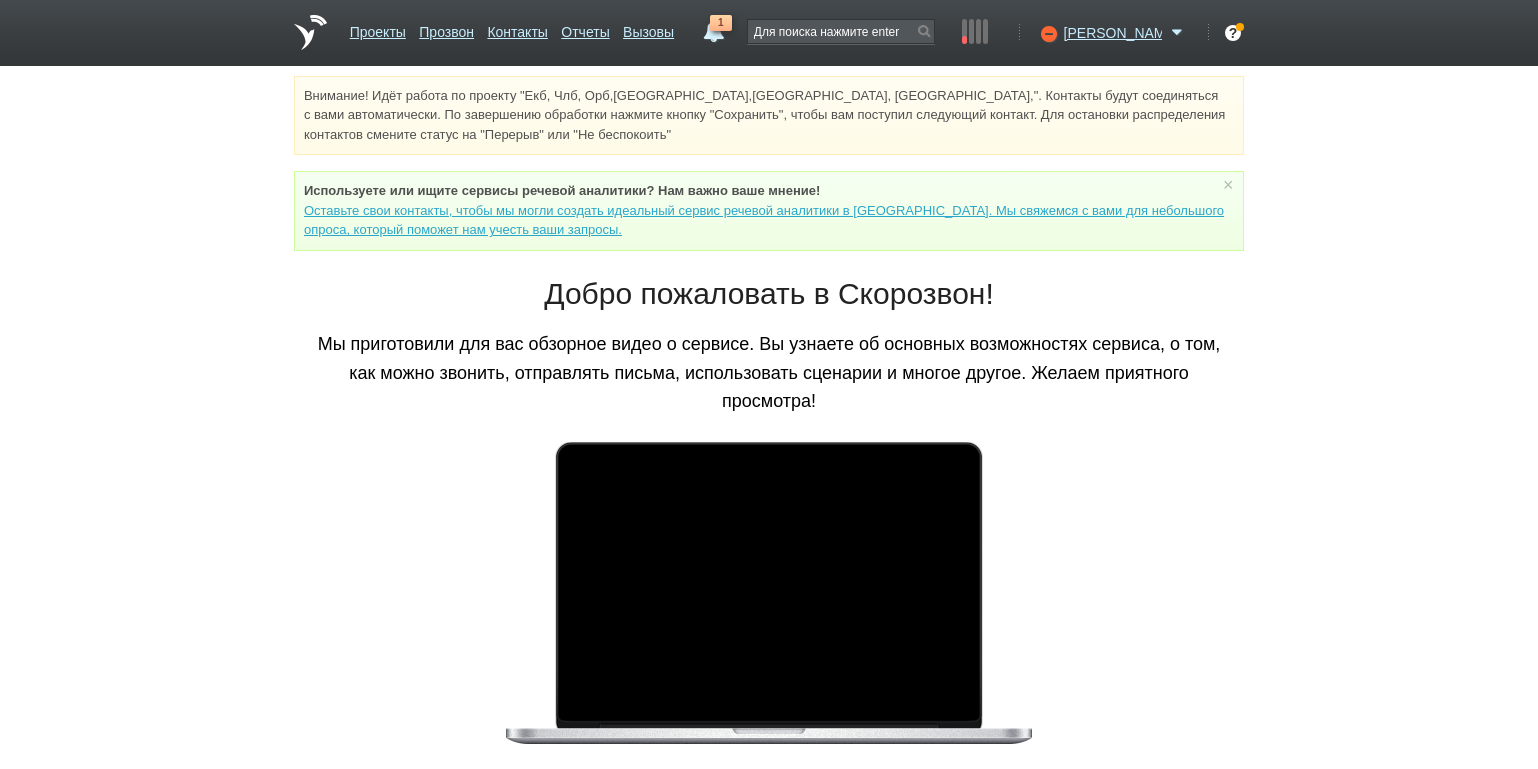 scroll, scrollTop: 0, scrollLeft: 0, axis: both 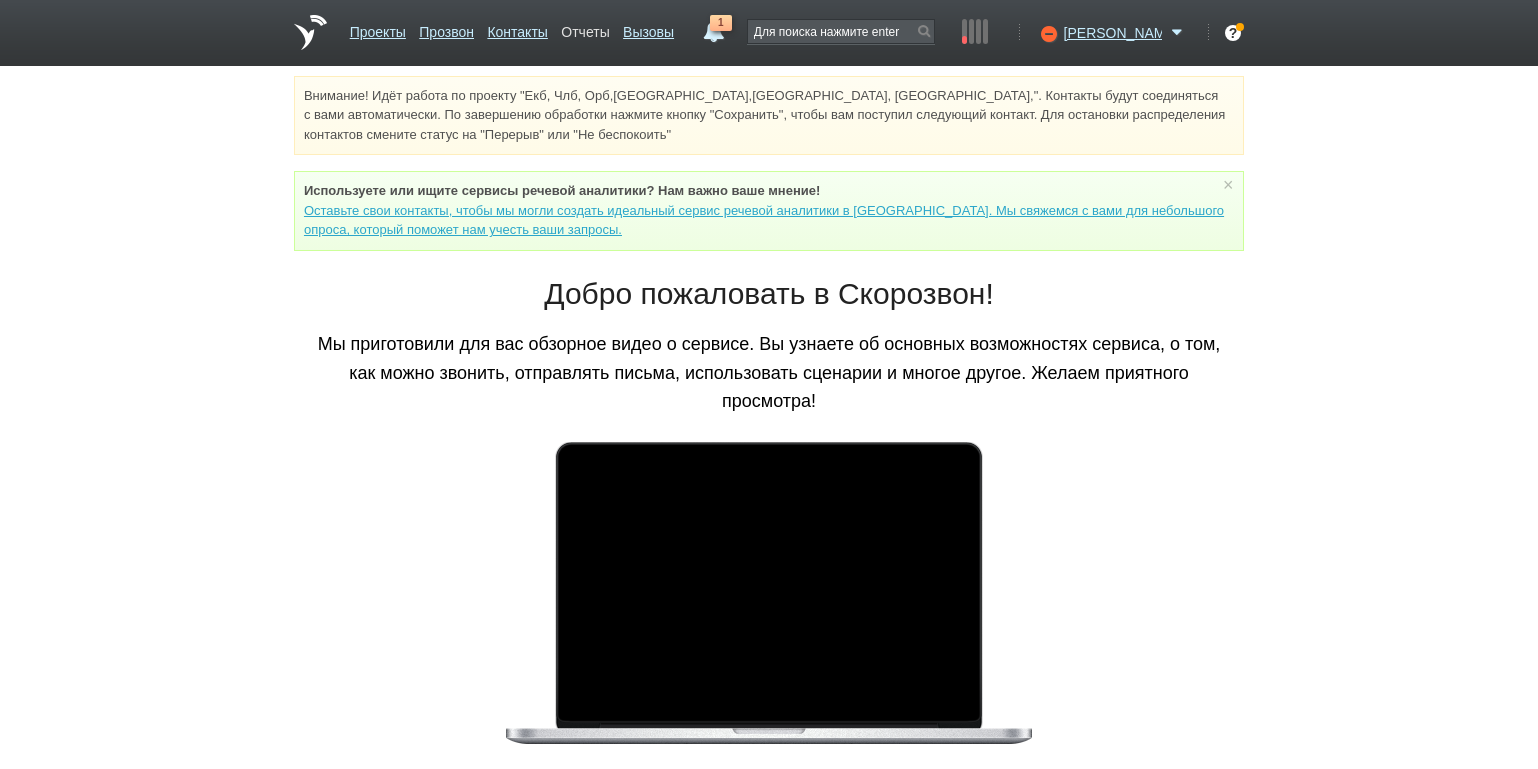 click on "Отчеты" at bounding box center [585, 28] 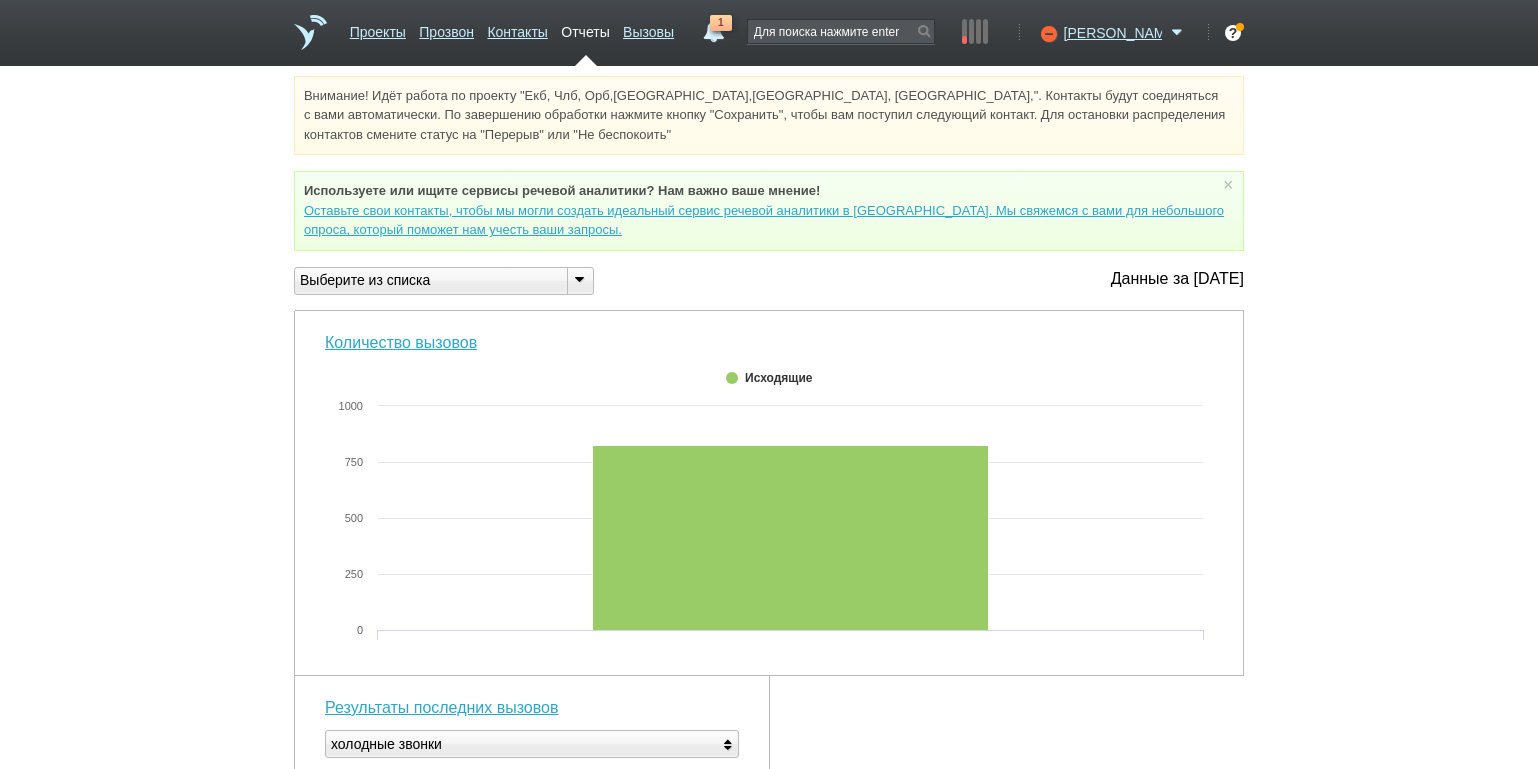 click at bounding box center (579, 279) 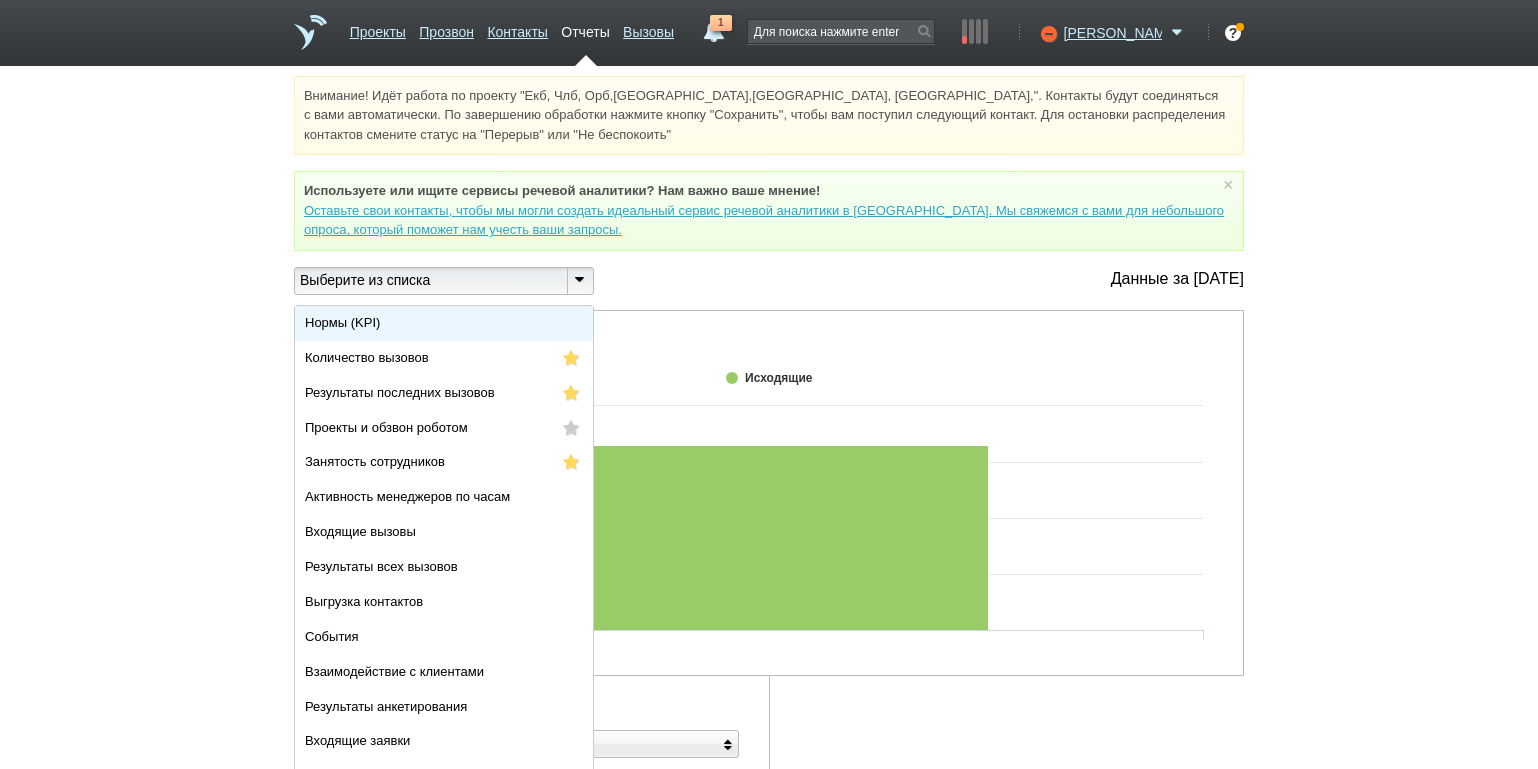 click on "Нормы (KPI)" at bounding box center (444, 323) 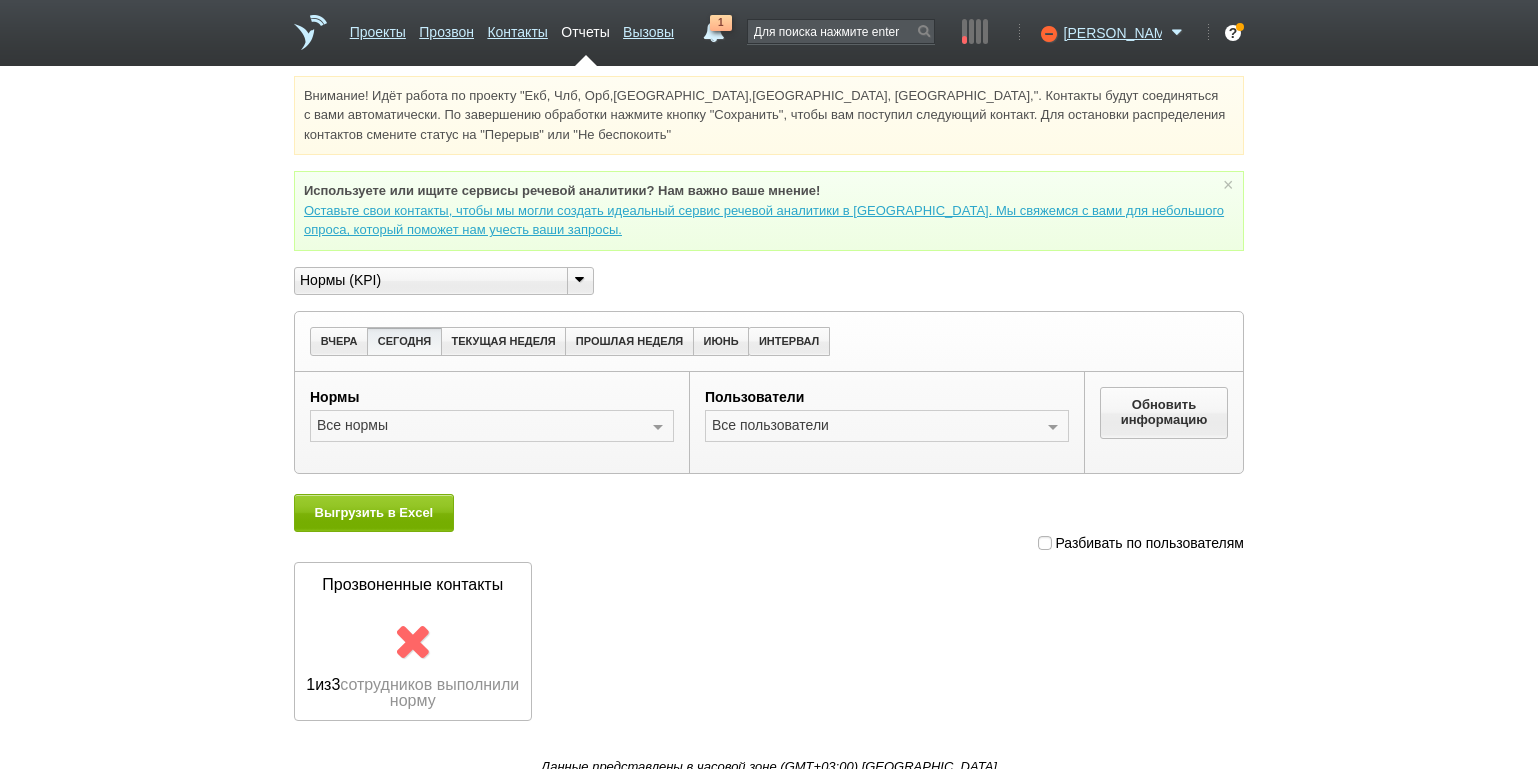 click at bounding box center (1045, 543) 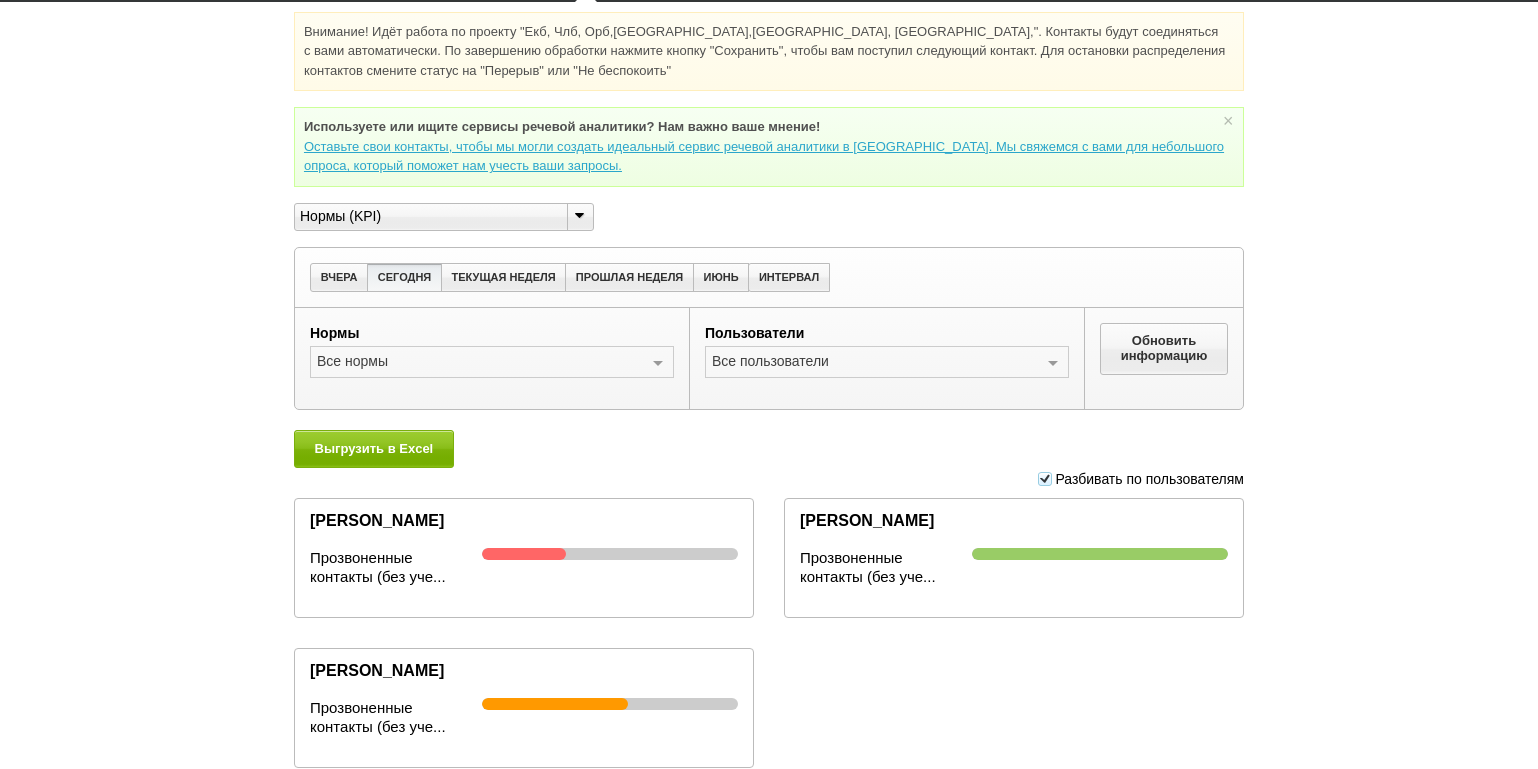 scroll, scrollTop: 0, scrollLeft: 0, axis: both 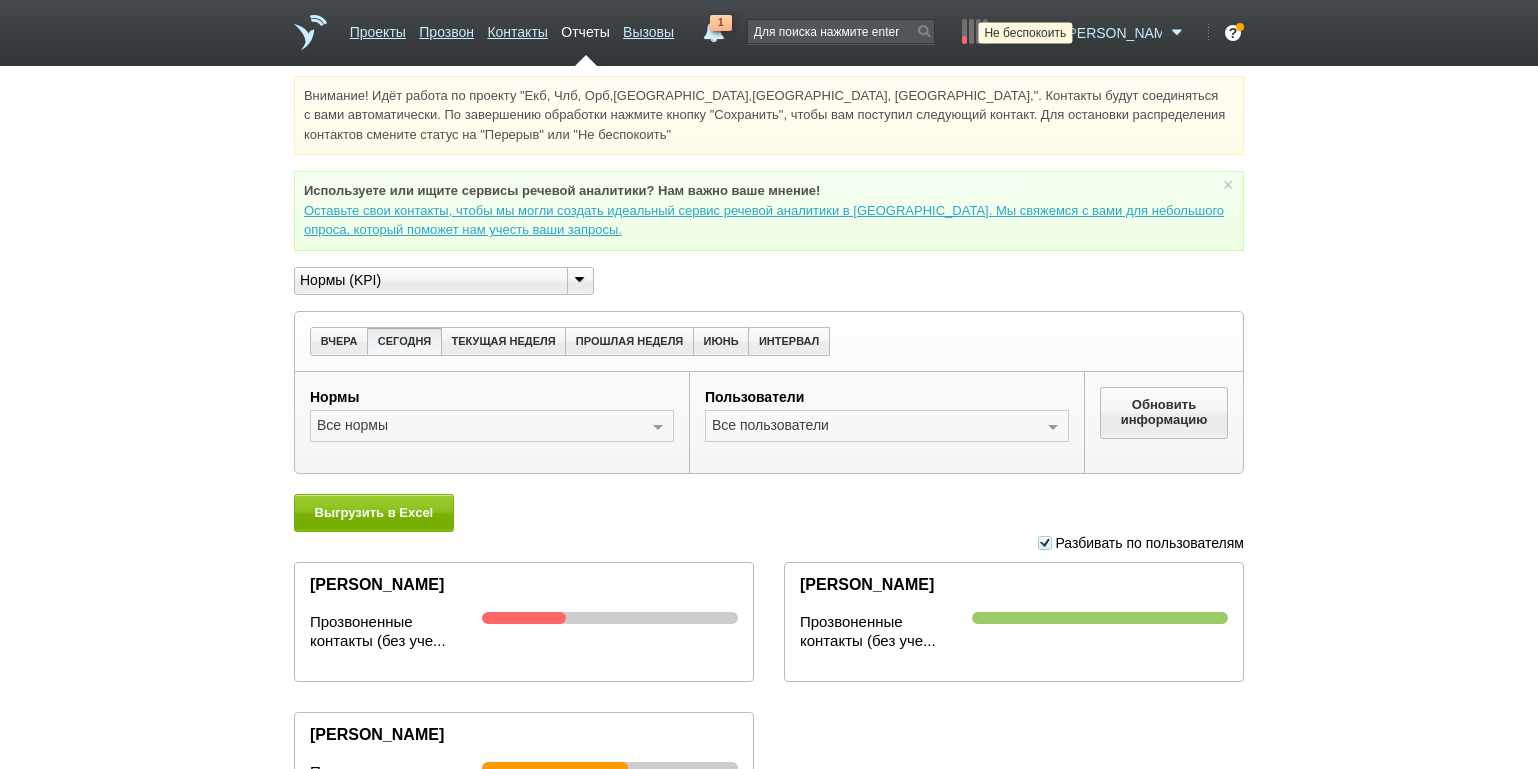 click at bounding box center (1046, 33) 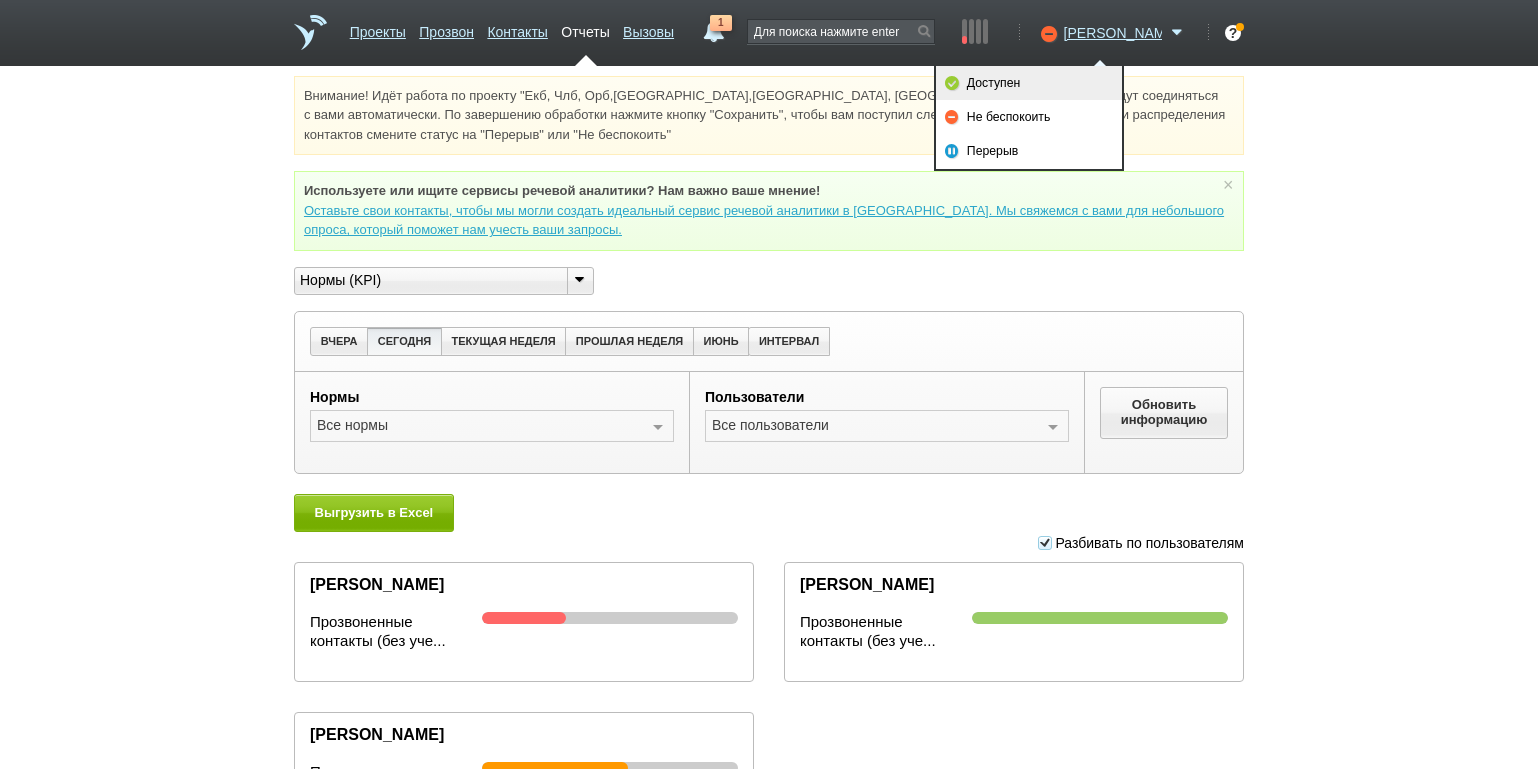 click on "Доступен" at bounding box center [1029, 83] 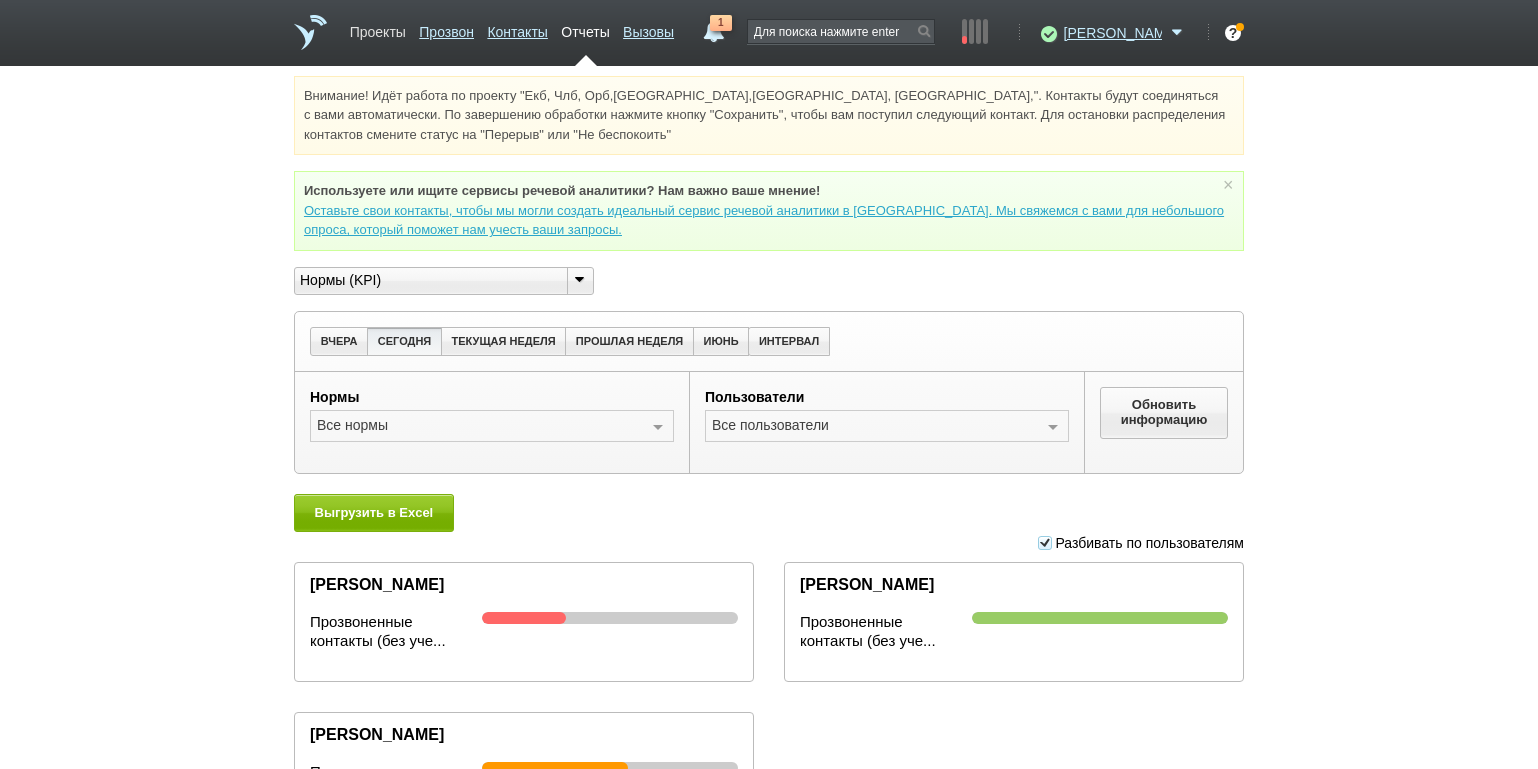 click on "Проекты" at bounding box center [378, 28] 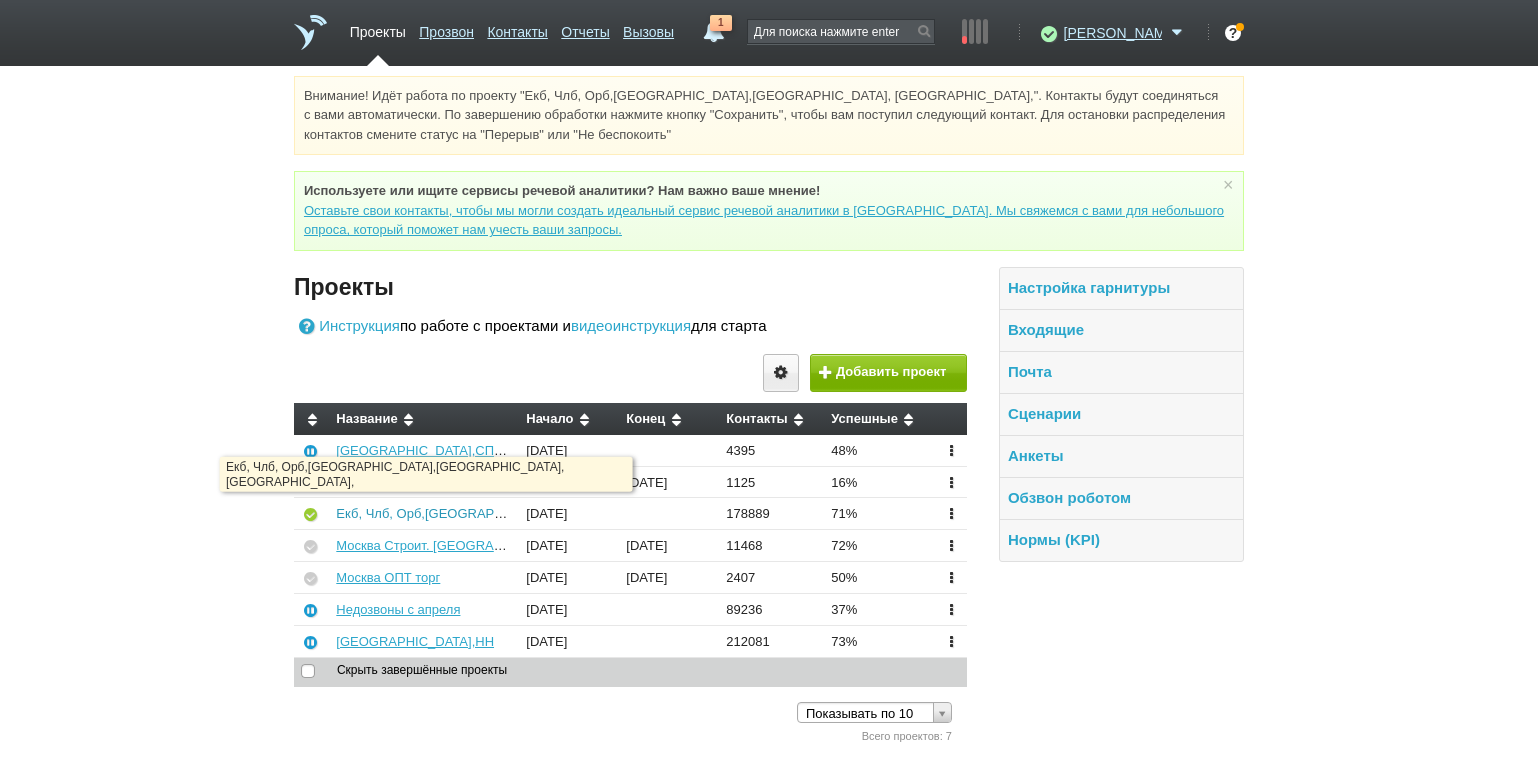 click on "Екб, Члб, Орб,[GEOGRAPHIC_DATA],[GEOGRAPHIC_DATA], [GEOGRAPHIC_DATA]," at bounding box center (590, 513) 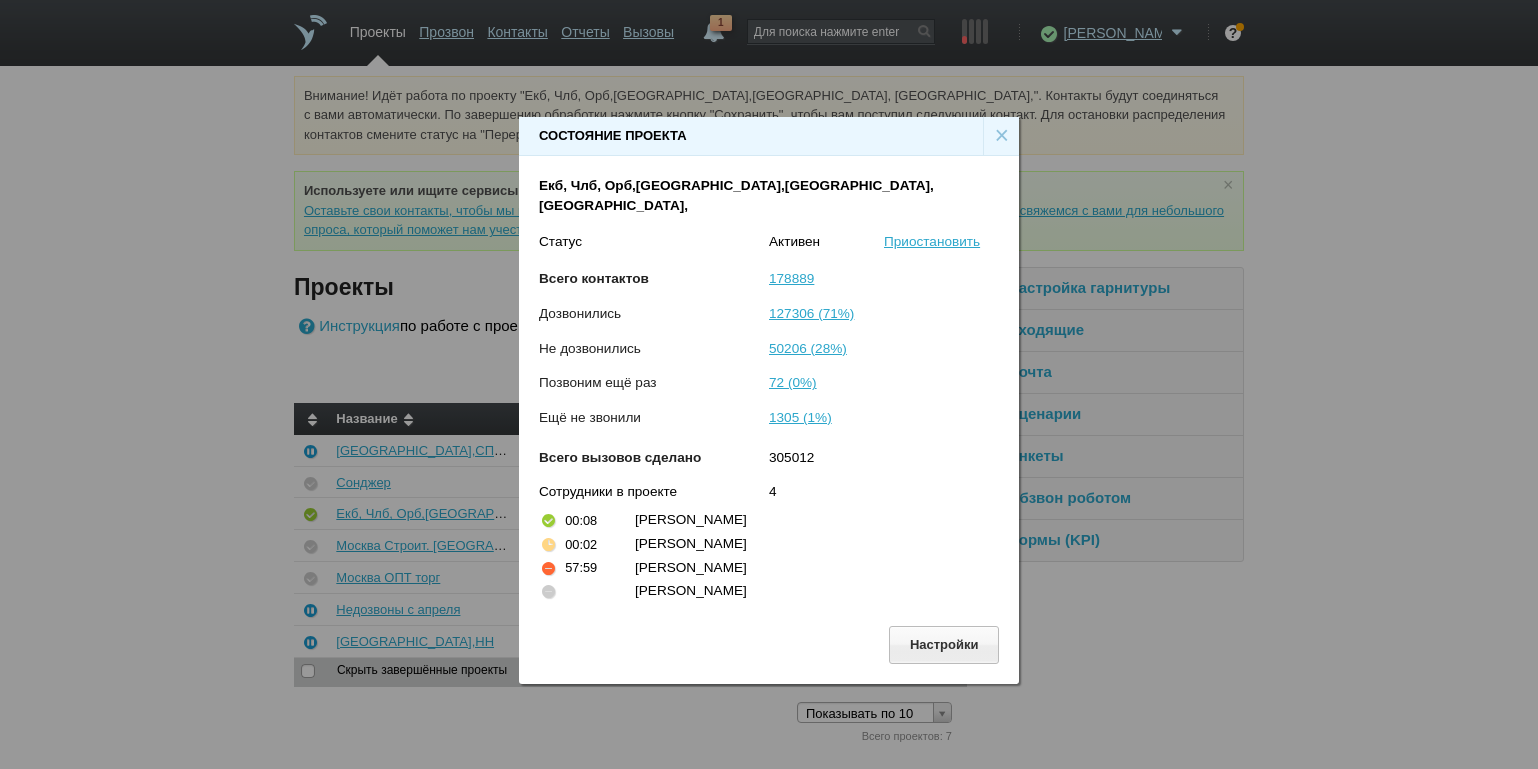 click on "×" at bounding box center (1001, 136) 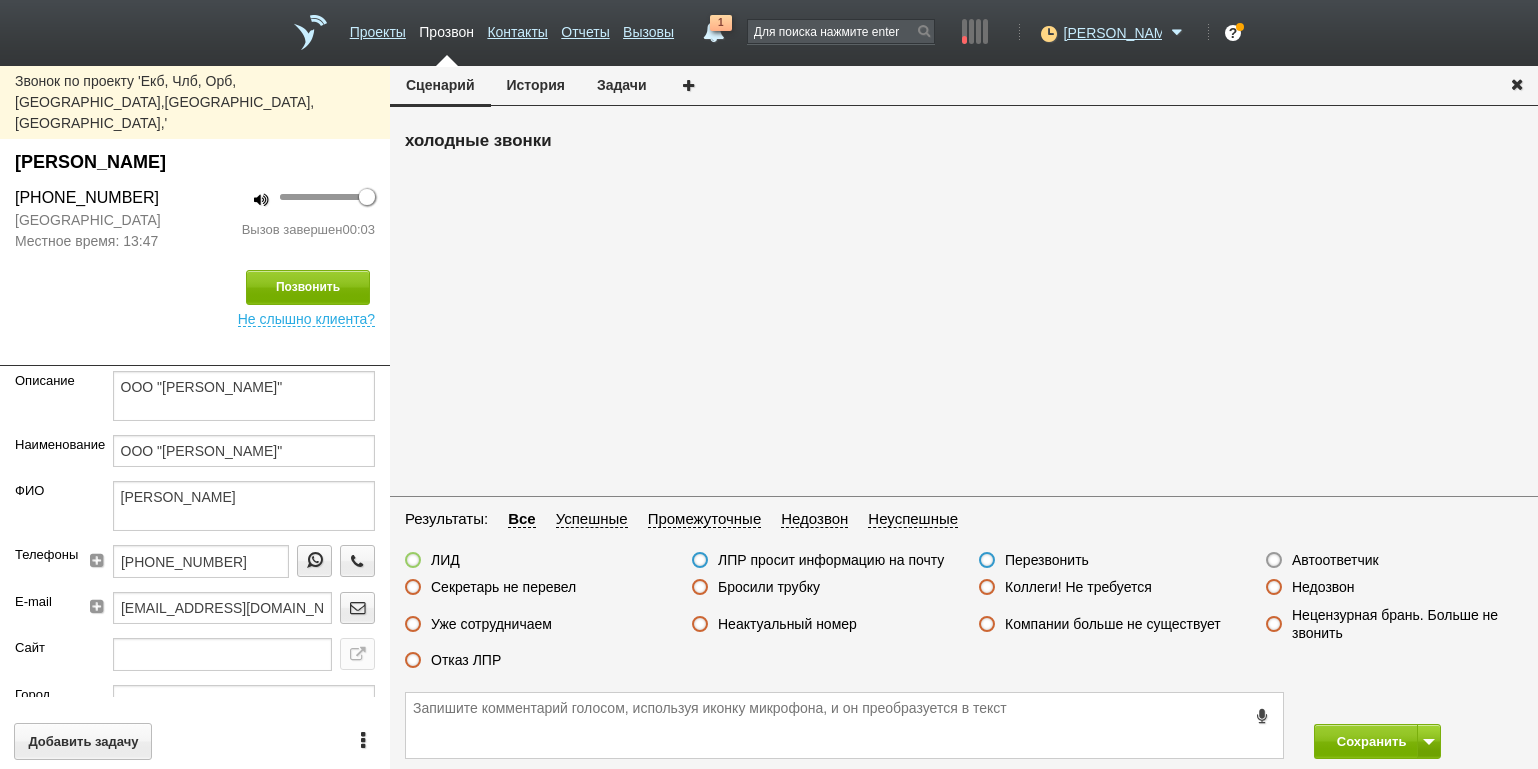 drag, startPoint x: 800, startPoint y: 581, endPoint x: 816, endPoint y: 590, distance: 18.35756 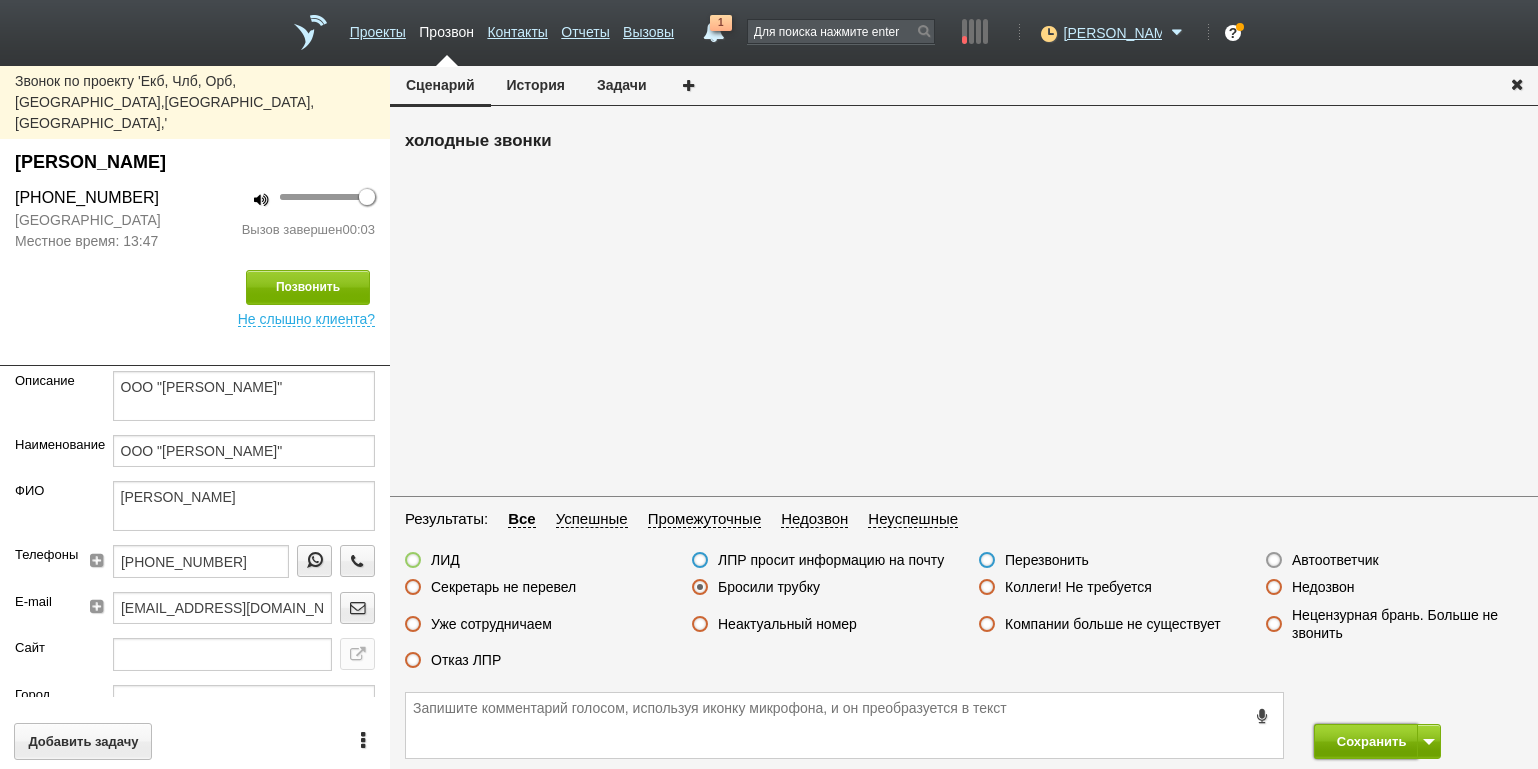 click on "Сохранить" at bounding box center [1366, 741] 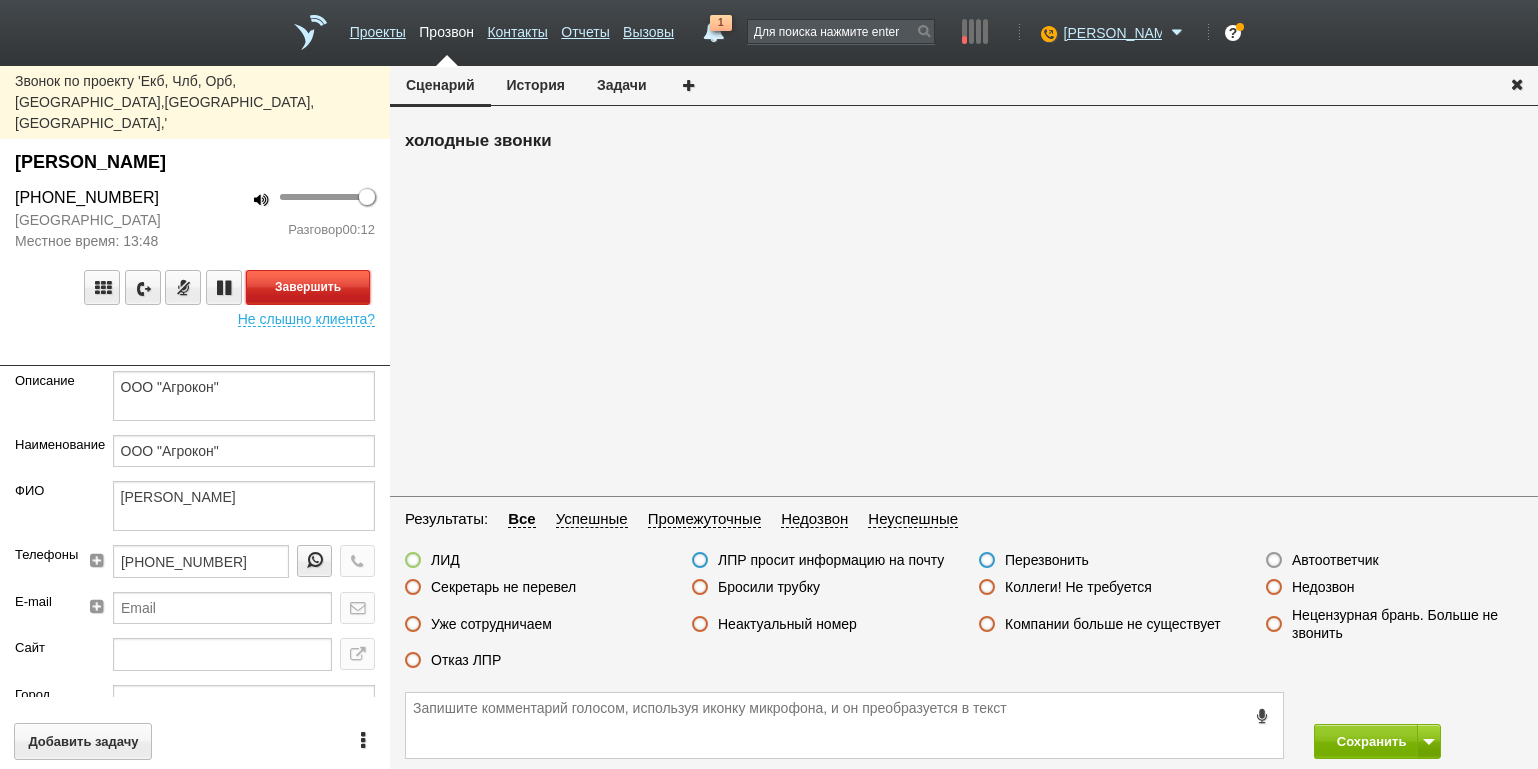 click on "Завершить" at bounding box center [308, 287] 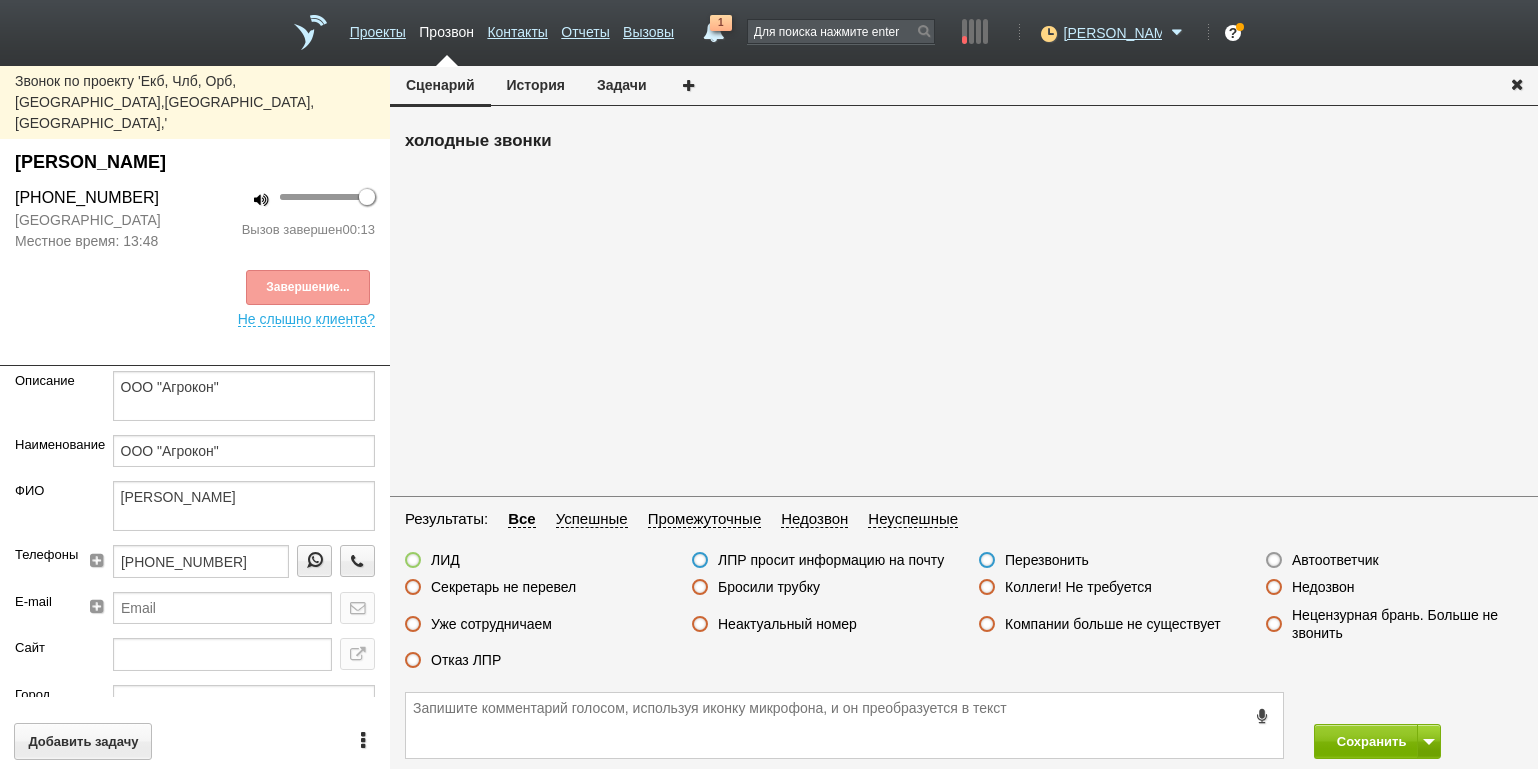 click on "Отказ ЛПР" at bounding box center [466, 660] 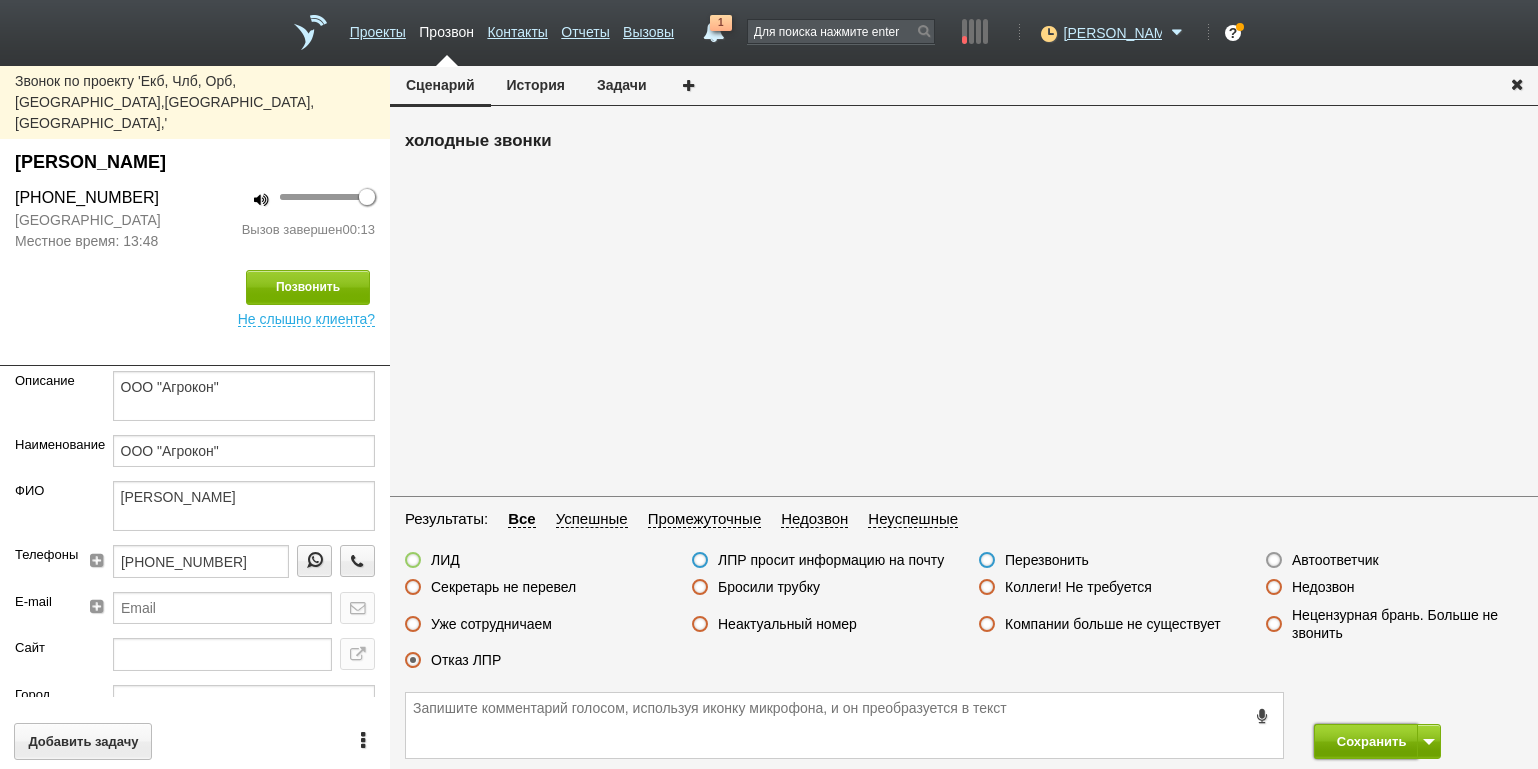 click on "Сохранить" at bounding box center [1366, 741] 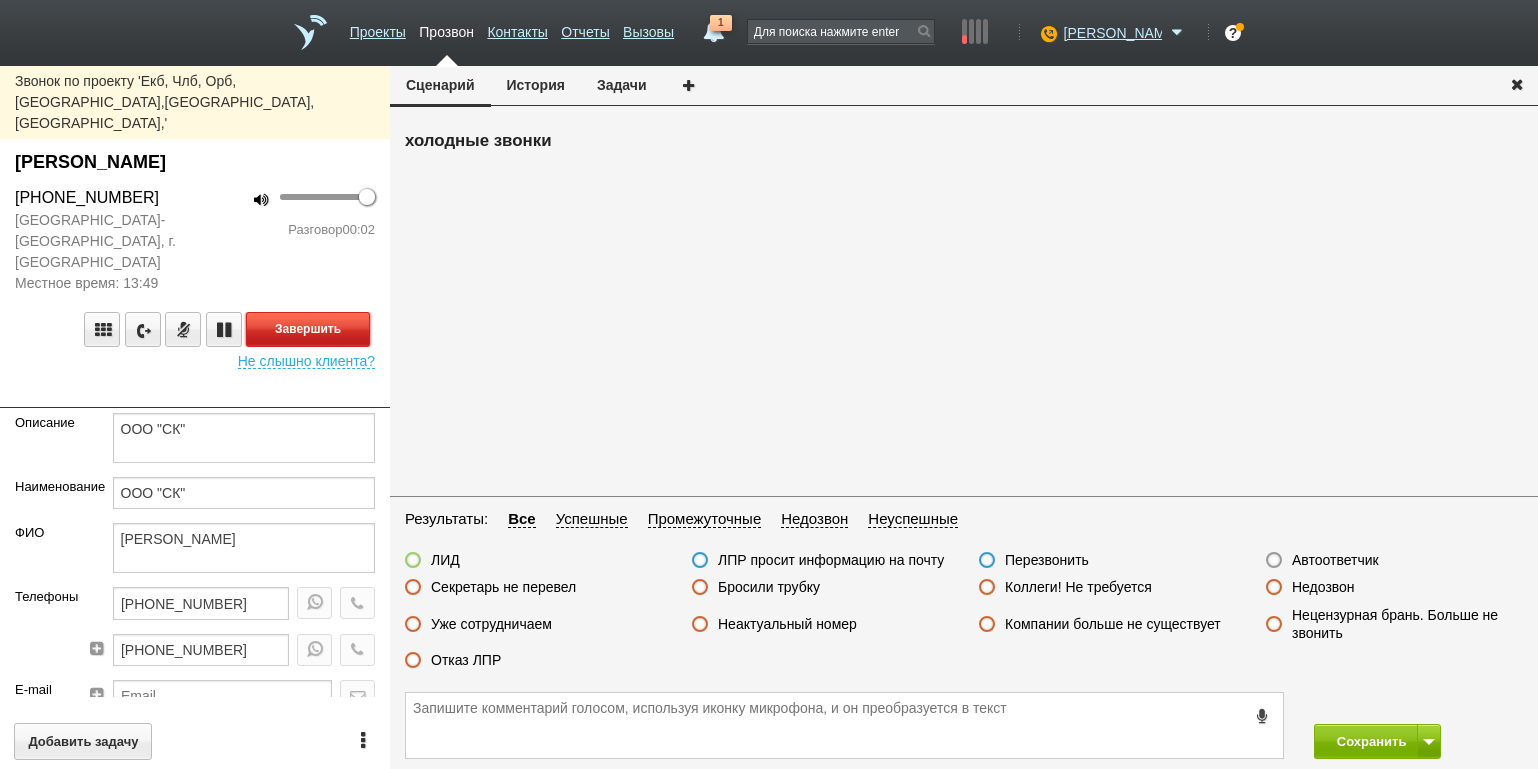 click on "Завершить" at bounding box center [308, 329] 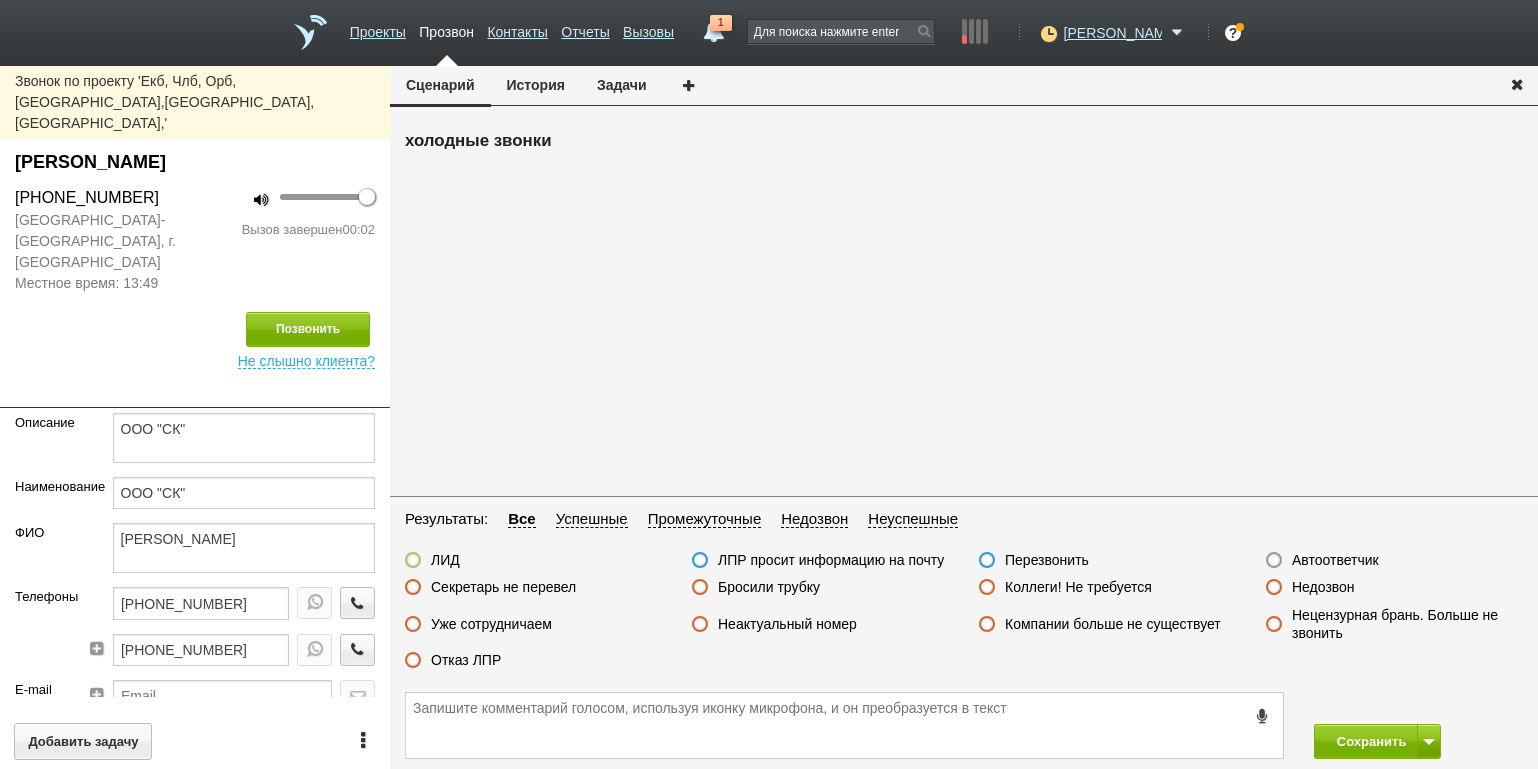click on "Автоответчик" at bounding box center [1335, 560] 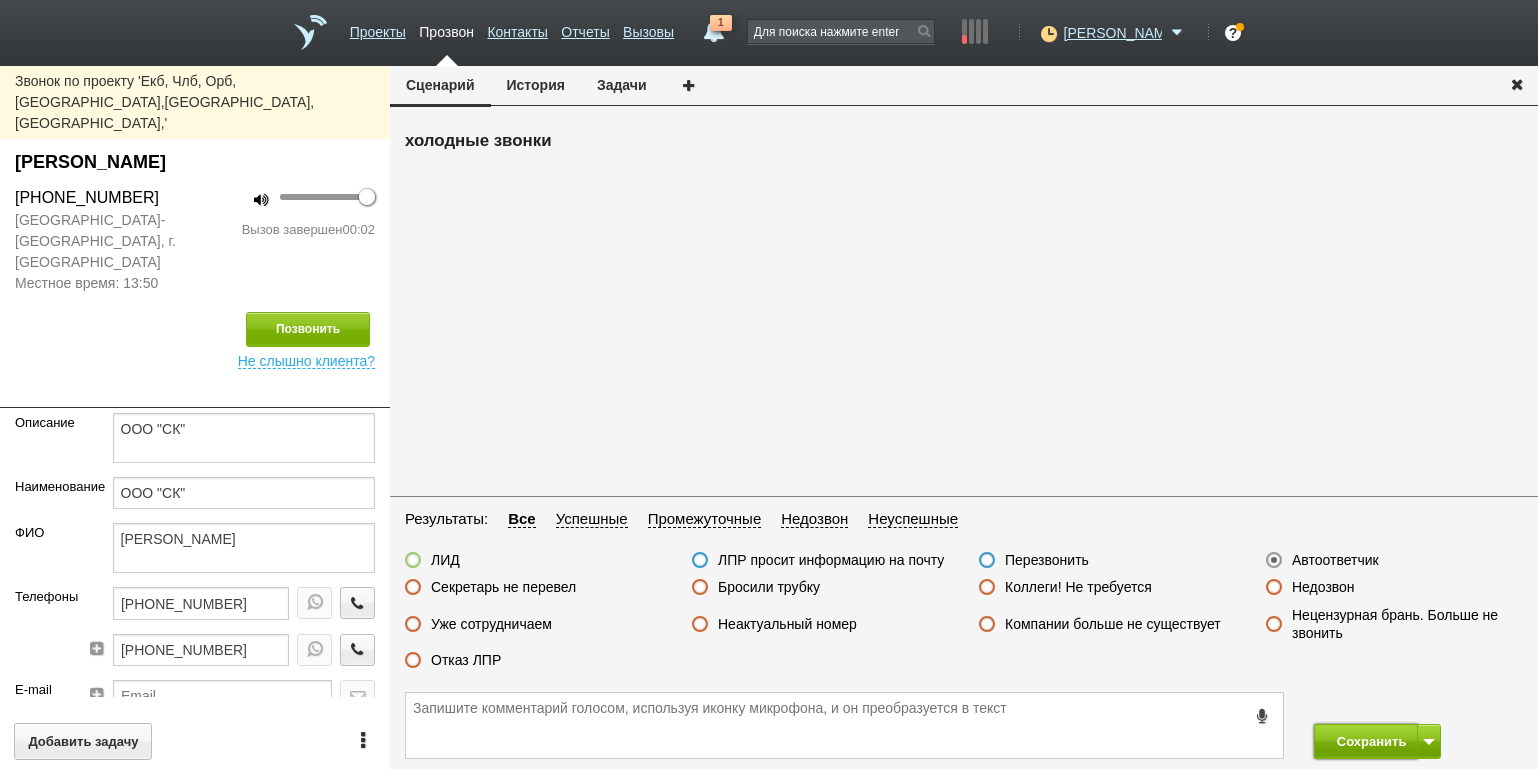 click on "Сохранить" at bounding box center (1366, 741) 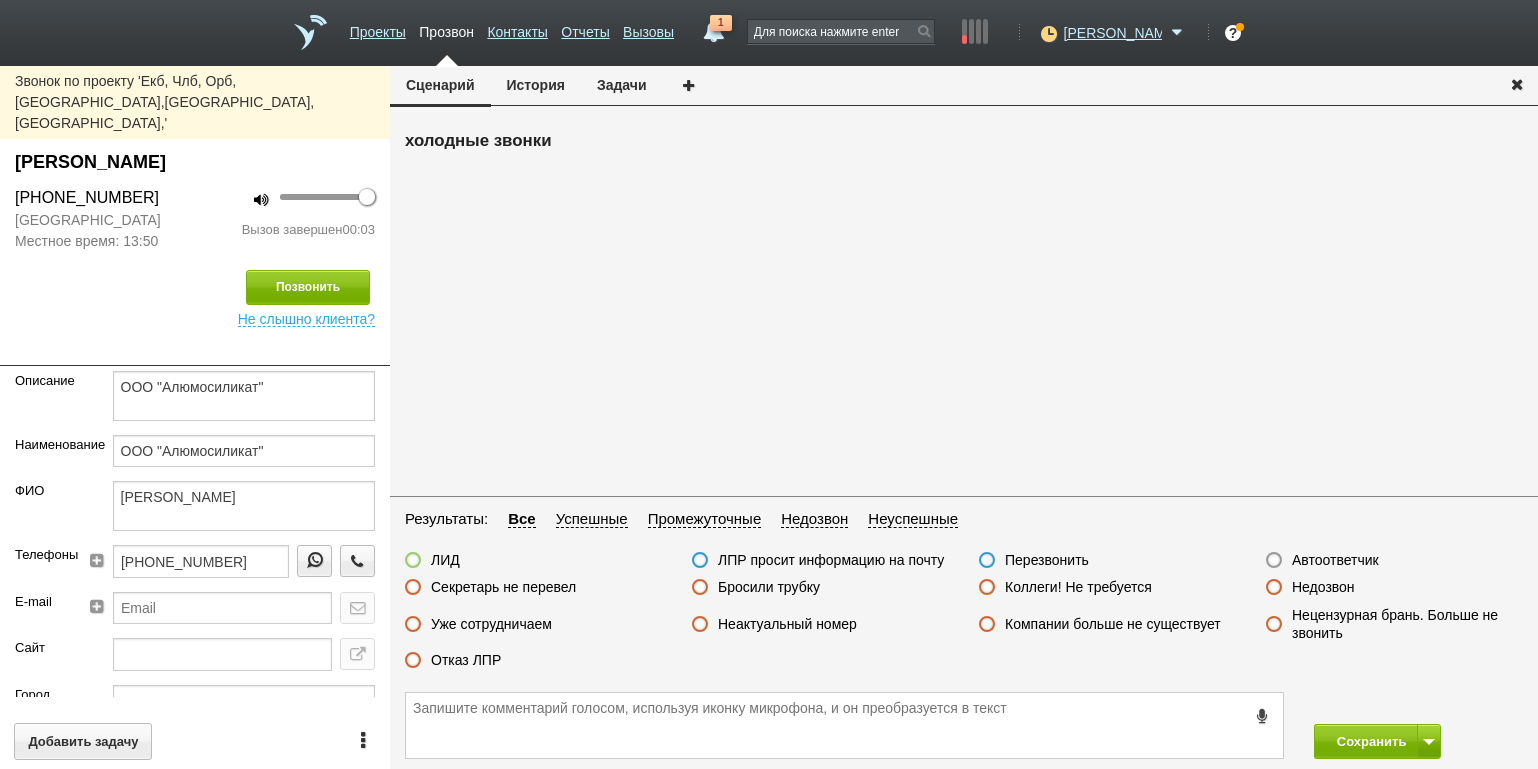 click on "Бросили трубку" at bounding box center [769, 587] 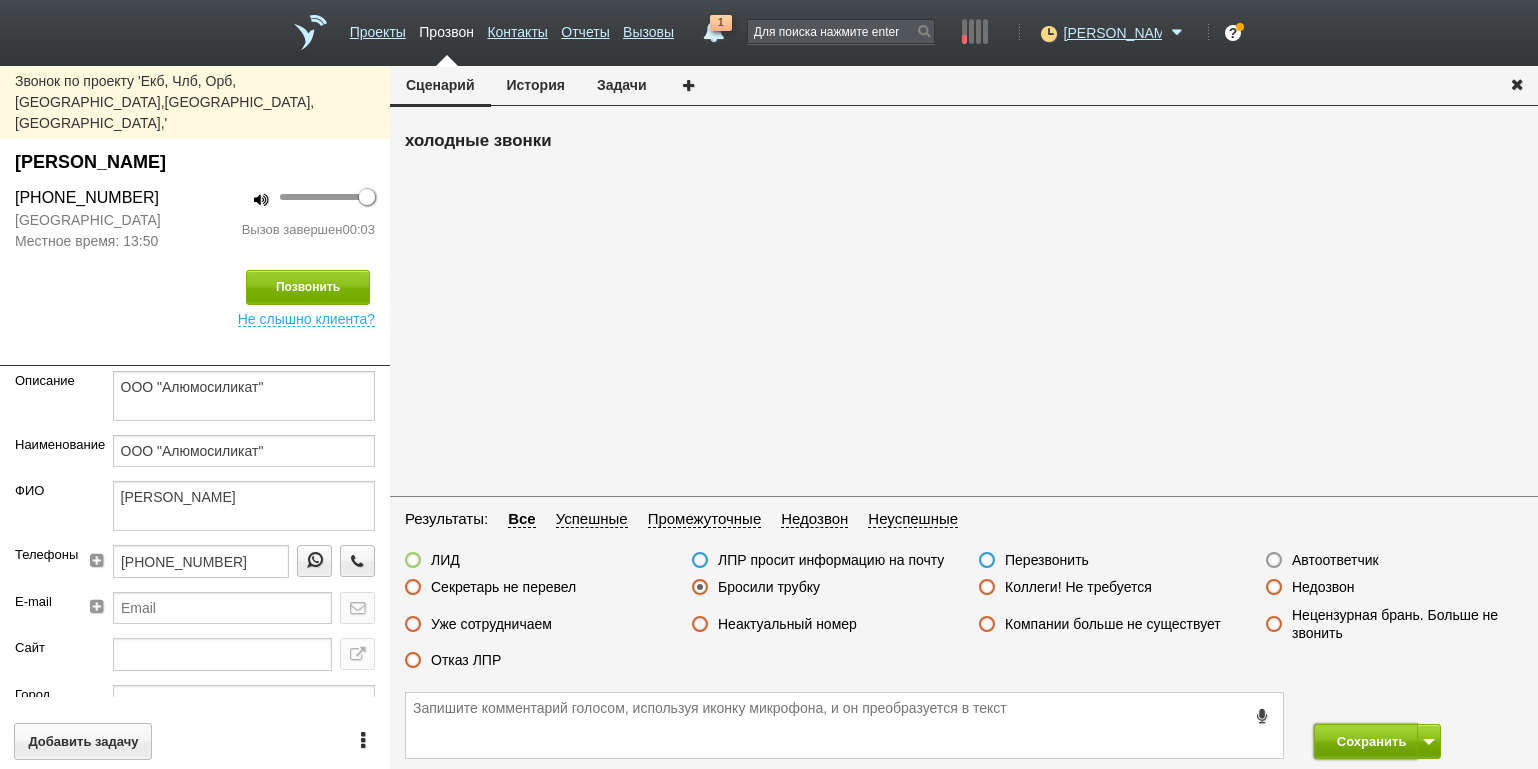 drag, startPoint x: 1348, startPoint y: 743, endPoint x: 1341, endPoint y: 730, distance: 14.764823 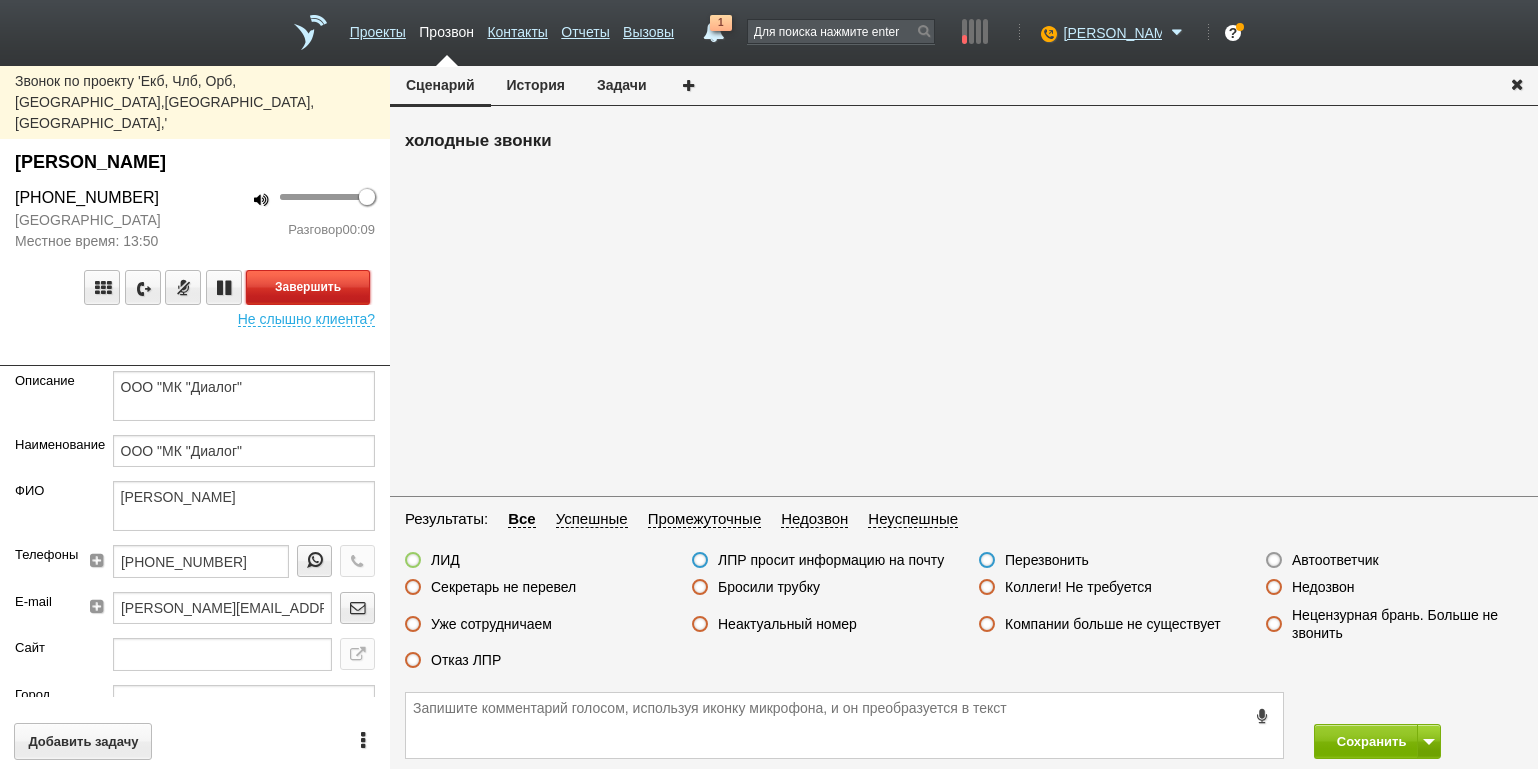 click on "Завершить" at bounding box center [308, 287] 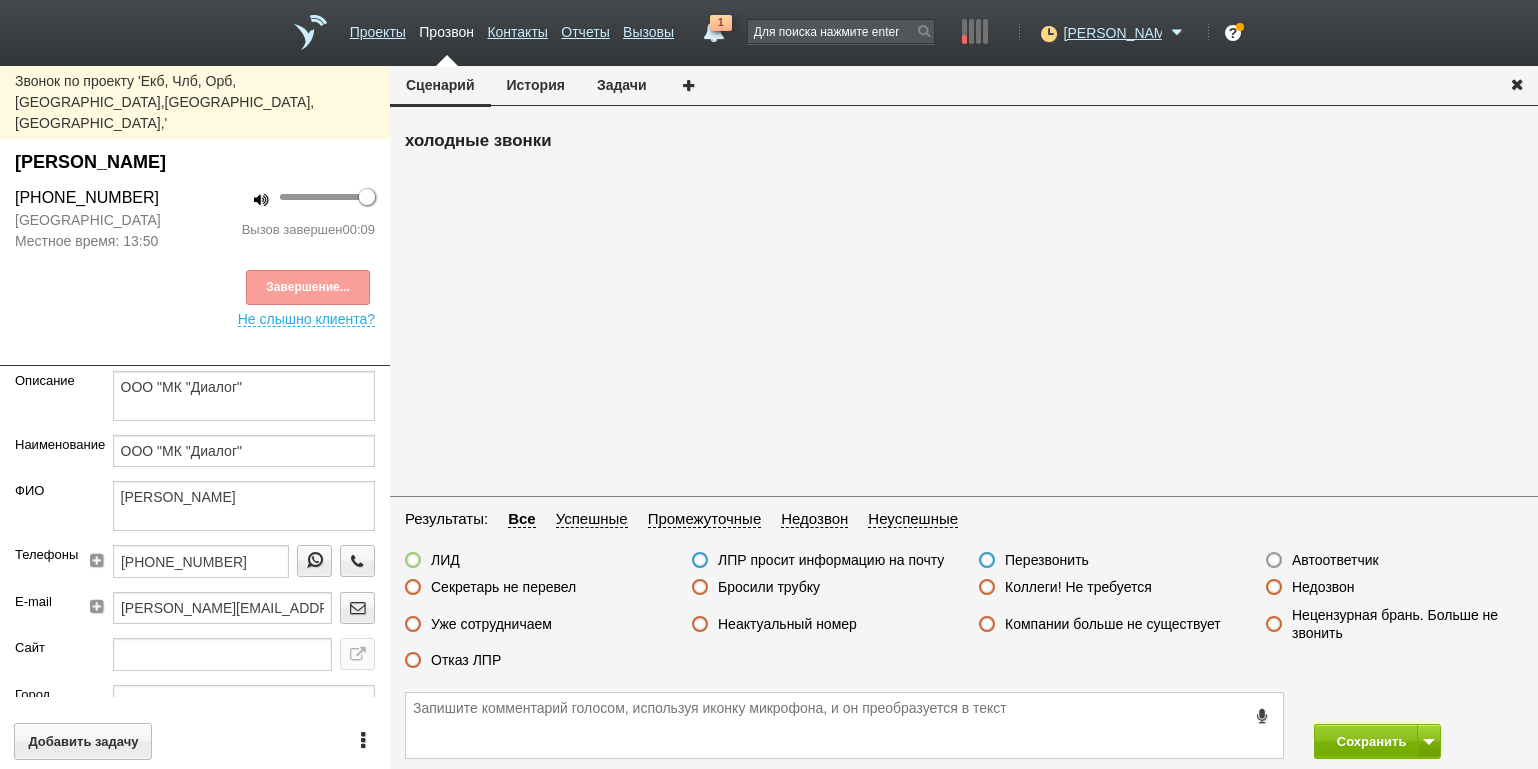 click on "Отказ ЛПР" at bounding box center (466, 660) 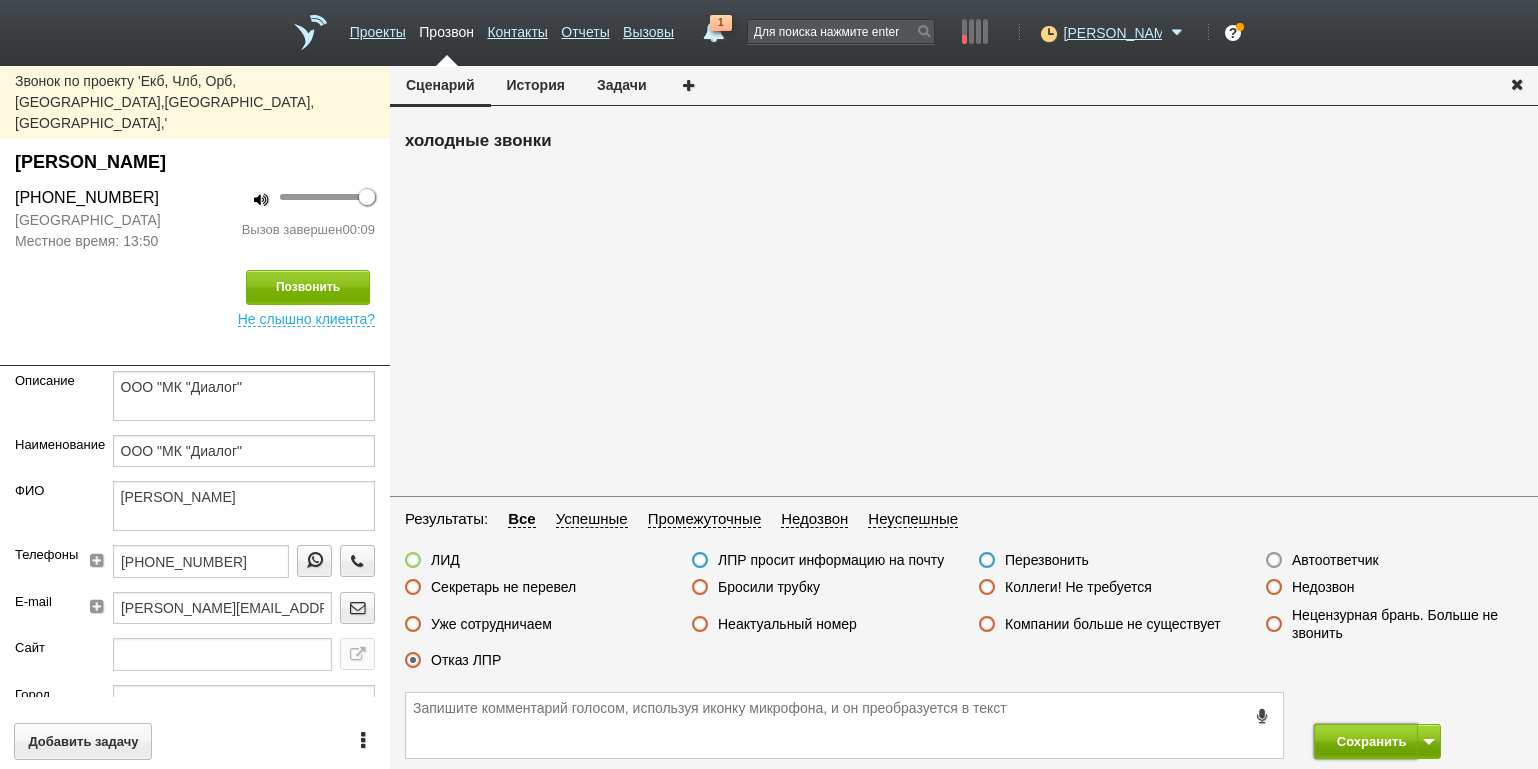 drag, startPoint x: 1332, startPoint y: 741, endPoint x: 1335, endPoint y: 728, distance: 13.341664 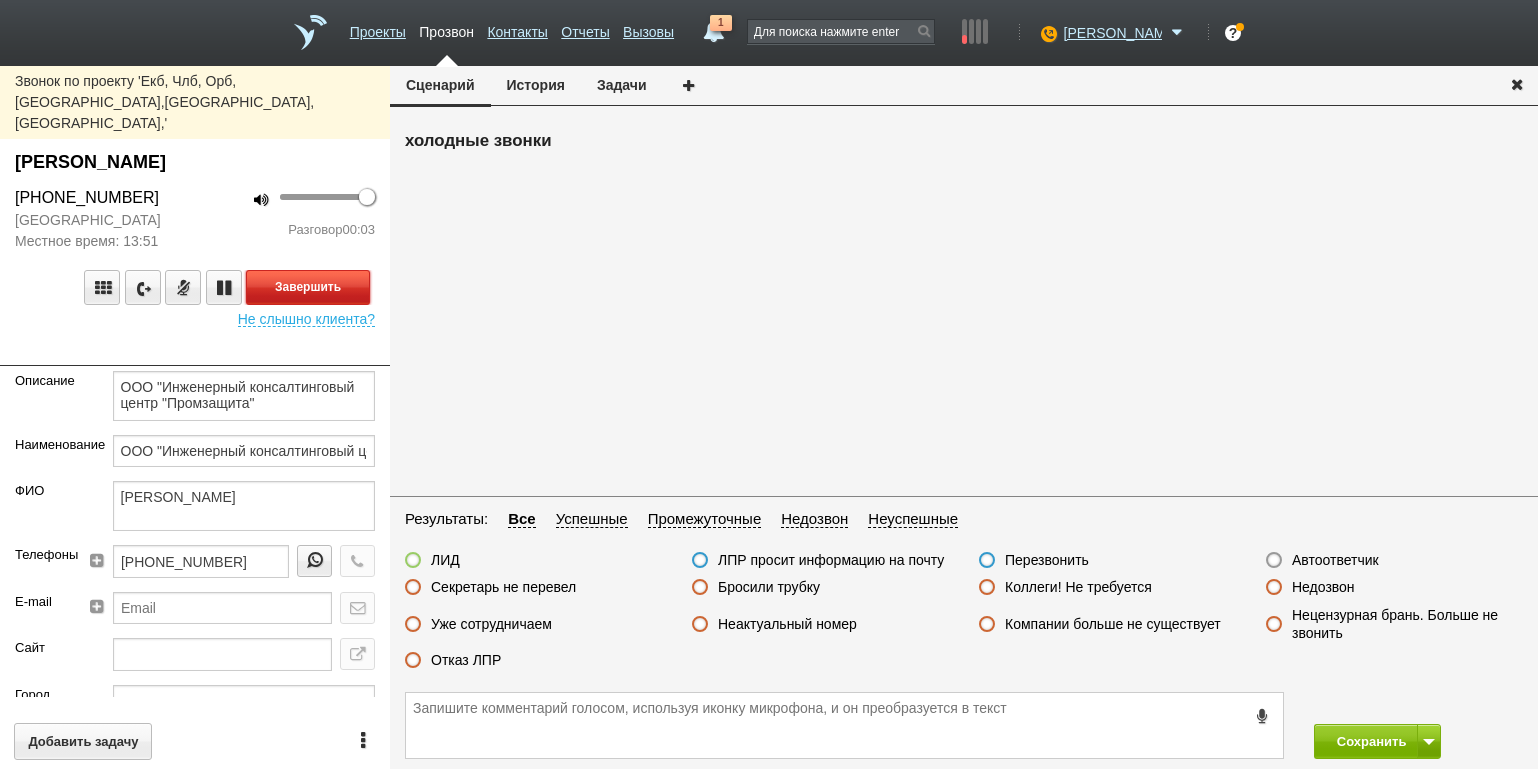 click on "Завершить" at bounding box center [308, 287] 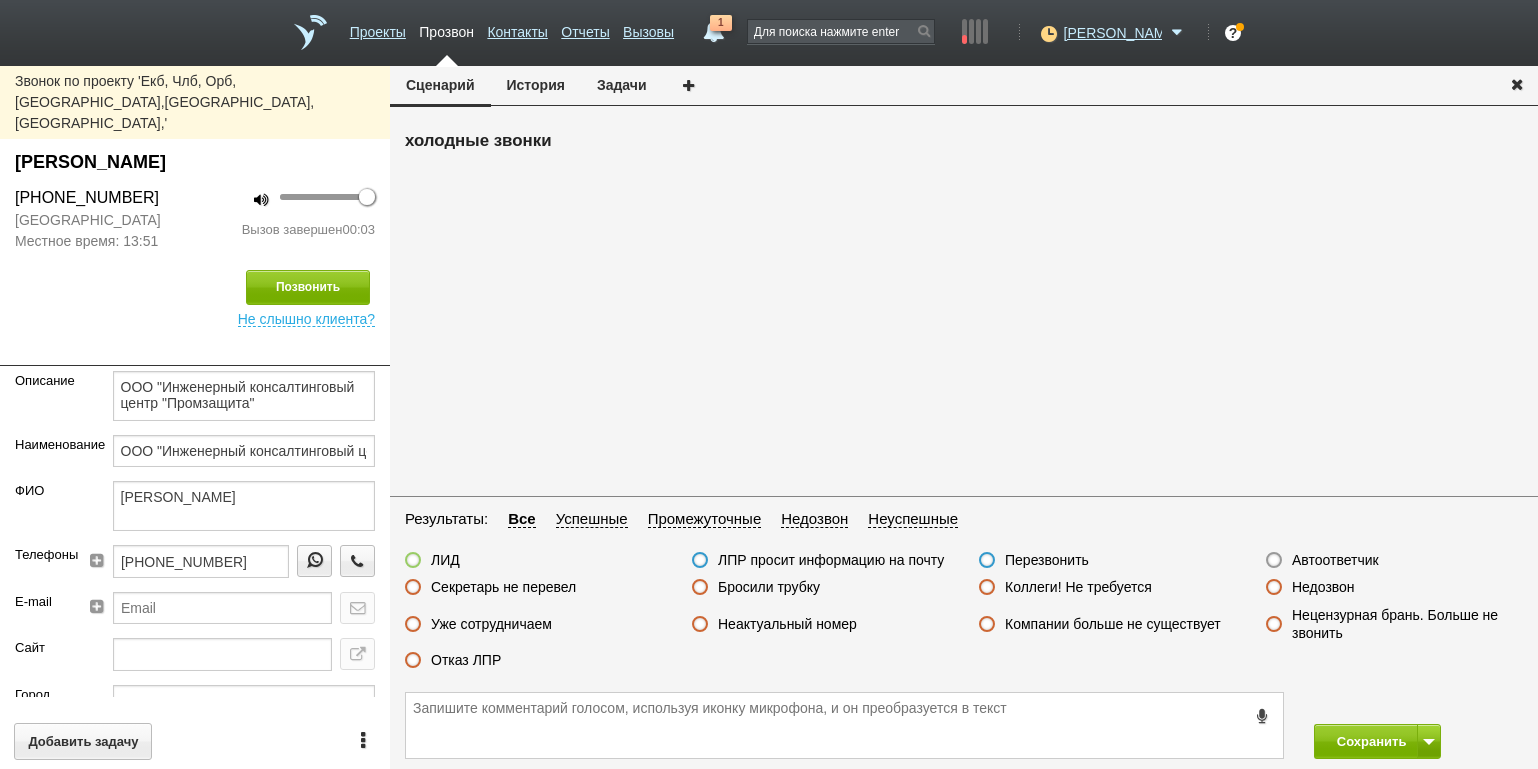 click on "Автоответчик" at bounding box center (1335, 560) 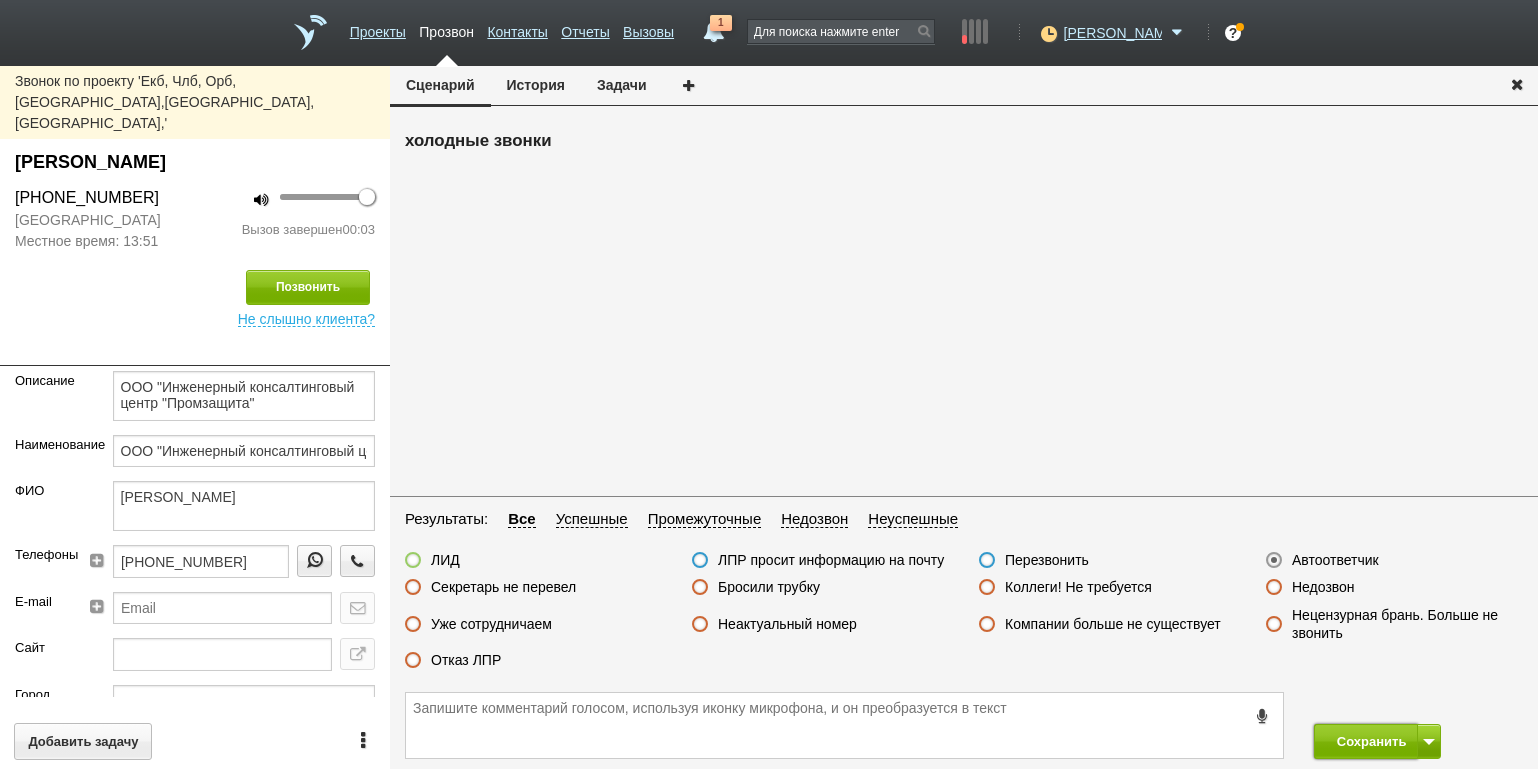 drag, startPoint x: 1367, startPoint y: 733, endPoint x: 1335, endPoint y: 683, distance: 59.36329 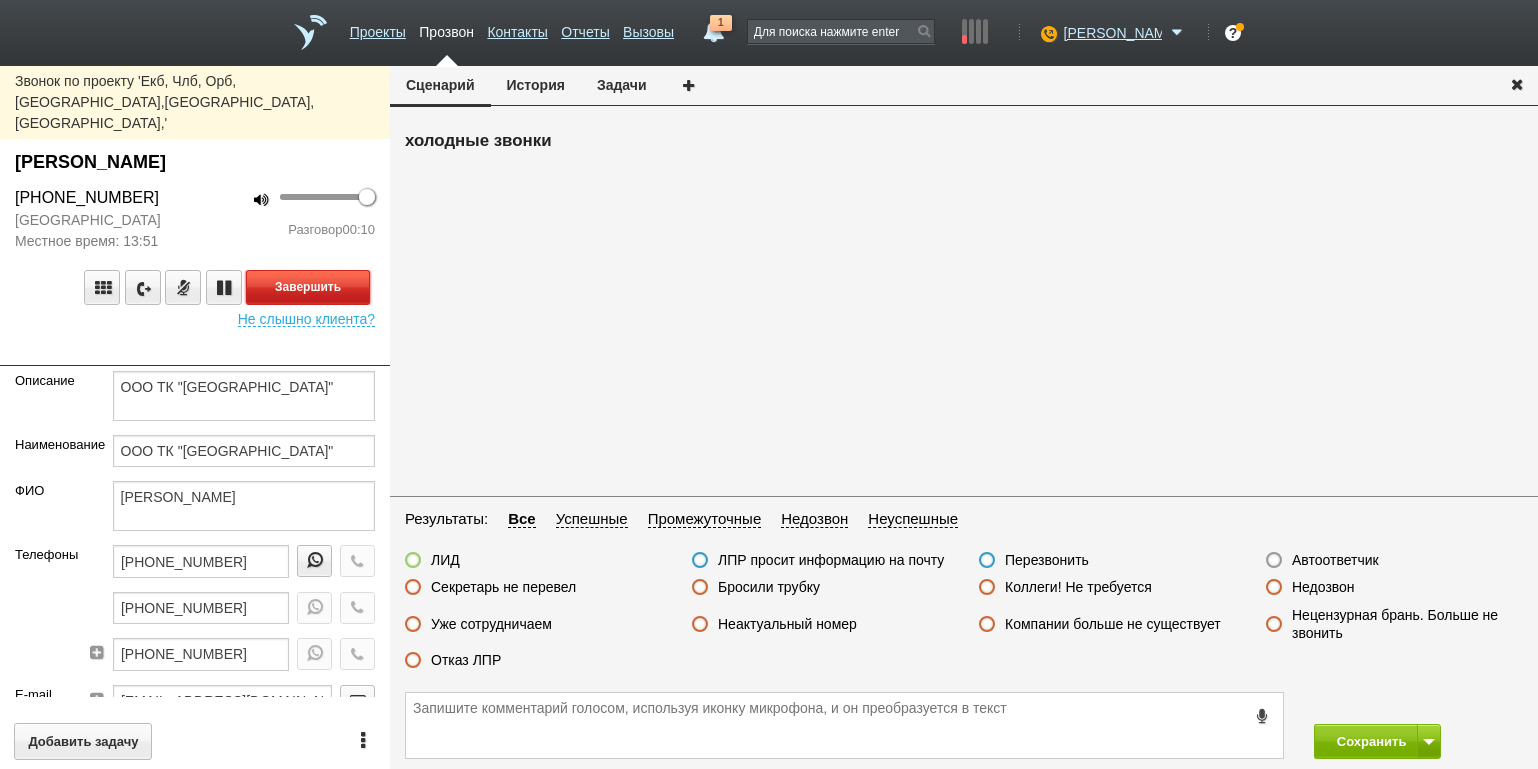 click on "Завершить" at bounding box center (308, 287) 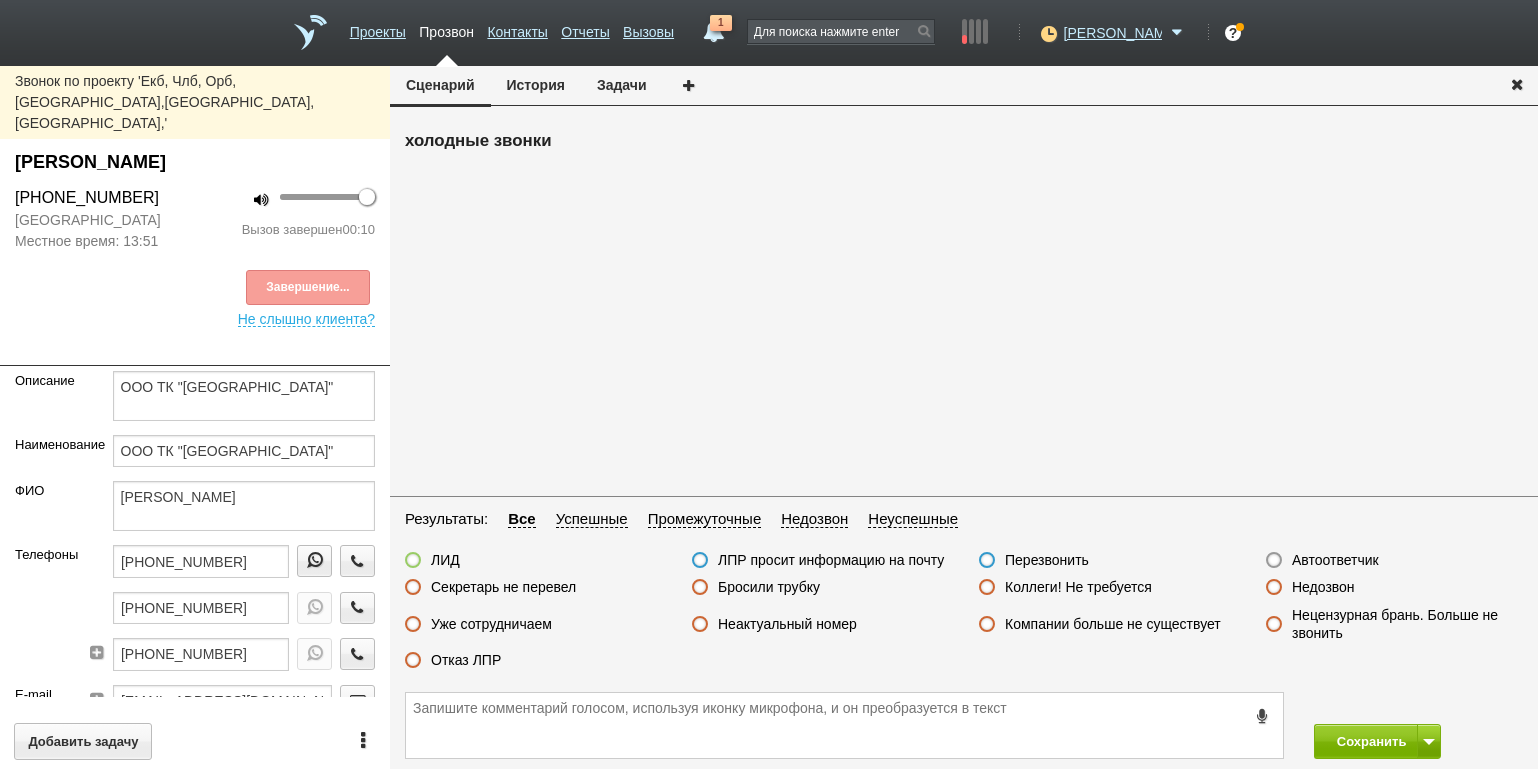 click on "Неактуальный номер" at bounding box center (787, 624) 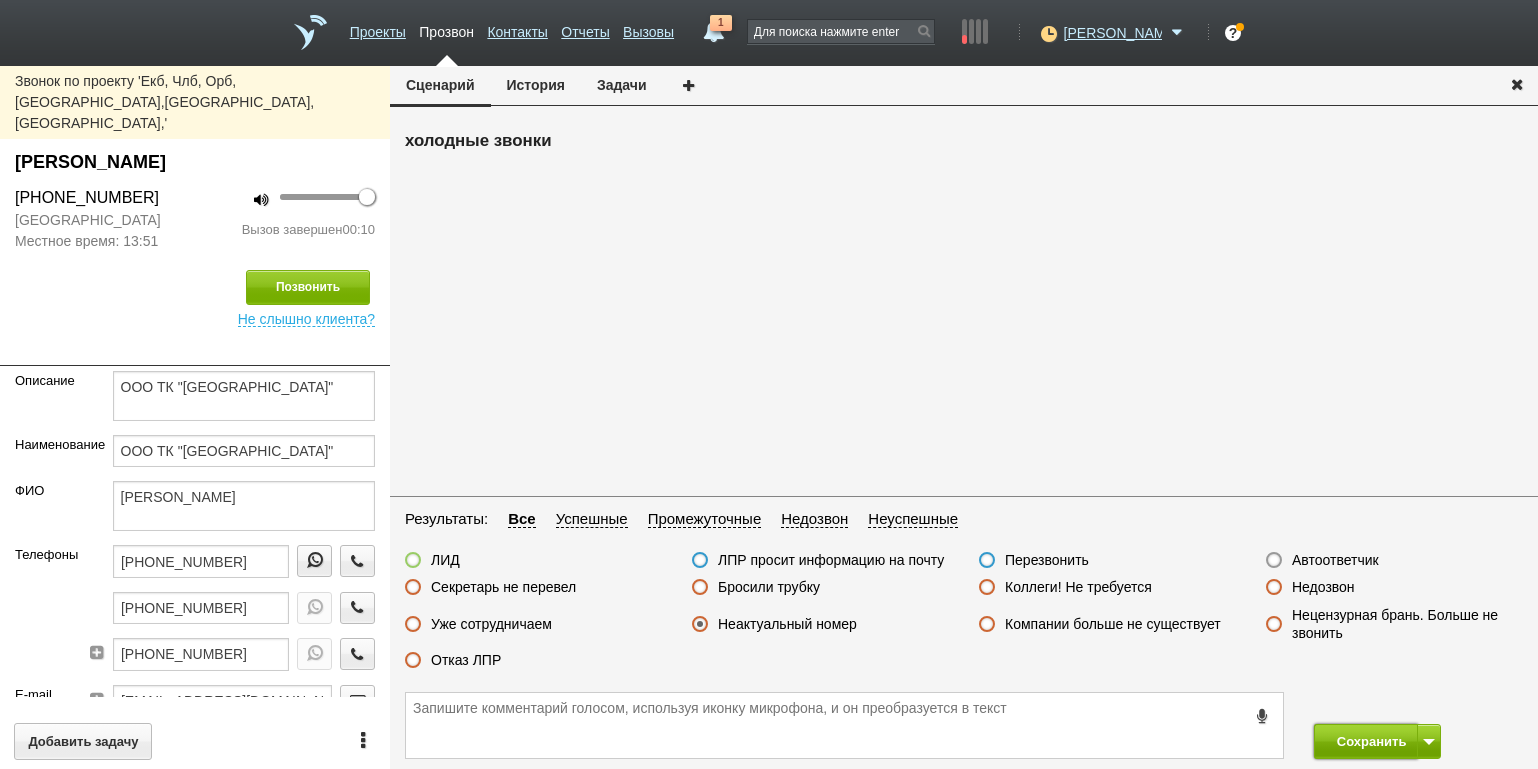 click on "Сохранить" at bounding box center (1366, 741) 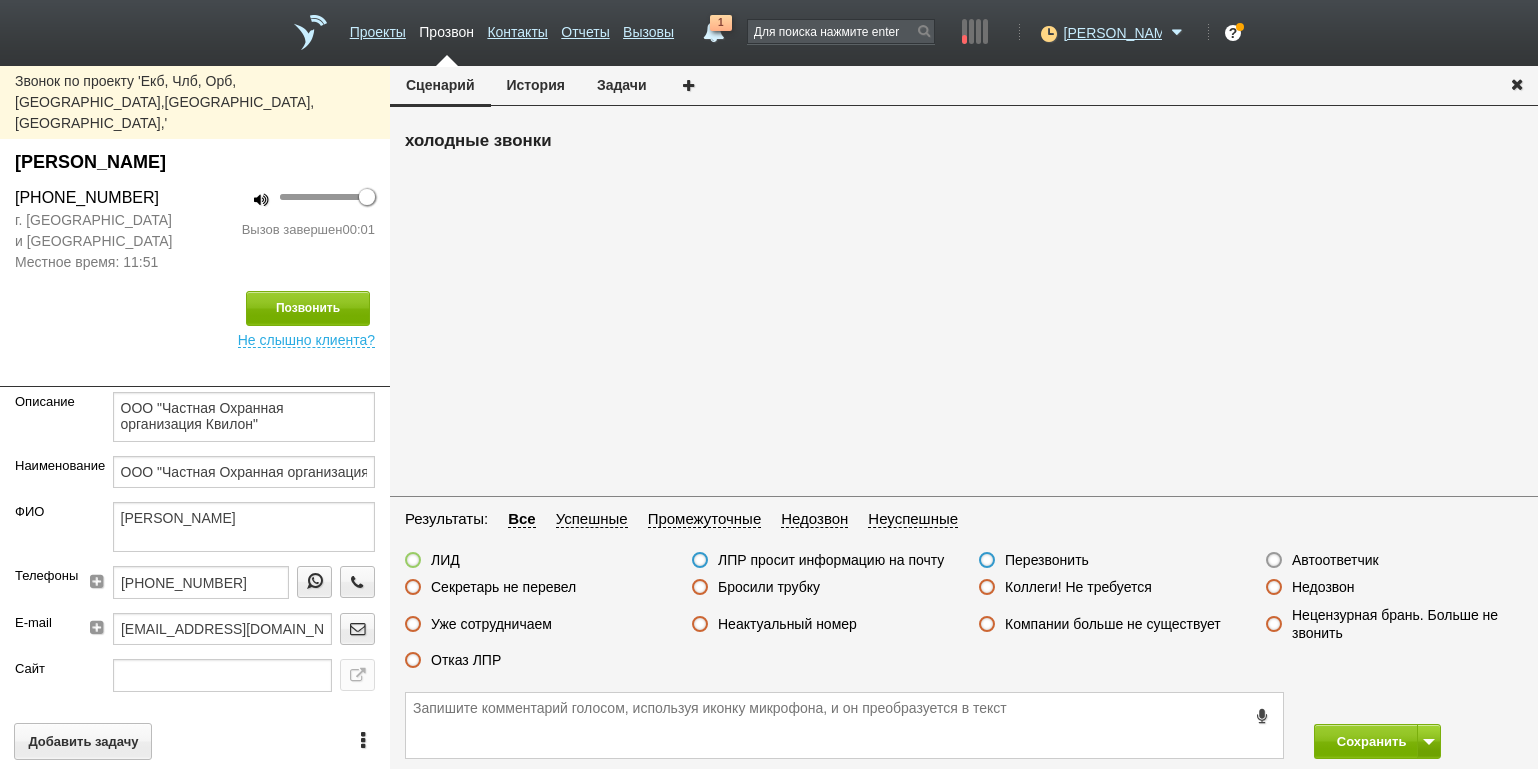 click on "Бросили трубку" at bounding box center [769, 587] 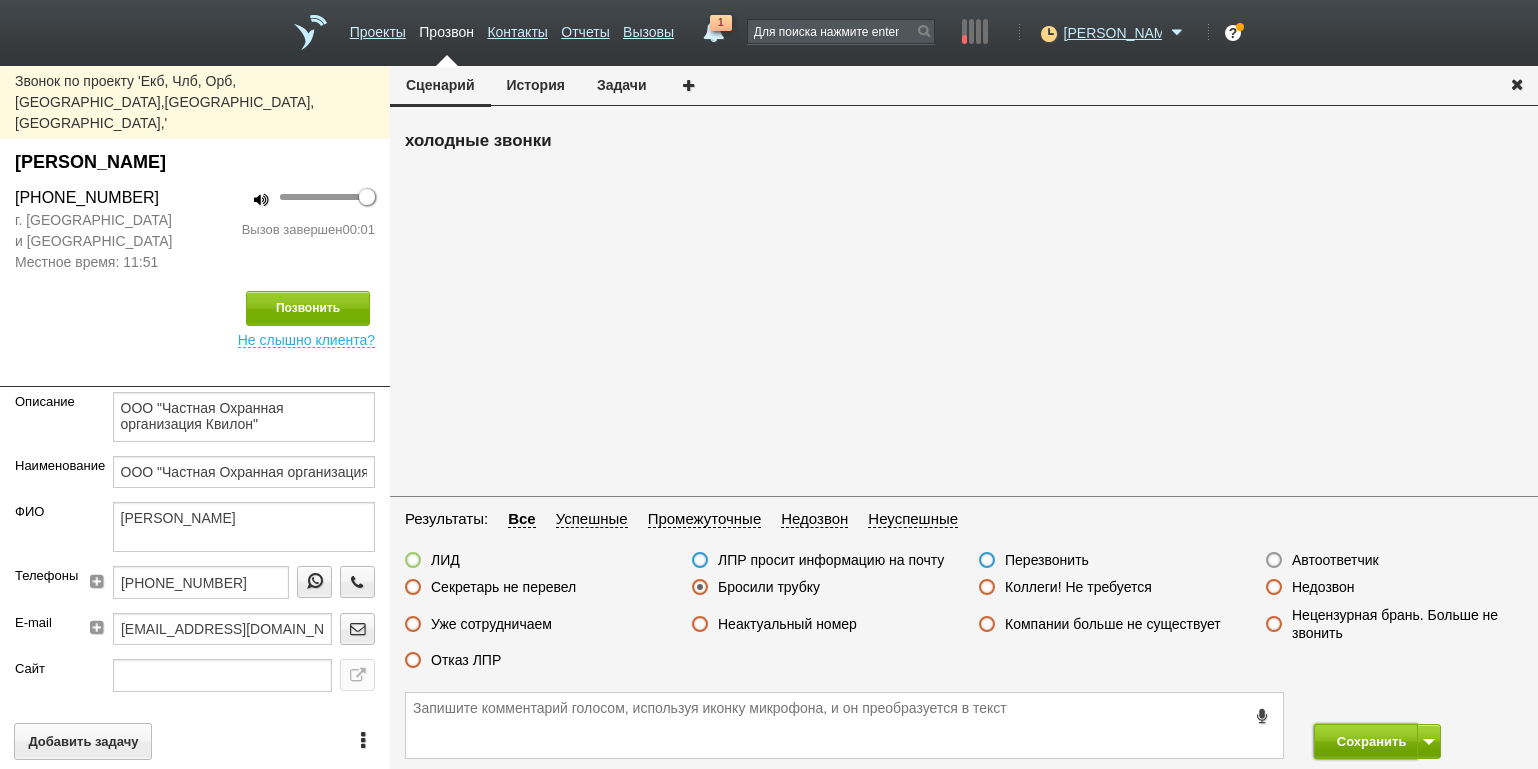 click on "Сохранить" at bounding box center (1366, 741) 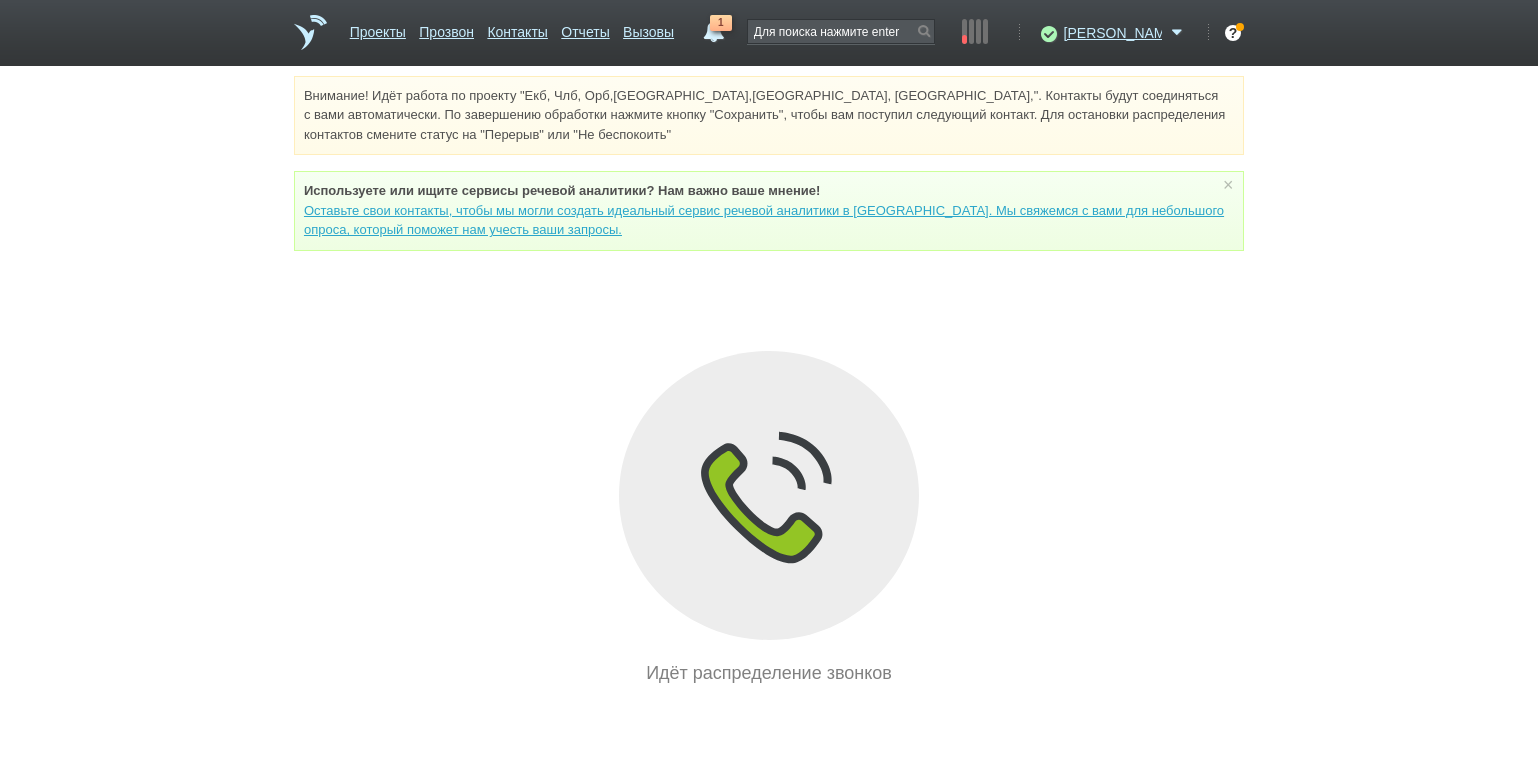 click on "Внимание! Идёт работа по проекту "Екб, Члб, Орб,[GEOGRAPHIC_DATA],[GEOGRAPHIC_DATA], [GEOGRAPHIC_DATA],". Контакты будут соединяться с вами автоматически. По завершению обработки нажмите кнопку "Сохранить", чтобы вам поступил следующий контакт. Для остановки распределения контактов смените статус на "Перерыв" или "Не беспокоить"
Используете или ищите cервисы речевой аналитики? Нам важно ваше мнение!
×
Вы можете звонить напрямую из строки поиска - введите номер и нажмите "Позвонить"
Идёт распределение звонков" at bounding box center [769, 381] 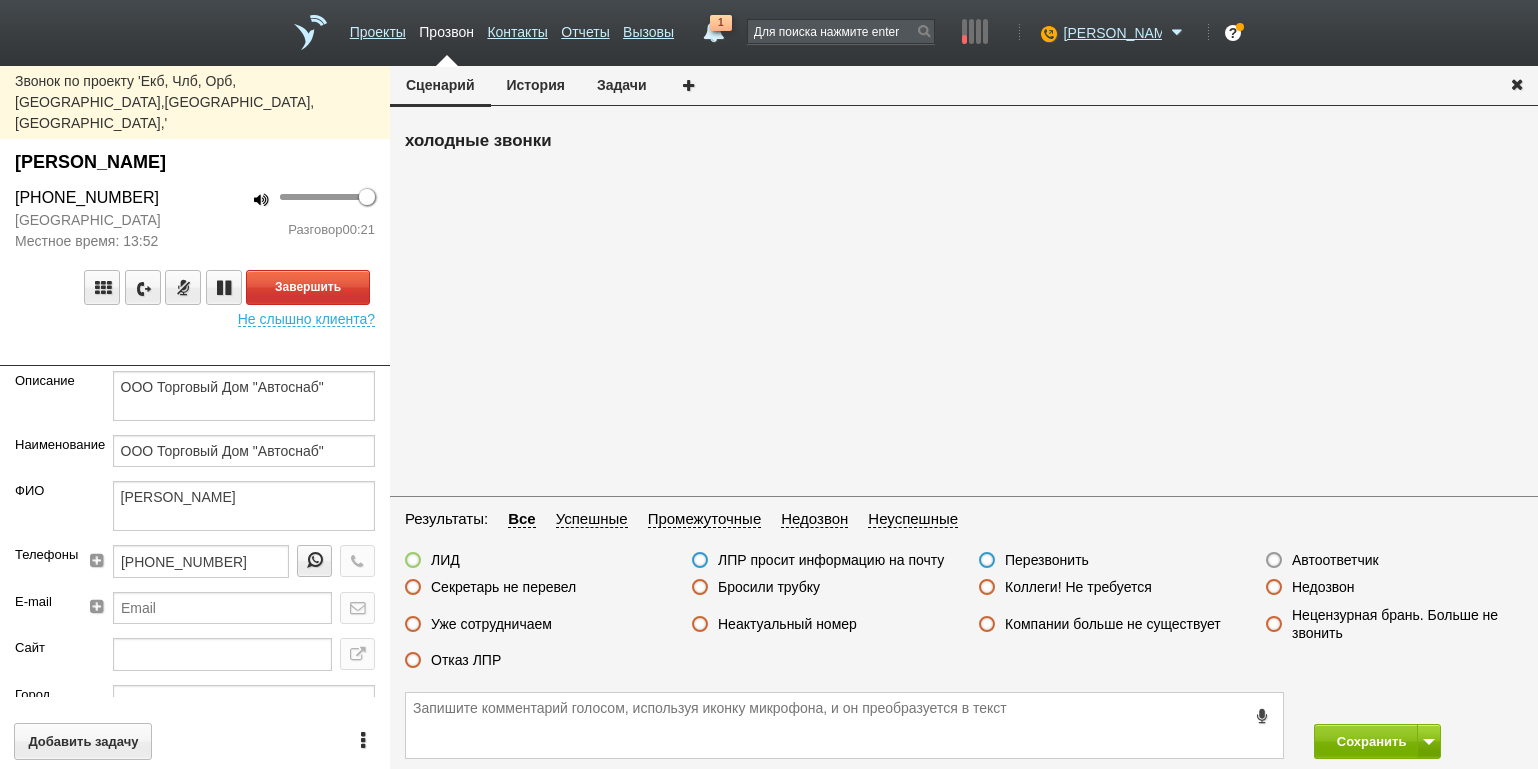 click on "100
Разговор
00:21" at bounding box center [292, 219] 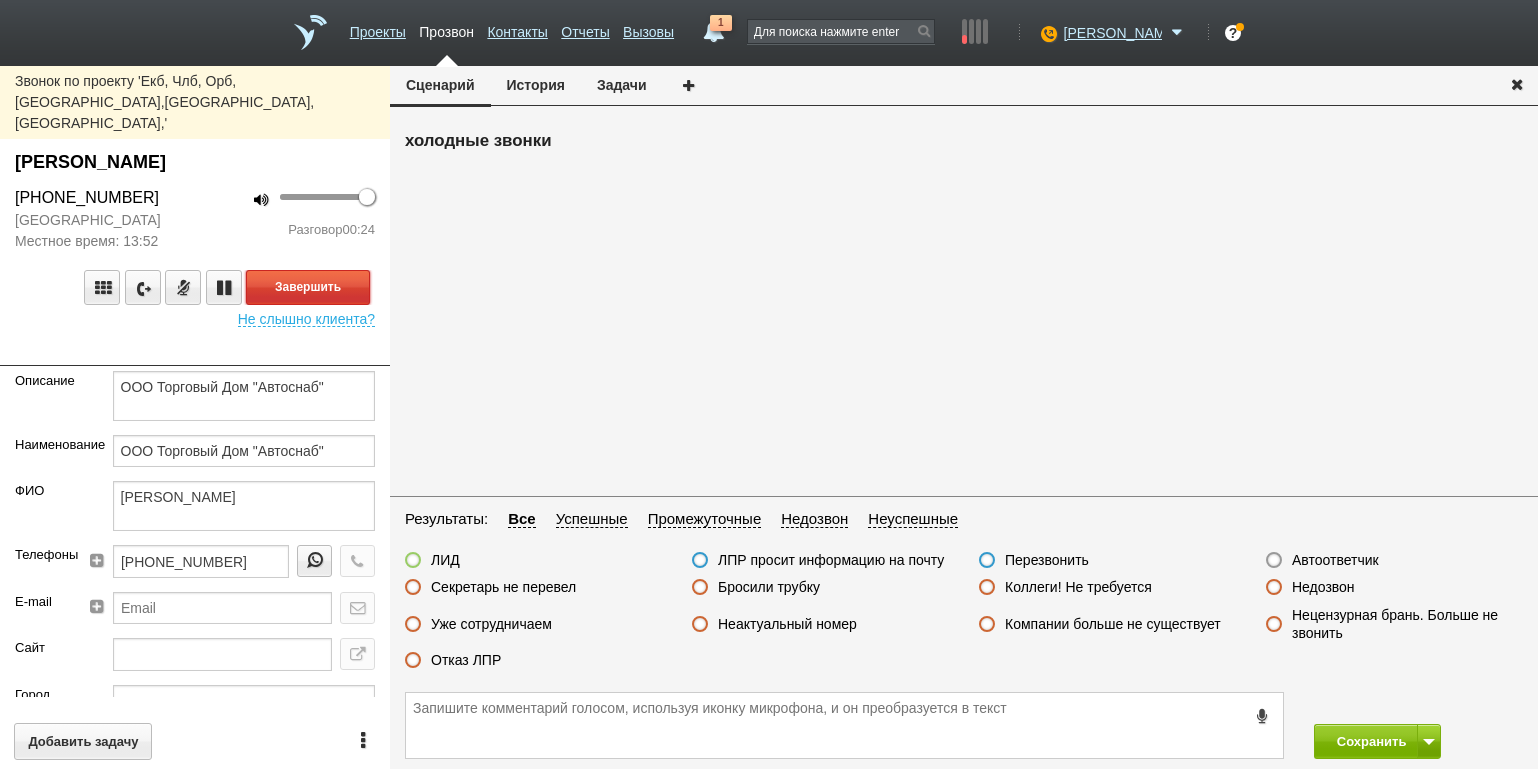 drag, startPoint x: 308, startPoint y: 273, endPoint x: 392, endPoint y: 271, distance: 84.0238 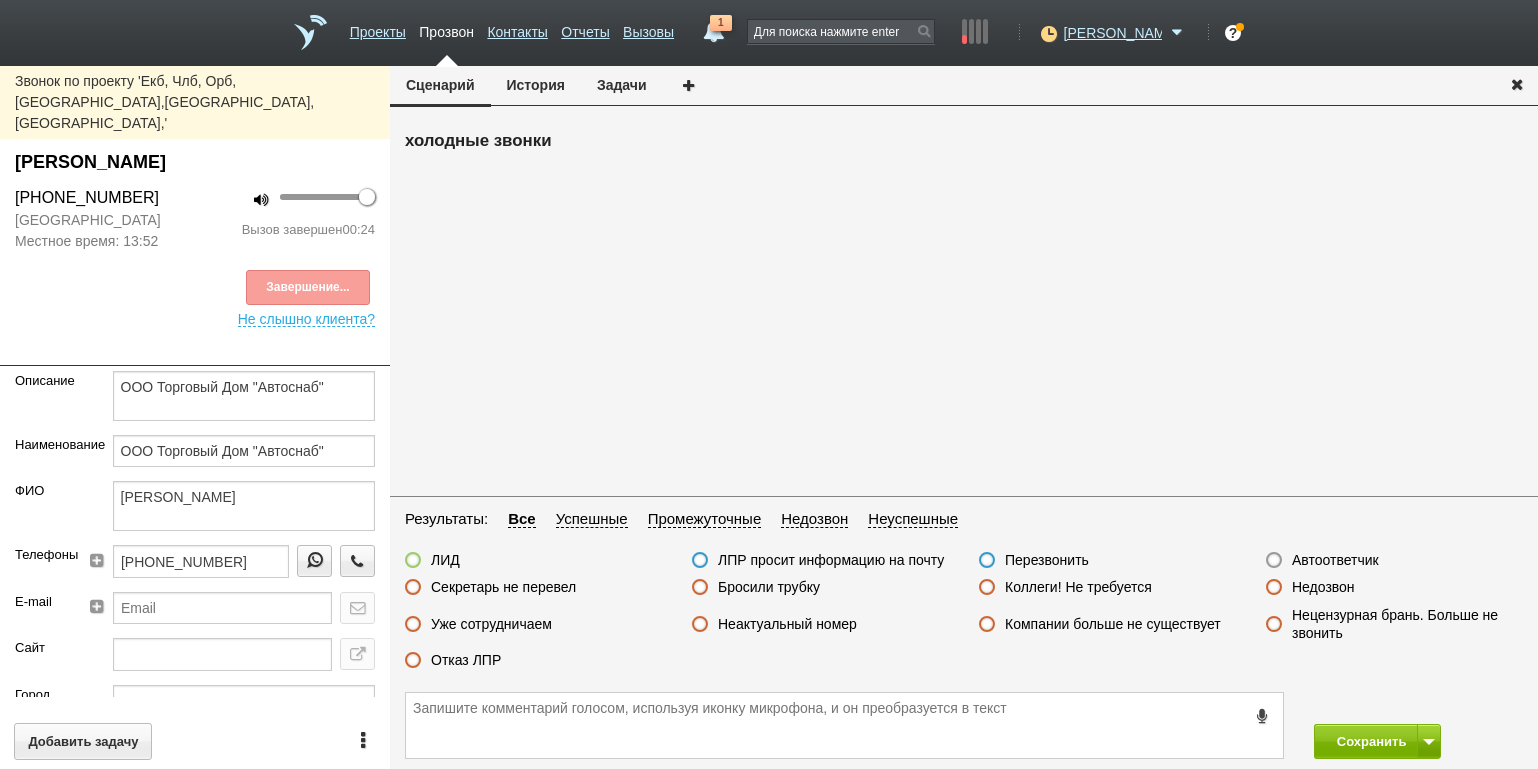 click on "Отказ ЛПР" at bounding box center [466, 660] 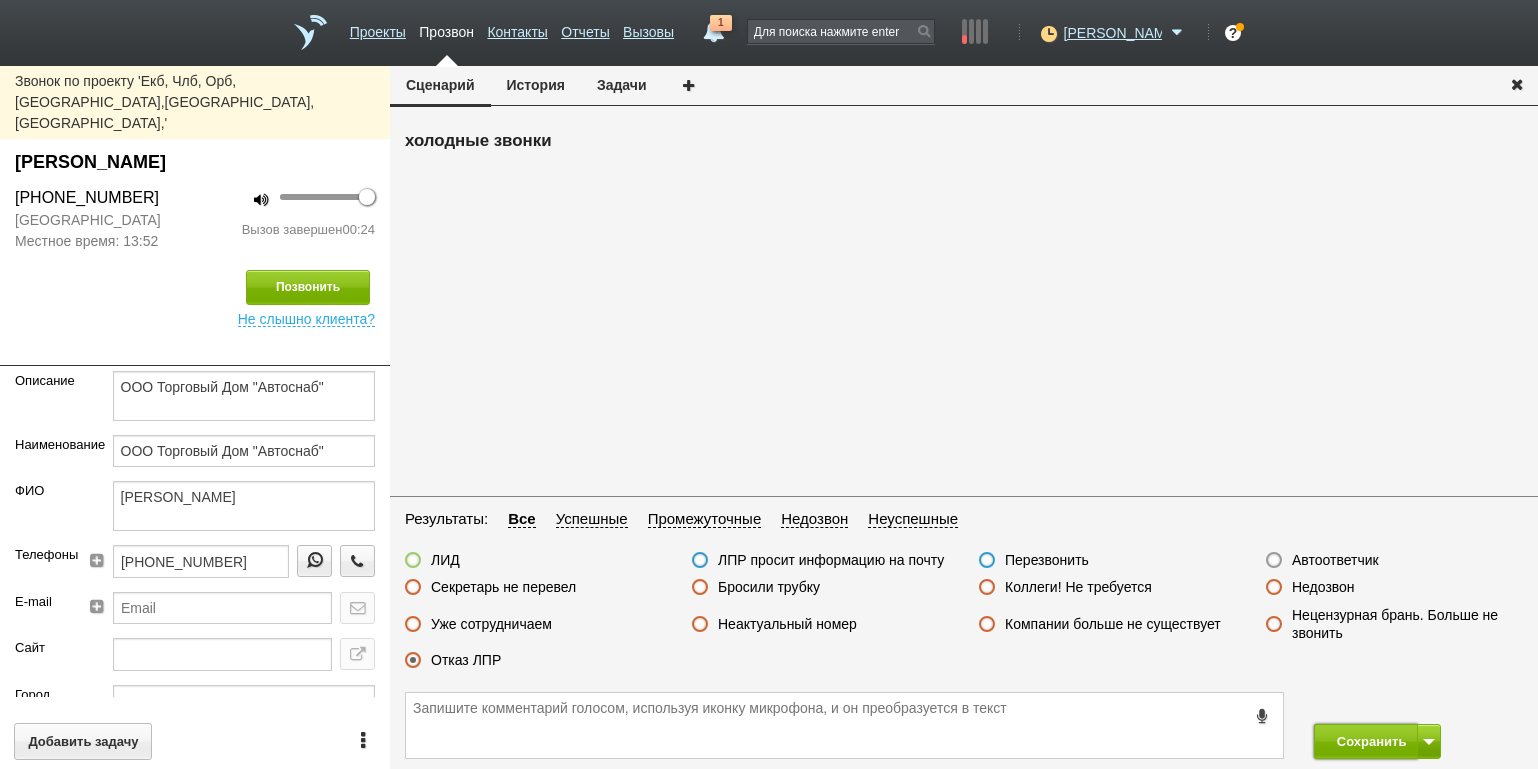 drag, startPoint x: 1359, startPoint y: 744, endPoint x: 1304, endPoint y: 660, distance: 100.40418 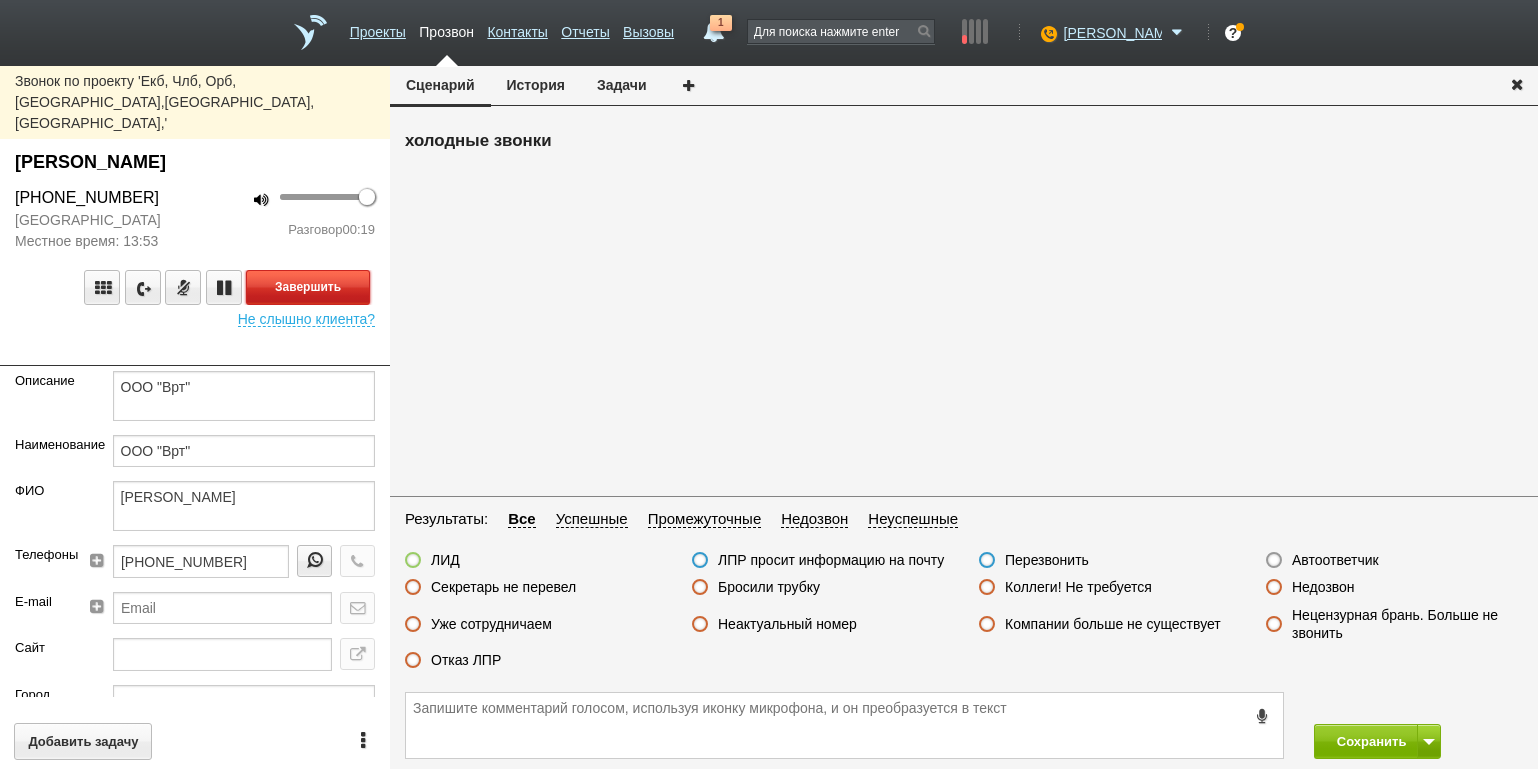 click on "Завершить" at bounding box center (308, 287) 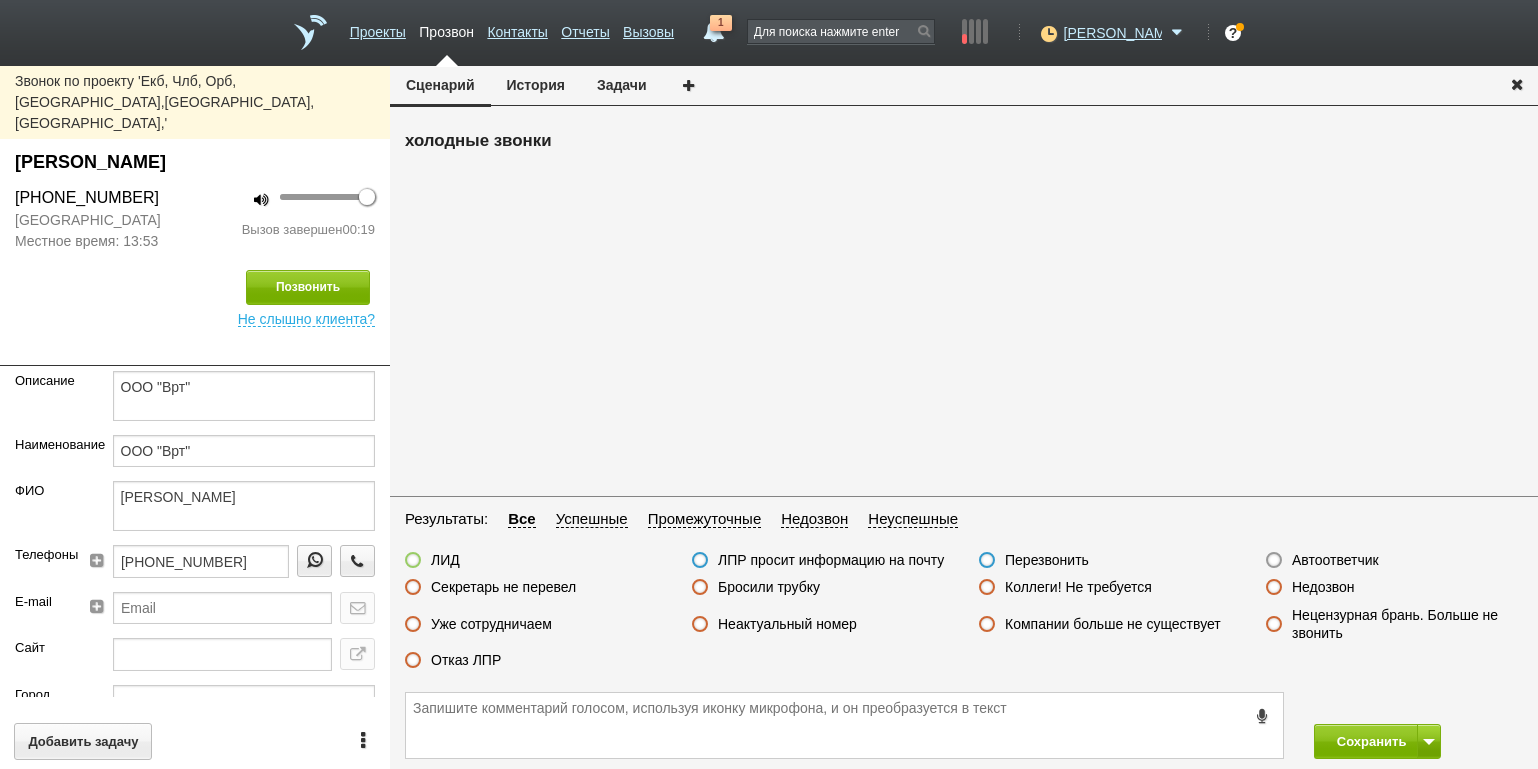click on "Отказ ЛПР" at bounding box center (466, 660) 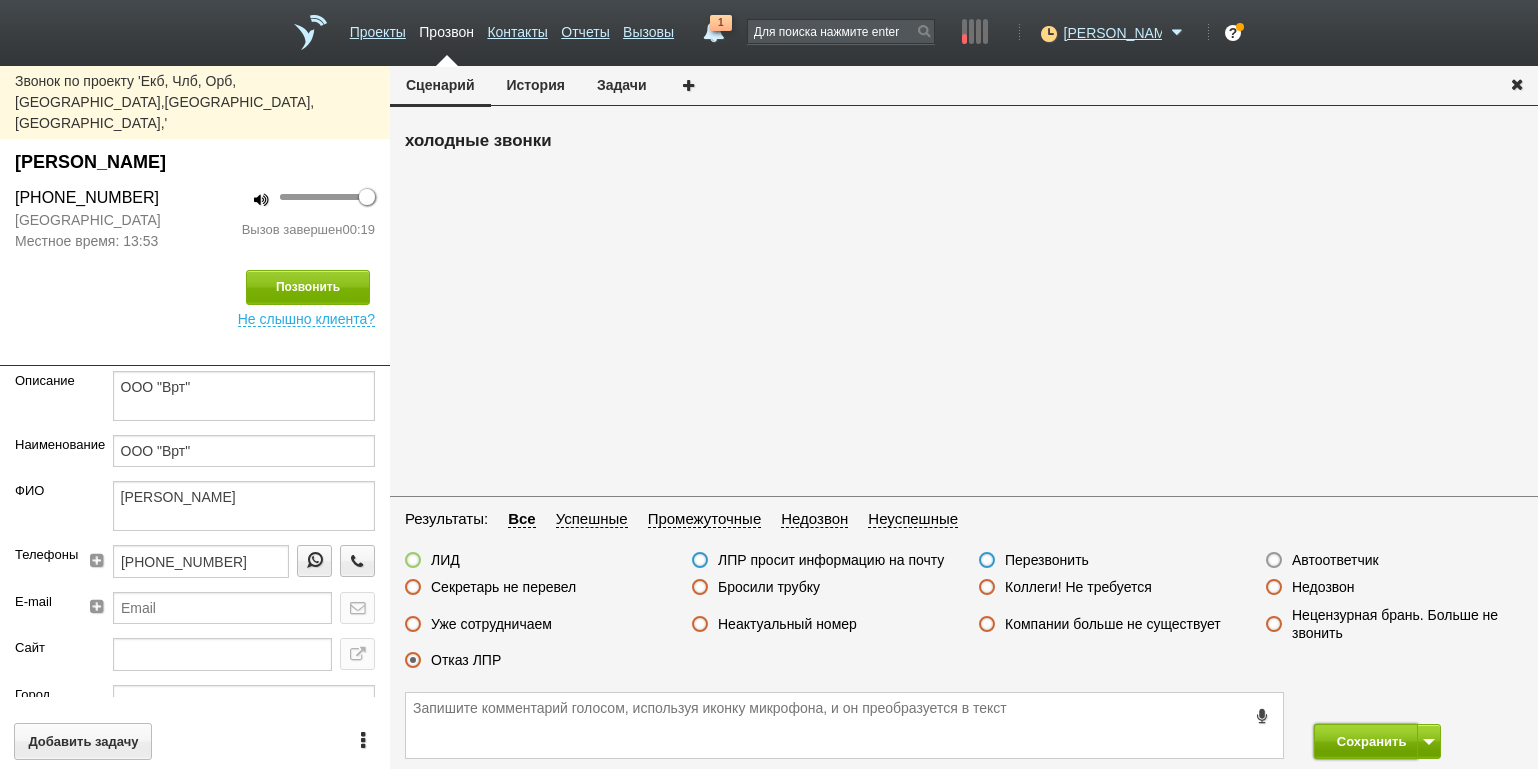 click on "Сохранить" at bounding box center (1366, 741) 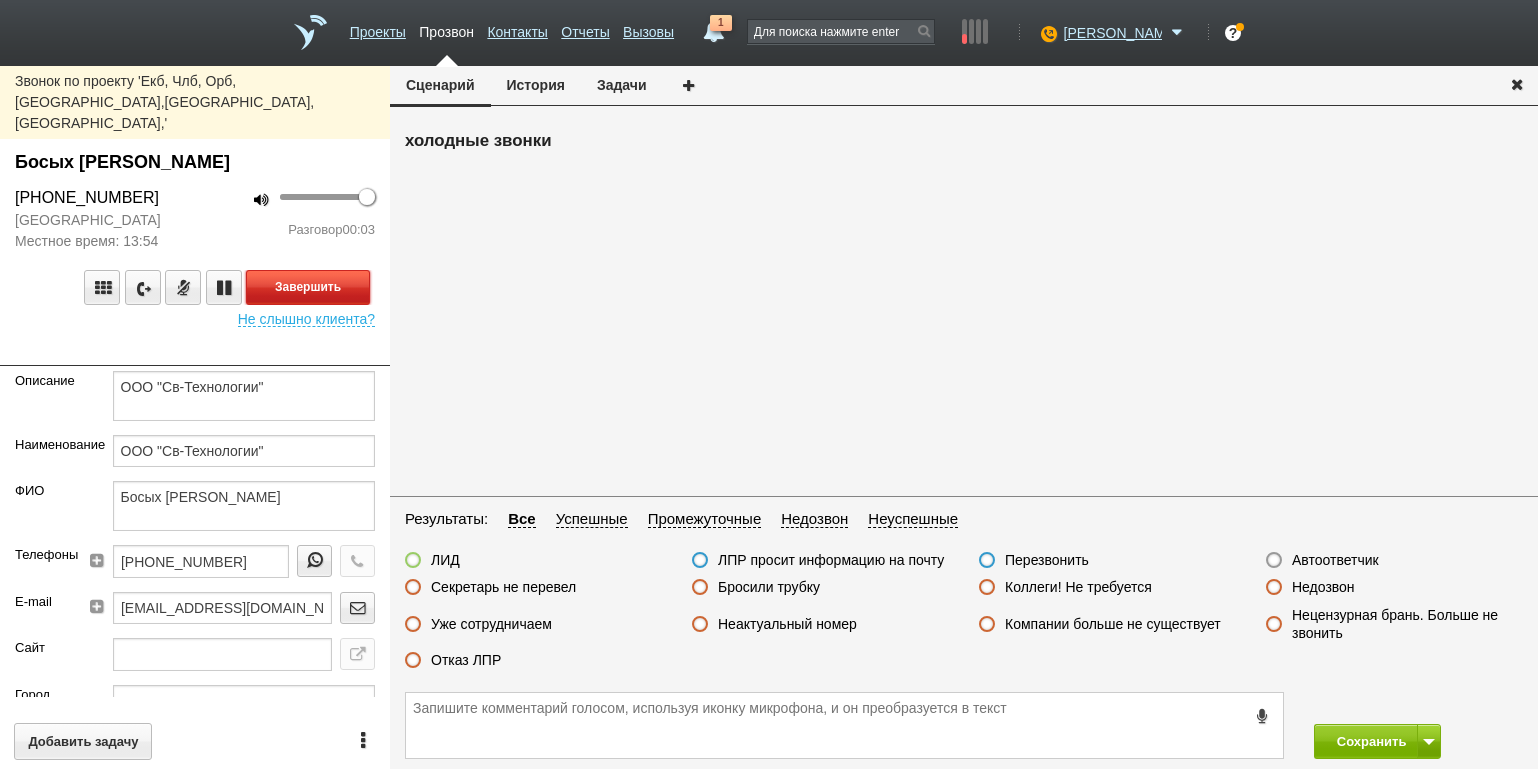 click on "Завершить" at bounding box center [308, 287] 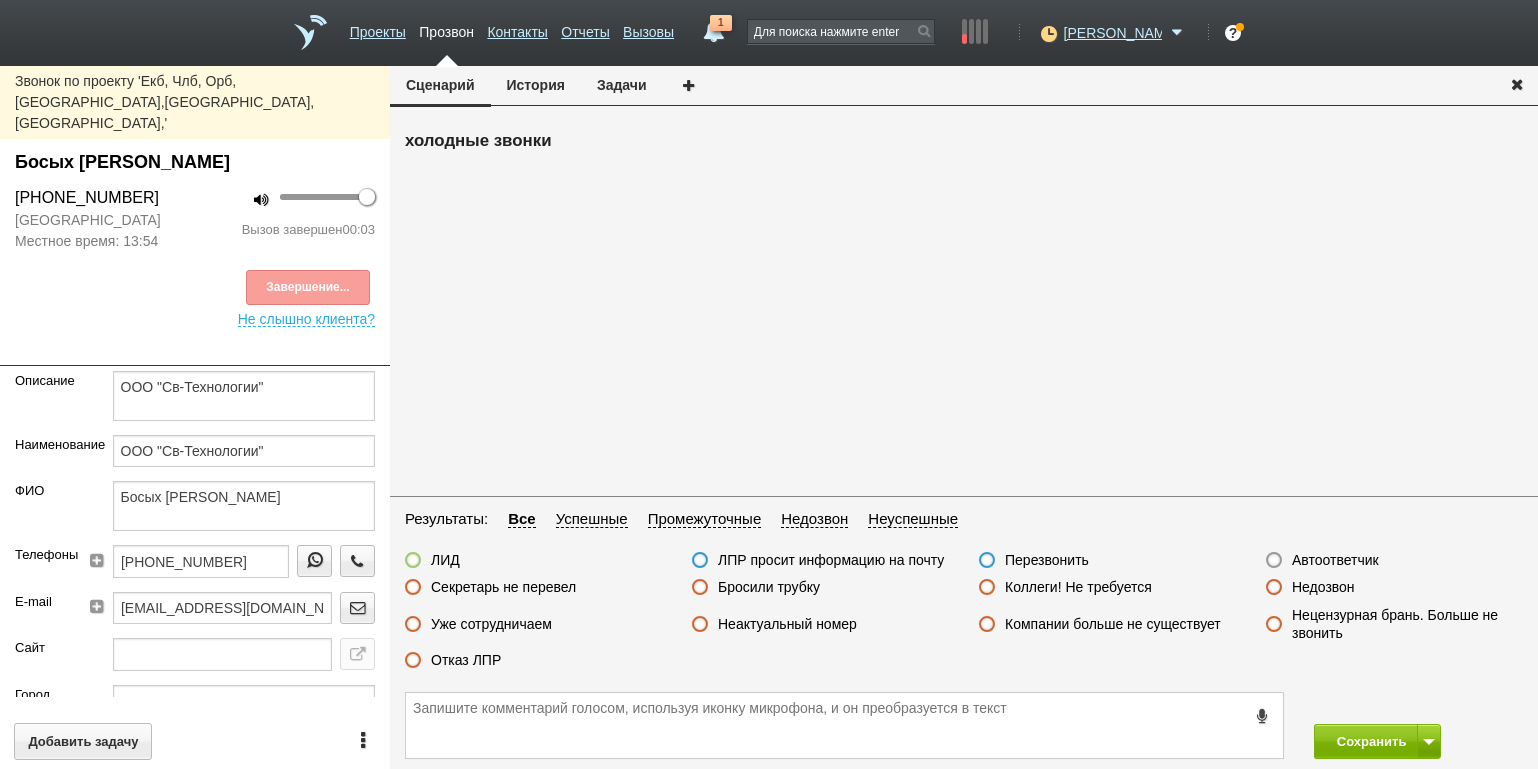 click on "Автоответчик" at bounding box center [1335, 560] 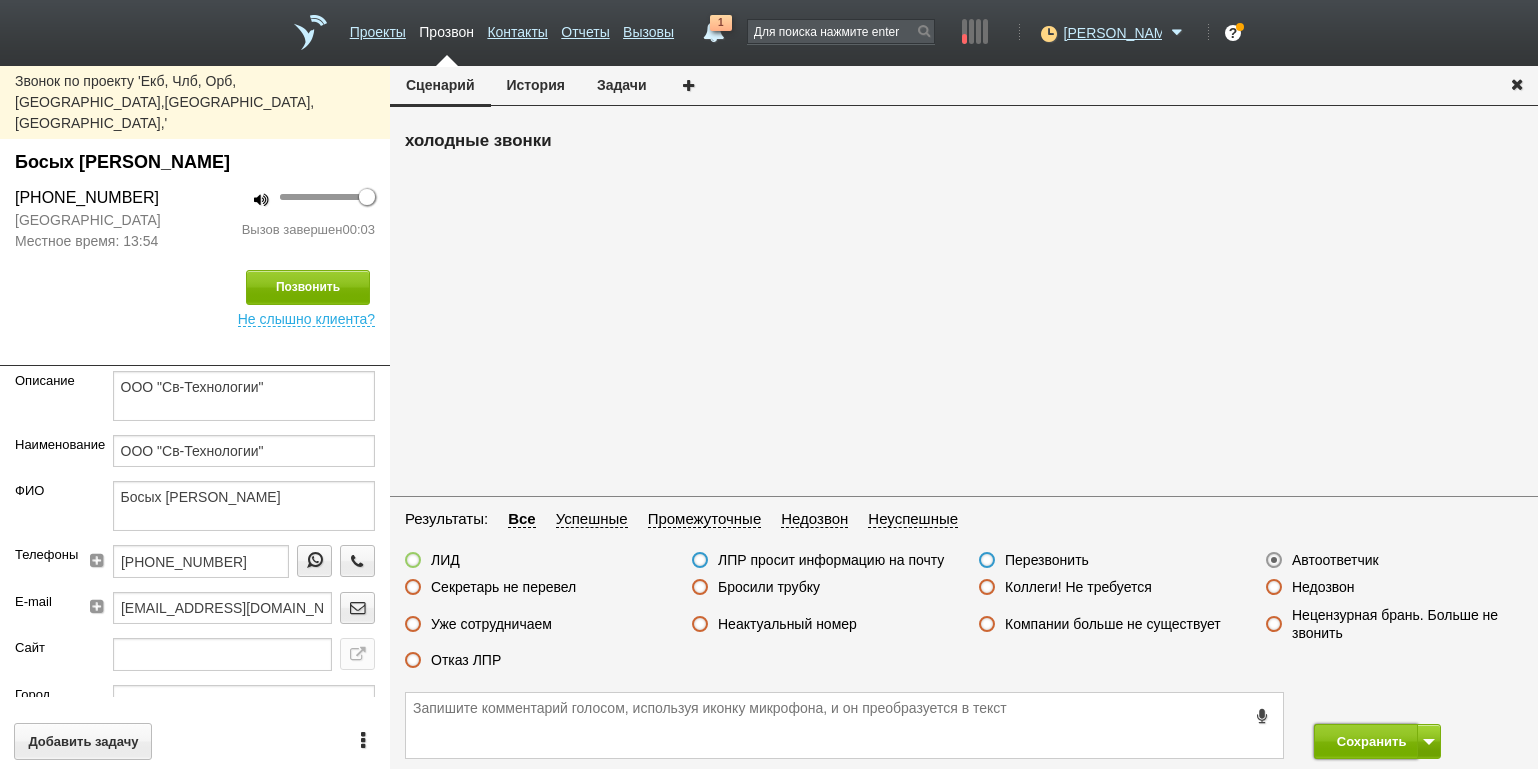 drag, startPoint x: 1359, startPoint y: 752, endPoint x: 1303, endPoint y: 643, distance: 122.54387 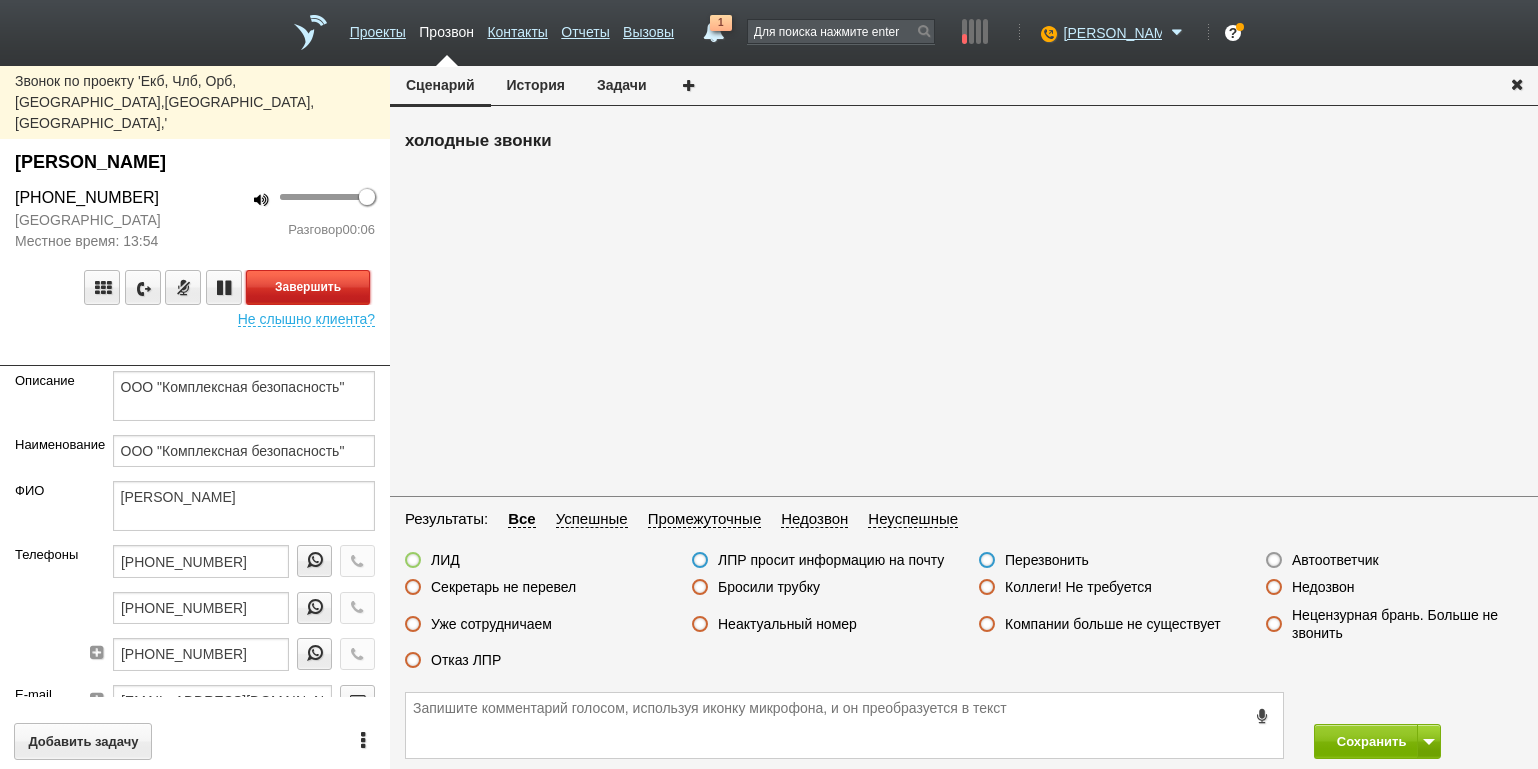 click on "Завершить" at bounding box center (308, 287) 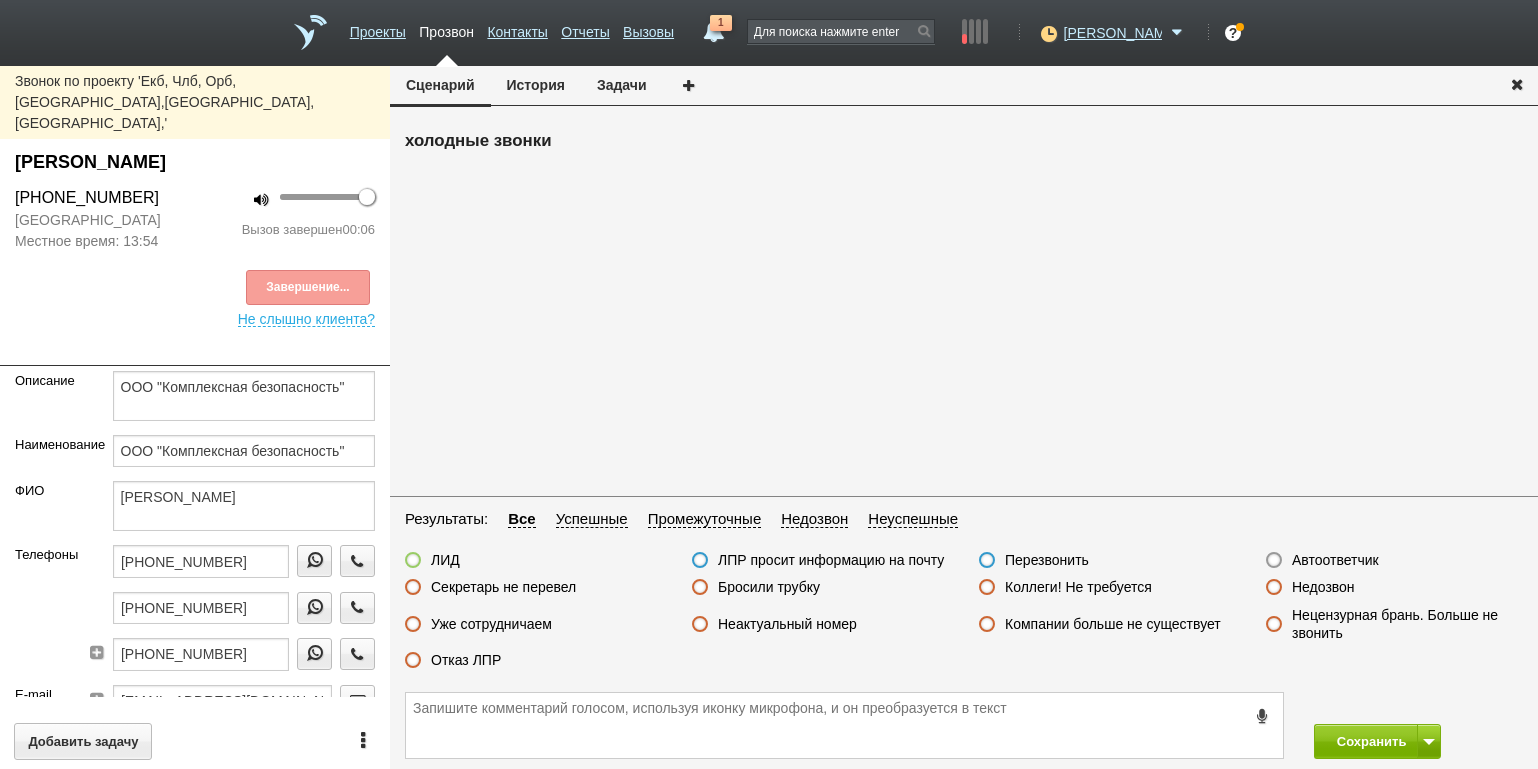 click on "Неактуальный номер" at bounding box center (774, 625) 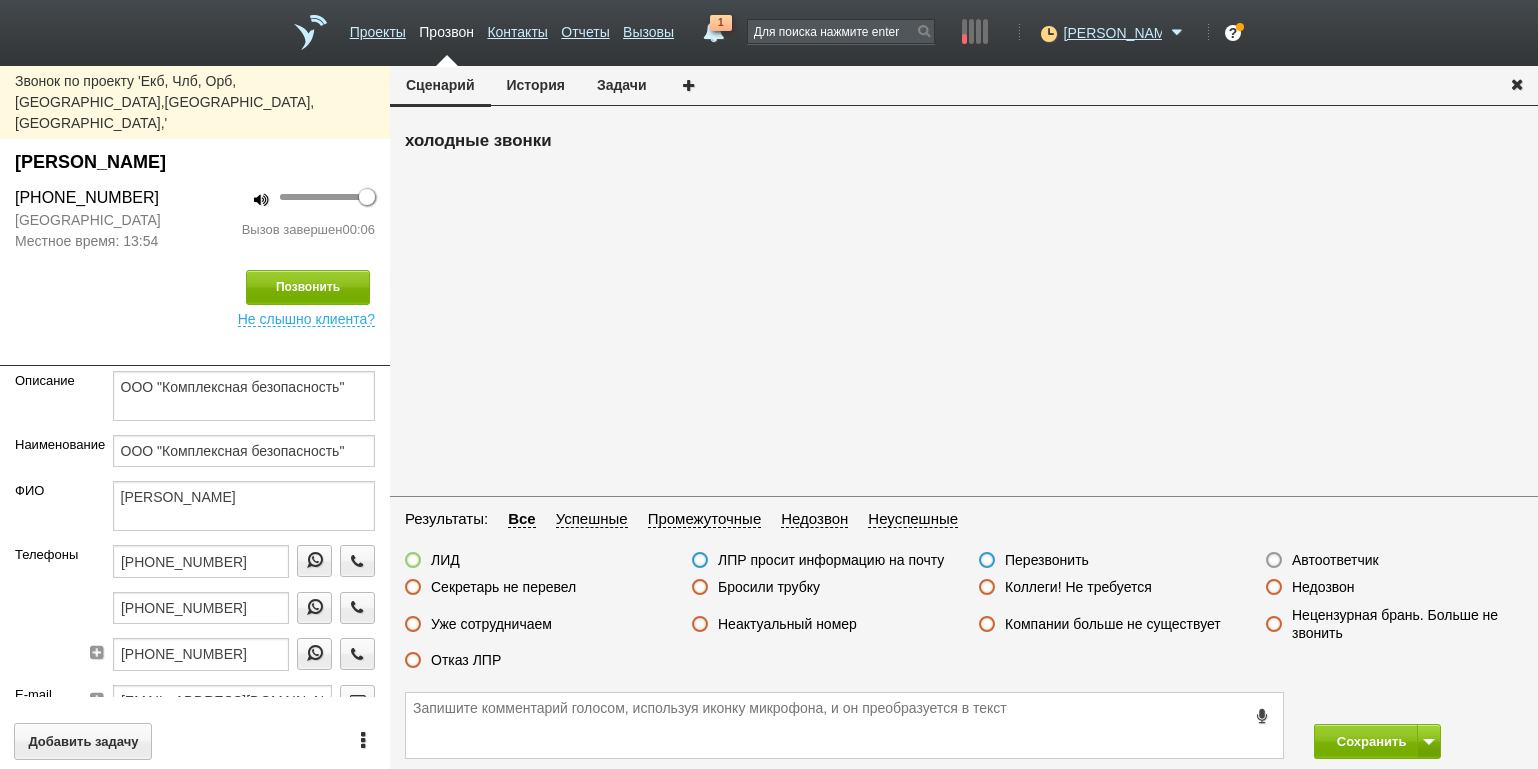 click on "Неактуальный номер" at bounding box center (787, 624) 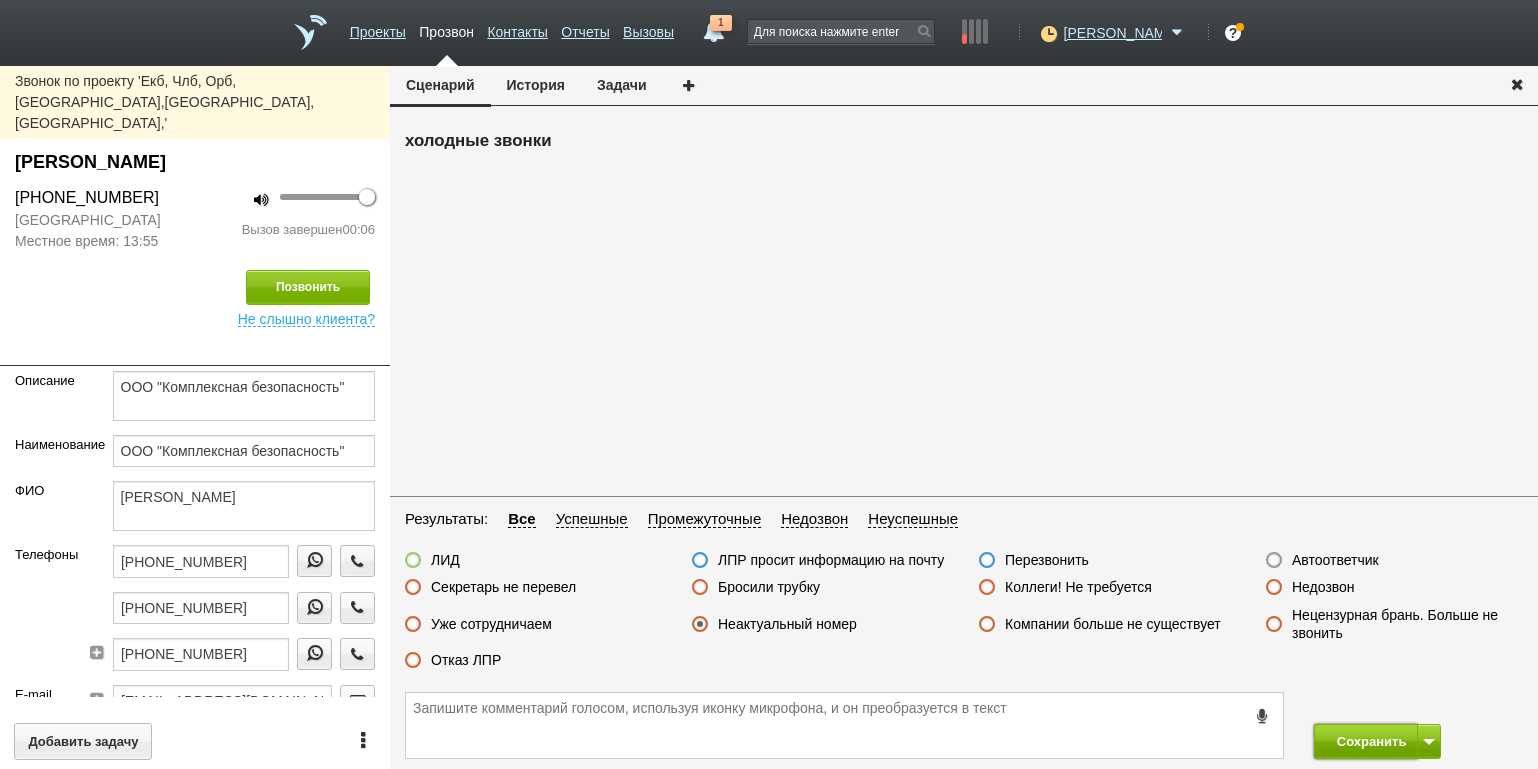 click on "Сохранить" at bounding box center [1366, 741] 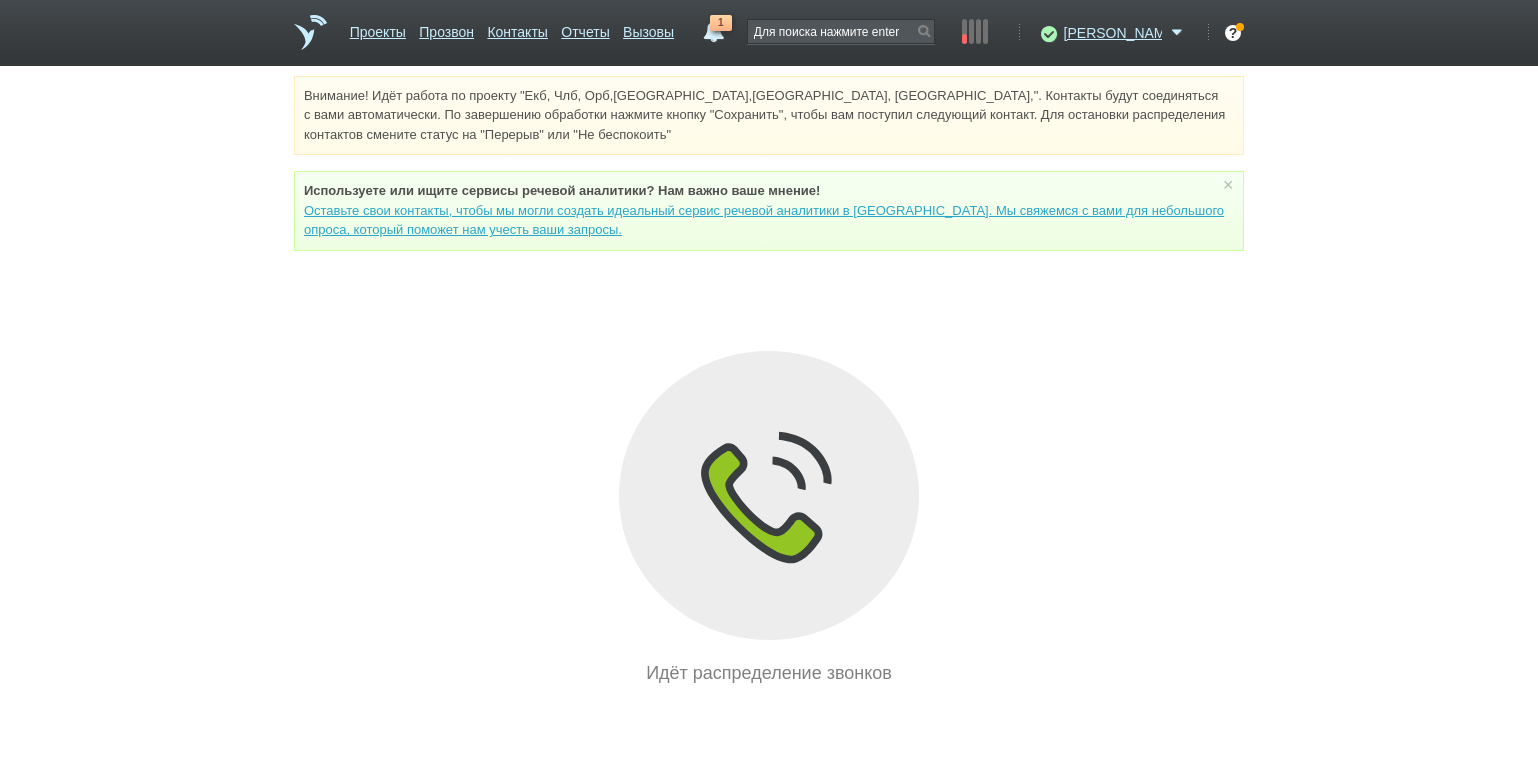 click on "Внимание! Идёт работа по проекту "Екб, Члб, Орб,[GEOGRAPHIC_DATA],[GEOGRAPHIC_DATA], [GEOGRAPHIC_DATA],". Контакты будут соединяться с вами автоматически. По завершению обработки нажмите кнопку "Сохранить", чтобы вам поступил следующий контакт. Для остановки распределения контактов смените статус на "Перерыв" или "Не беспокоить"
Используете или ищите cервисы речевой аналитики? Нам важно ваше мнение!
×
Вы можете звонить напрямую из строки поиска - введите номер и нажмите "Позвонить"
Идёт распределение звонков" at bounding box center (769, 381) 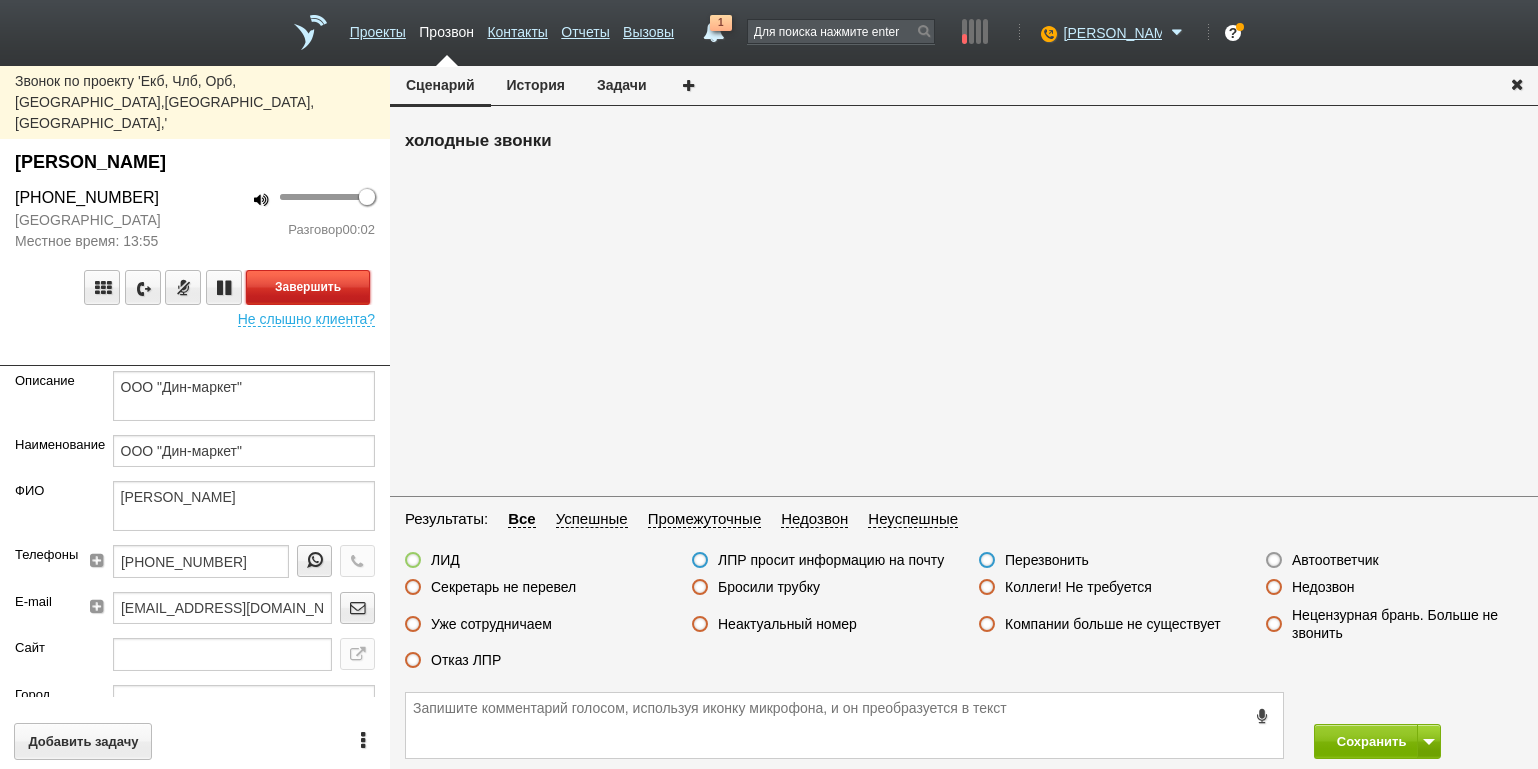 click on "Завершить" at bounding box center (308, 287) 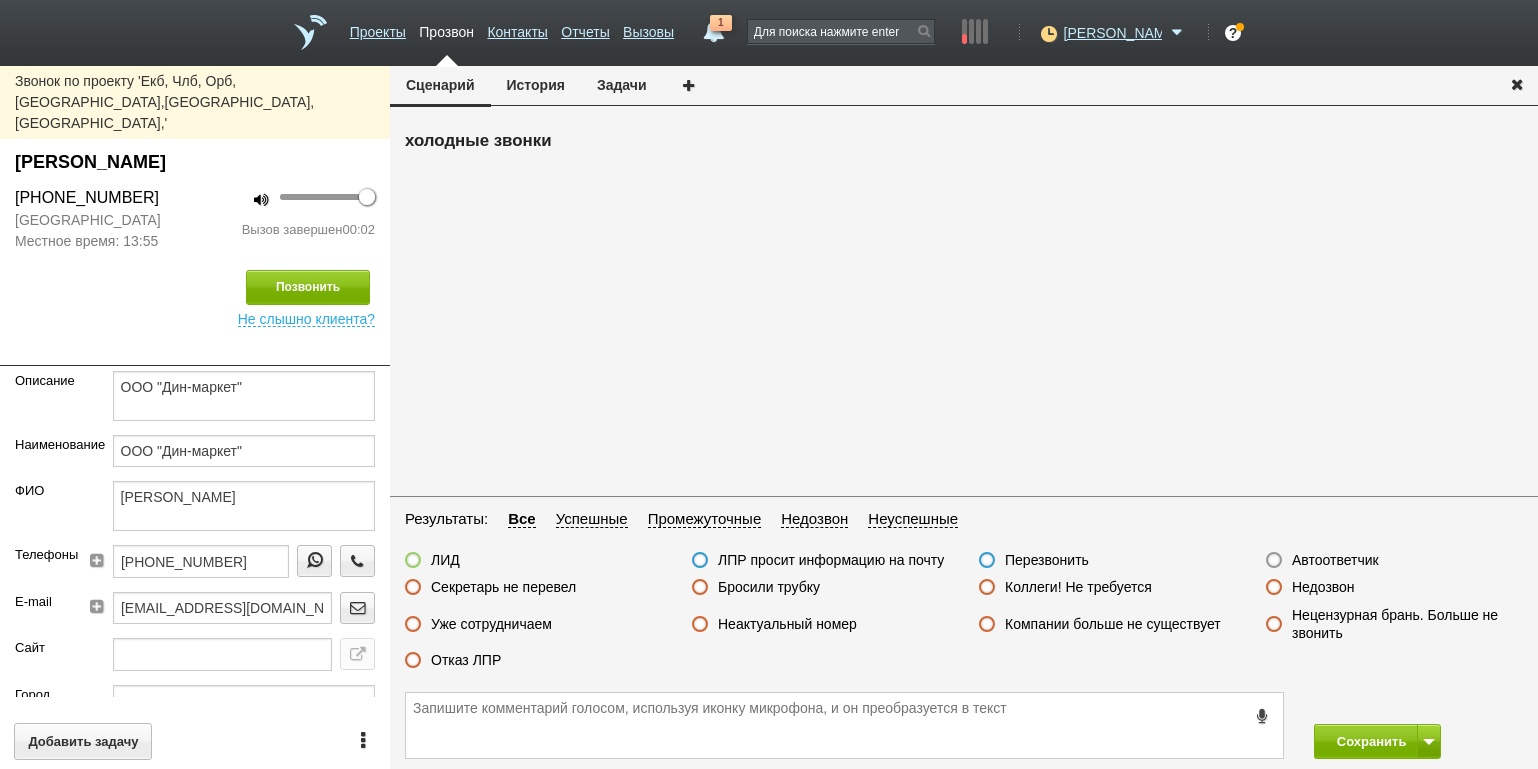 click on "Автоответчик" at bounding box center [1335, 560] 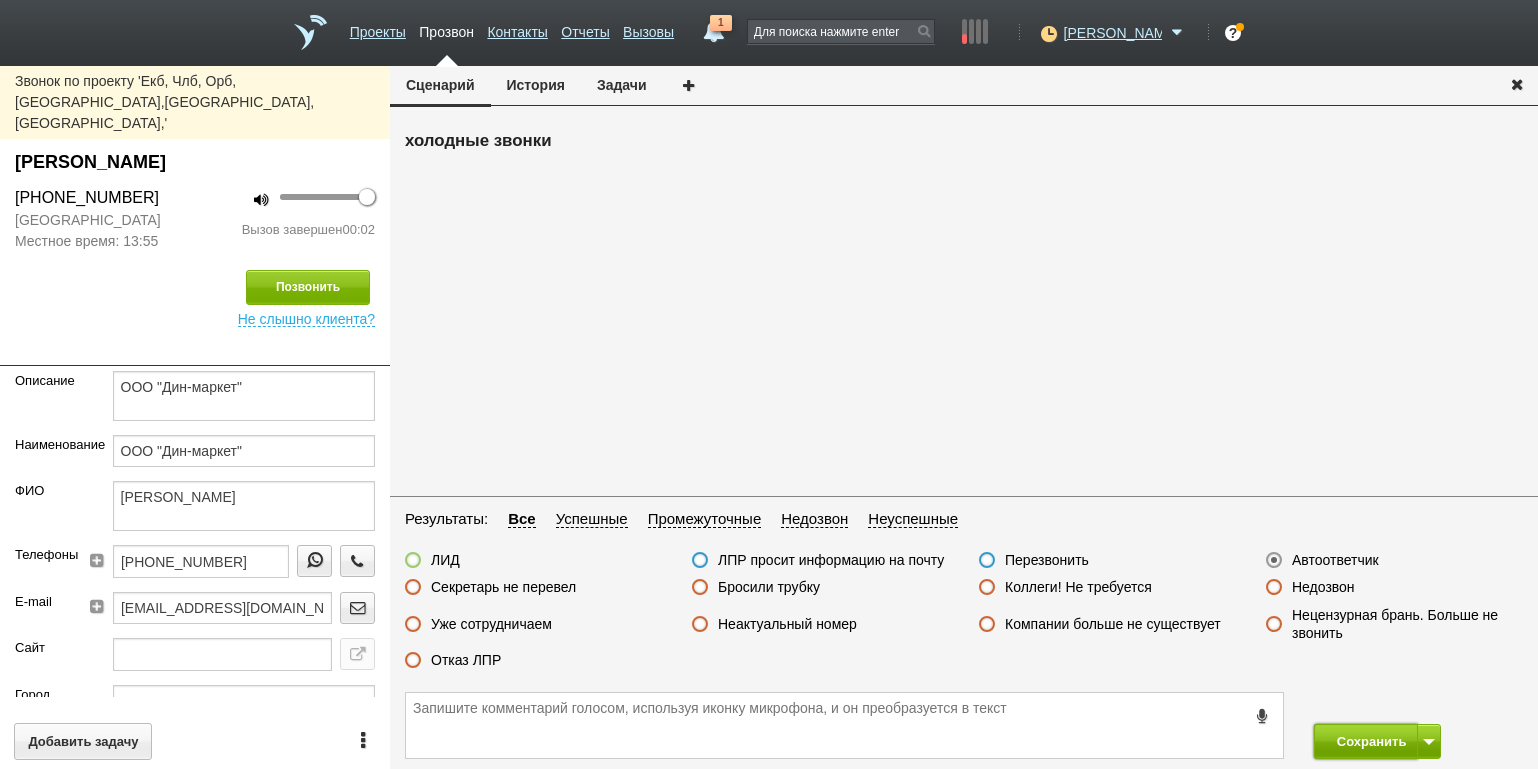 click on "Сохранить" at bounding box center [1366, 741] 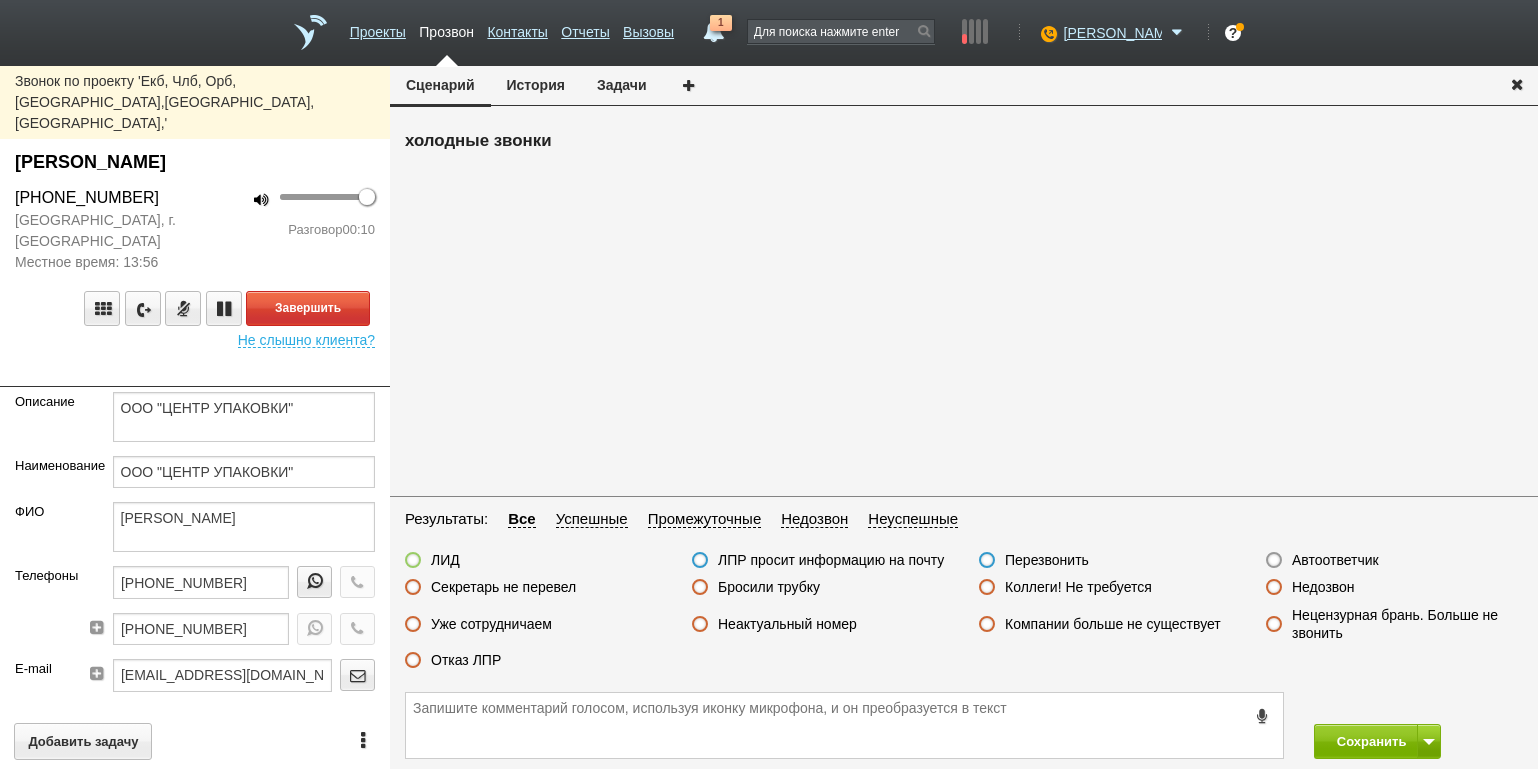 click on "100
Разговор
00:10" at bounding box center [292, 229] 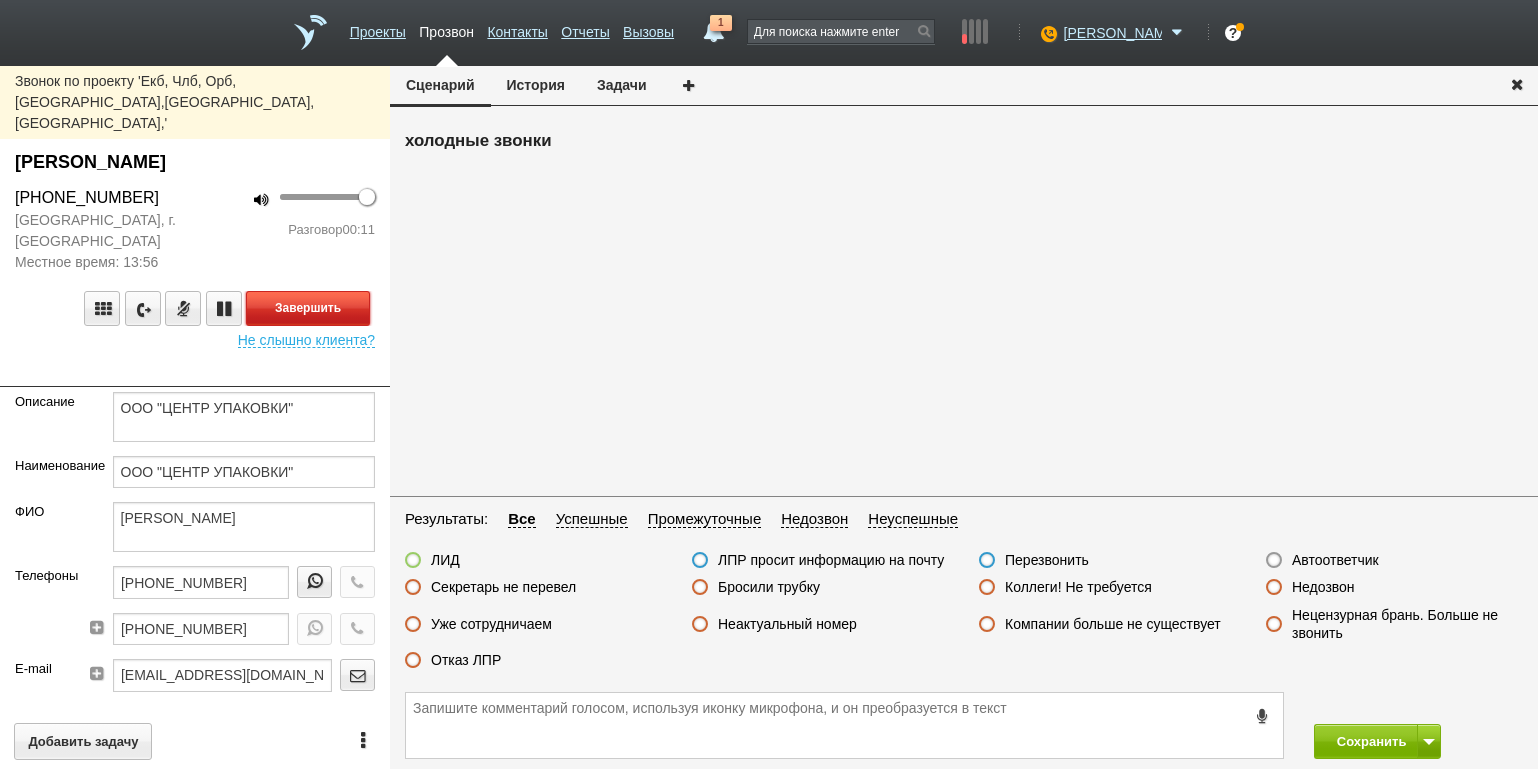 click on "Завершить" at bounding box center (308, 308) 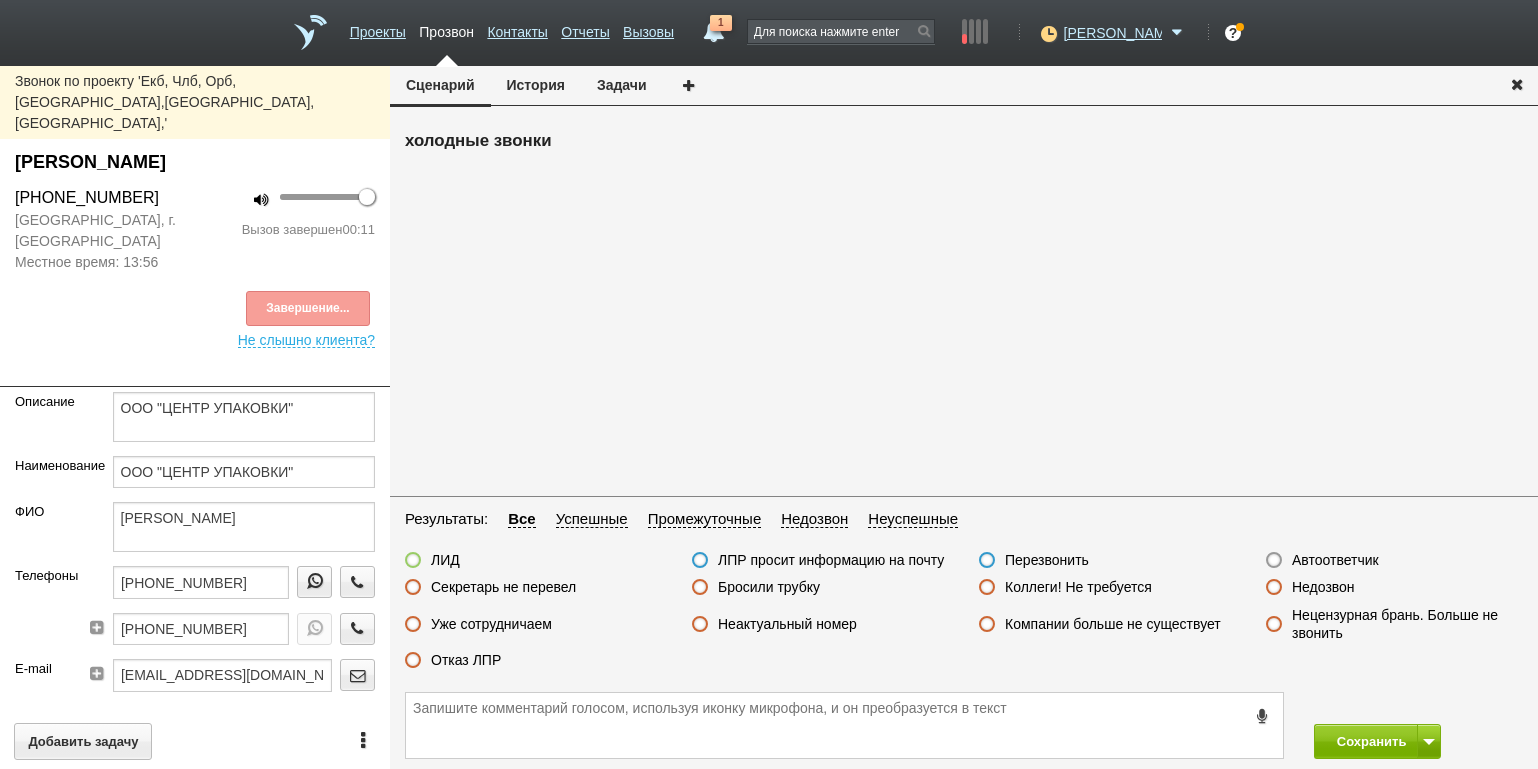 click on "Отказ ЛПР" at bounding box center (466, 660) 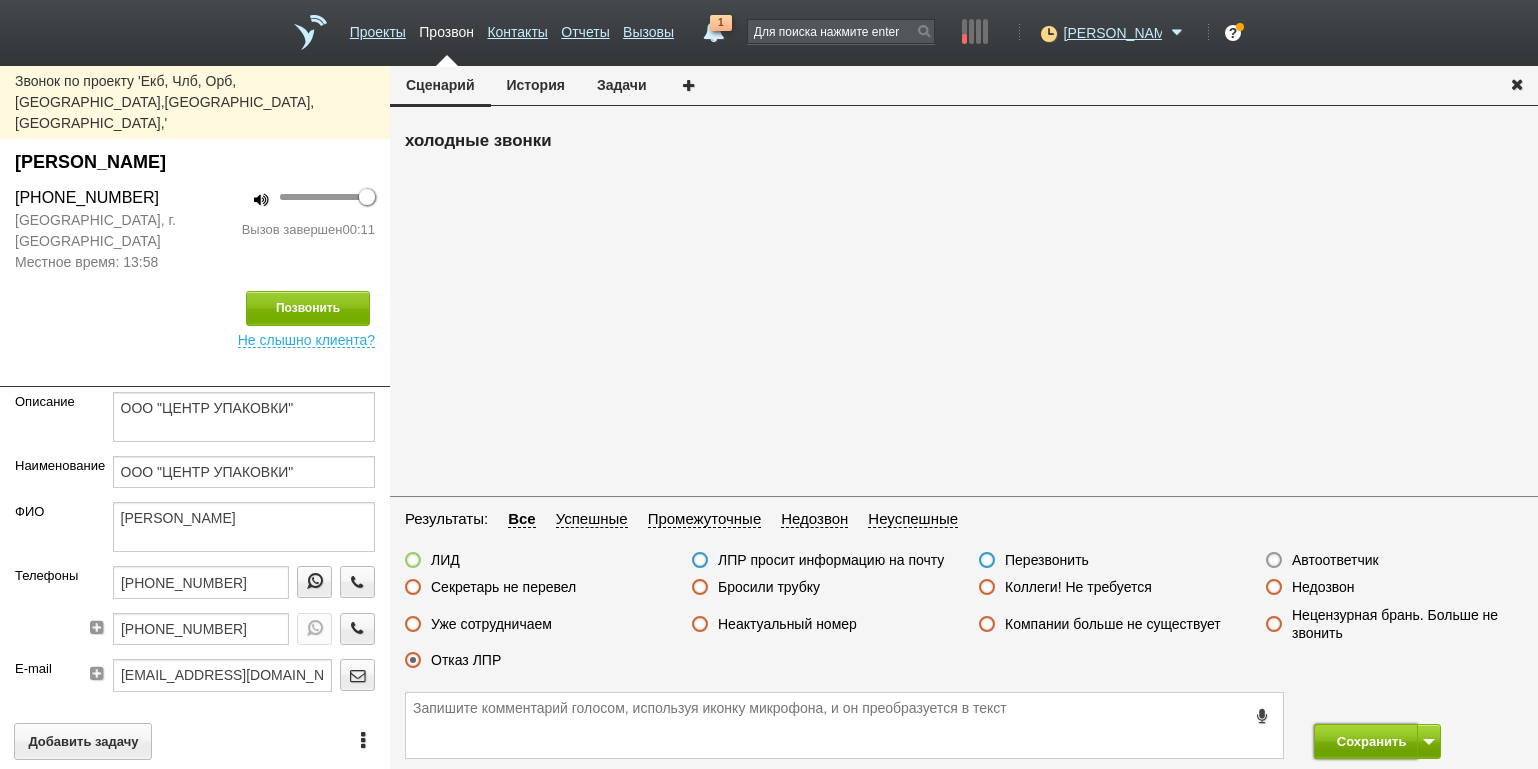 click on "Сохранить" at bounding box center (1366, 741) 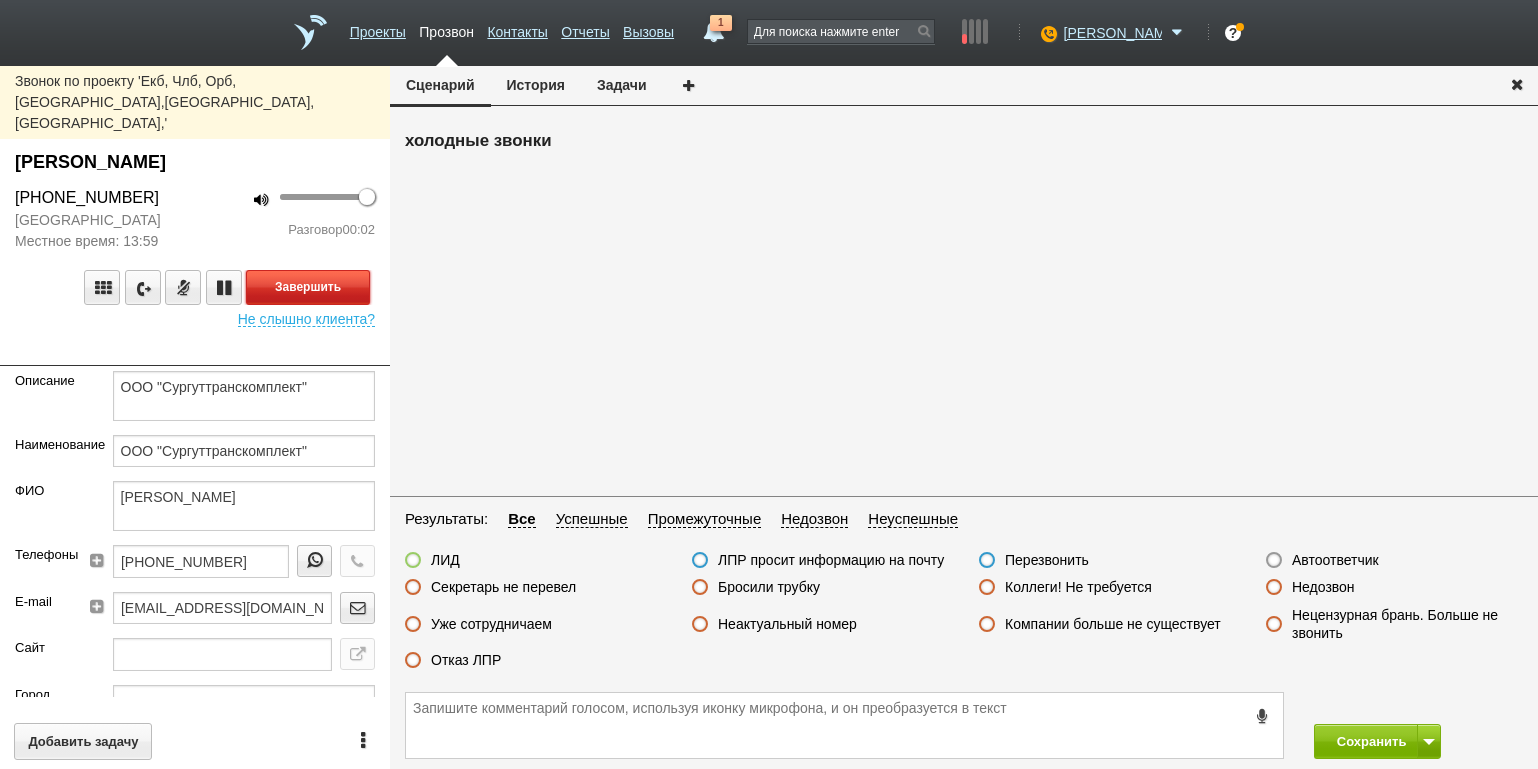 click on "Завершить" at bounding box center (308, 287) 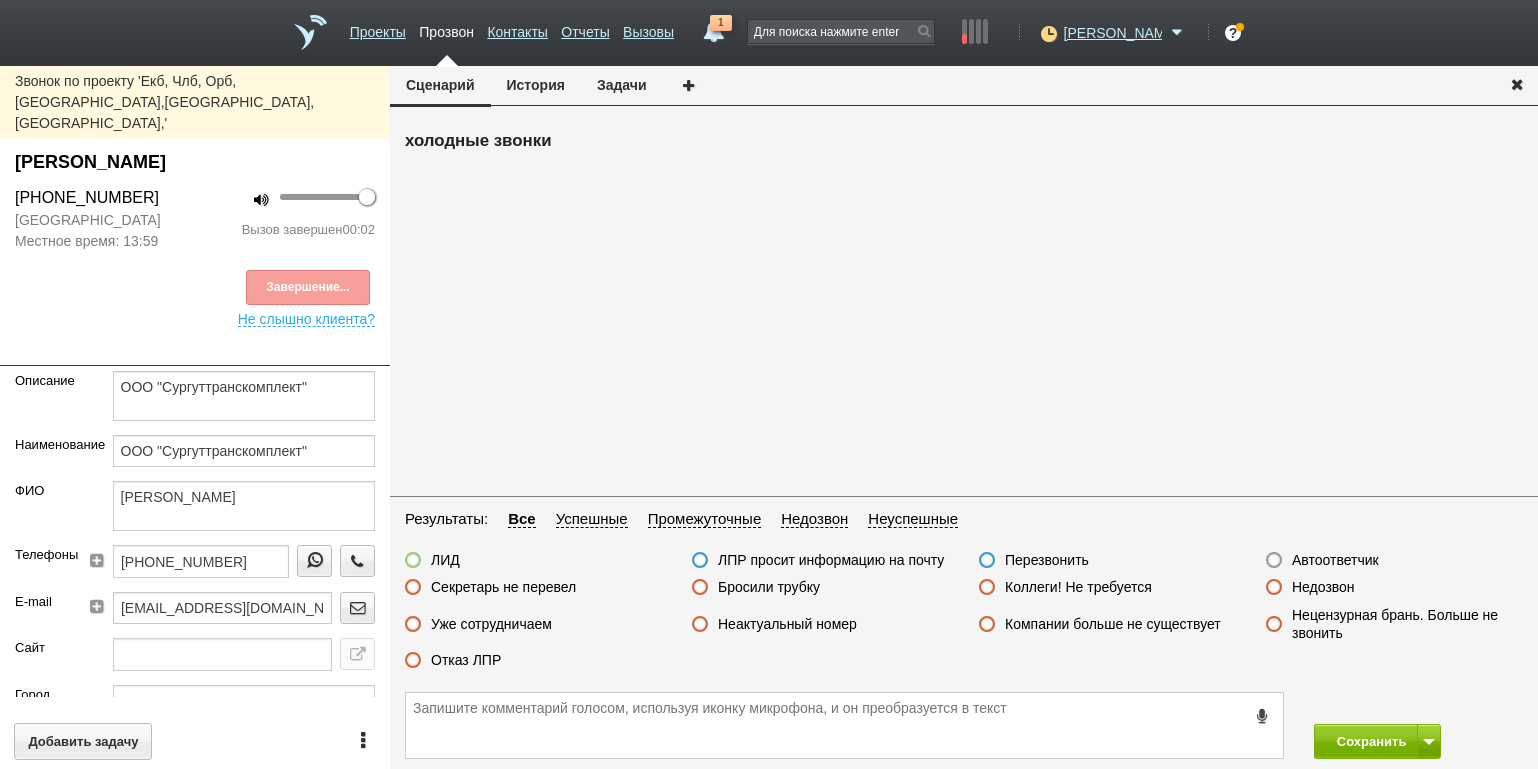 click on "Автоответчик" at bounding box center [1335, 560] 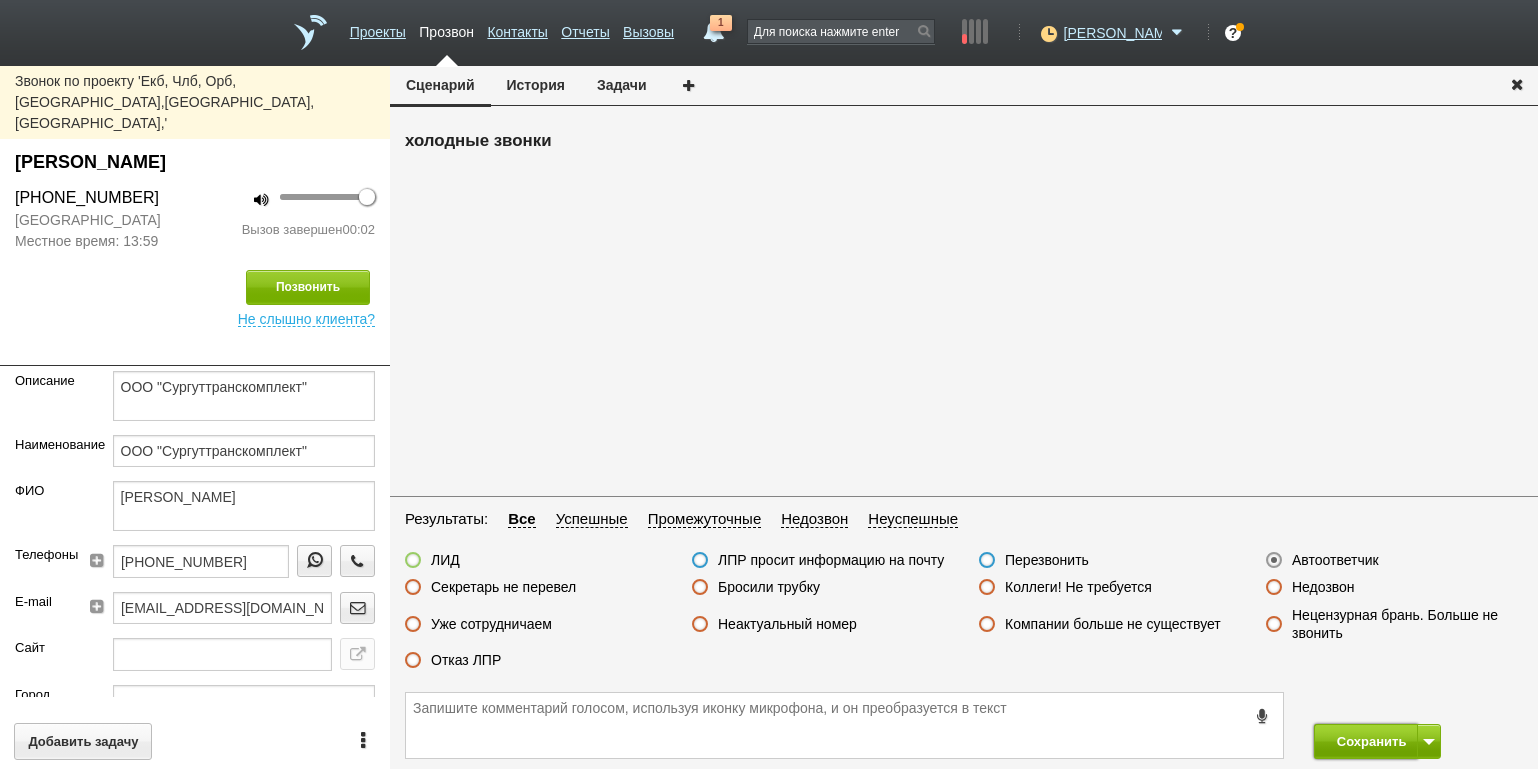 click on "Сохранить" at bounding box center (1366, 741) 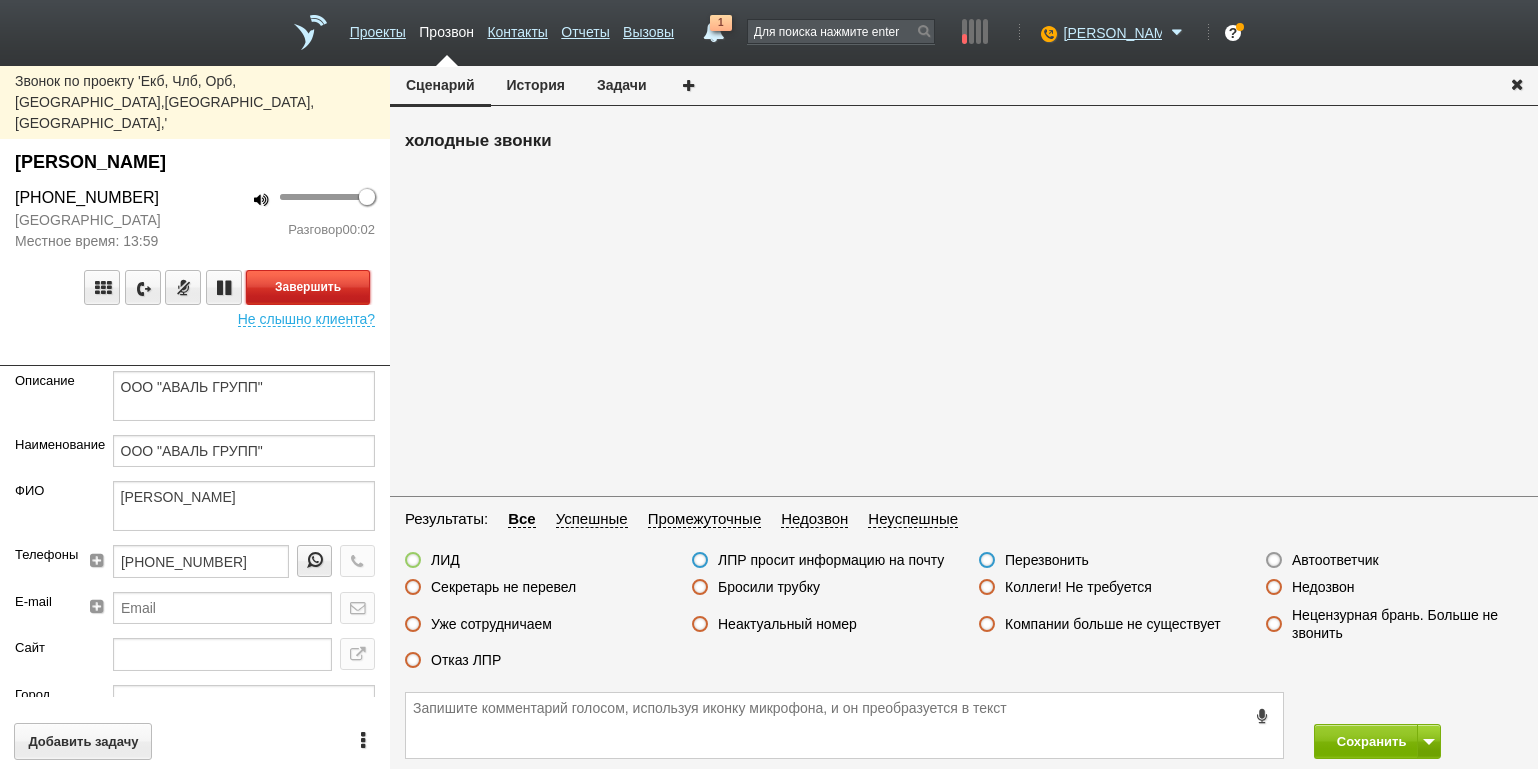 click on "Завершить" at bounding box center [308, 287] 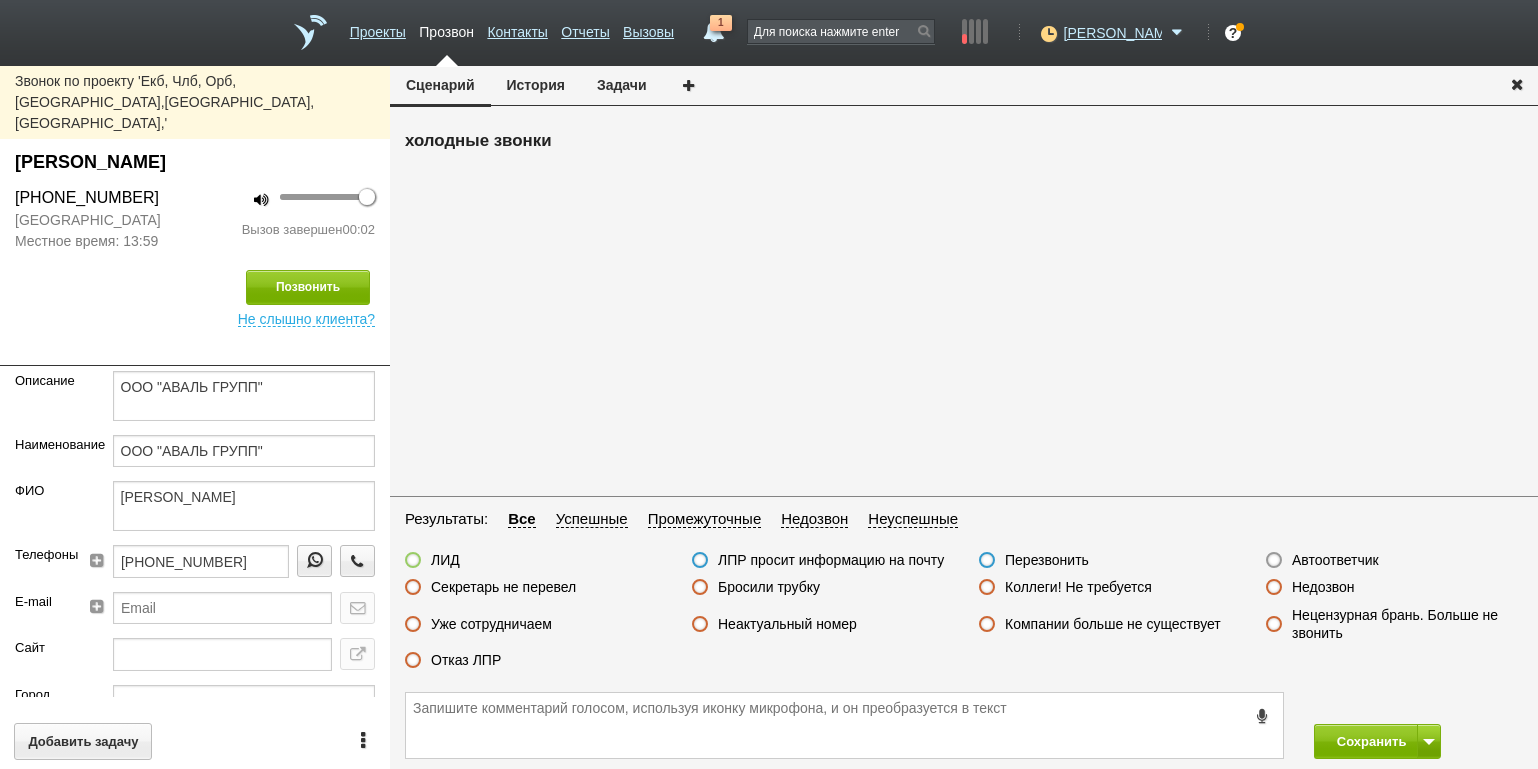 click on "Автоответчик" at bounding box center (1335, 560) 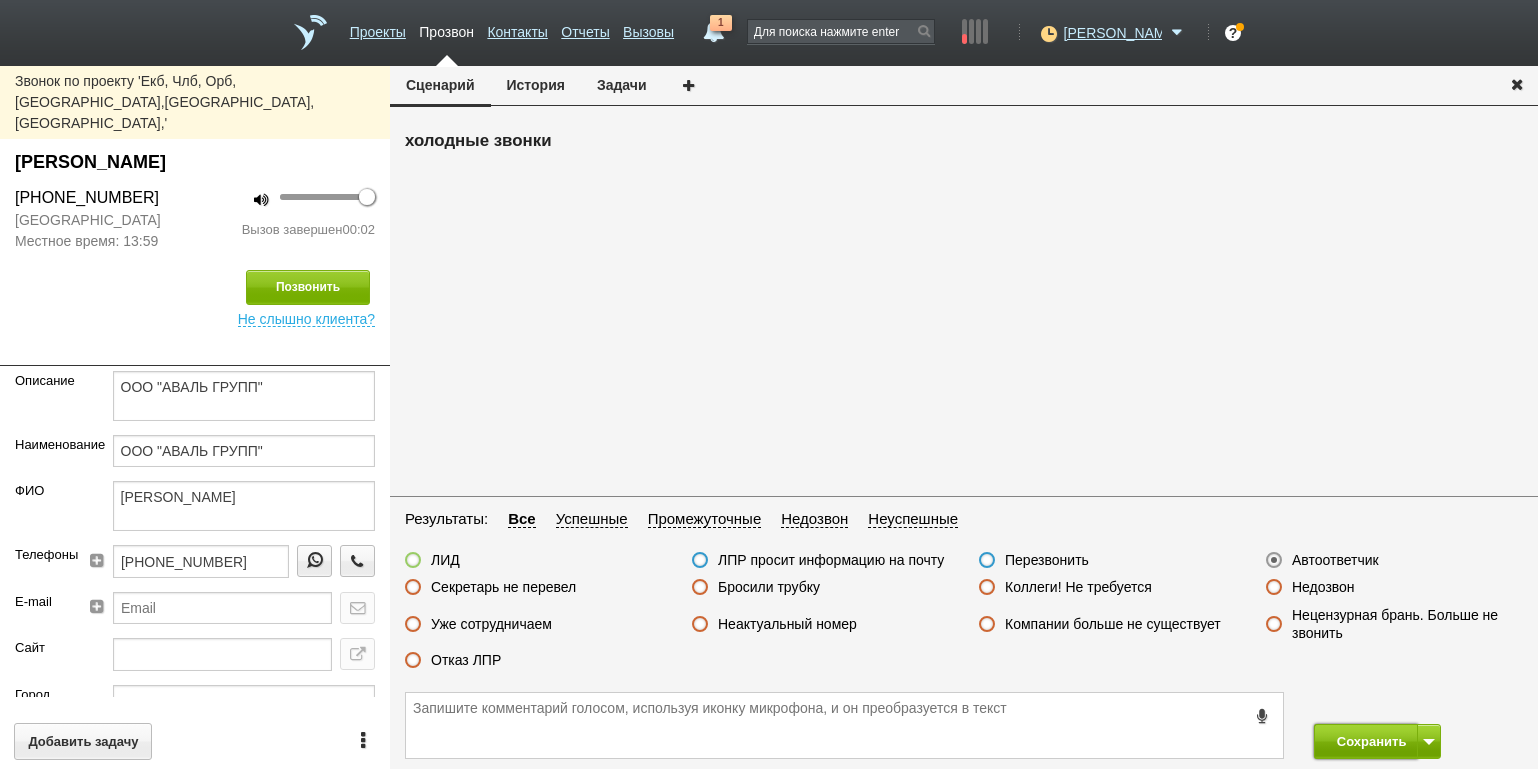 click on "Сохранить" at bounding box center (1366, 741) 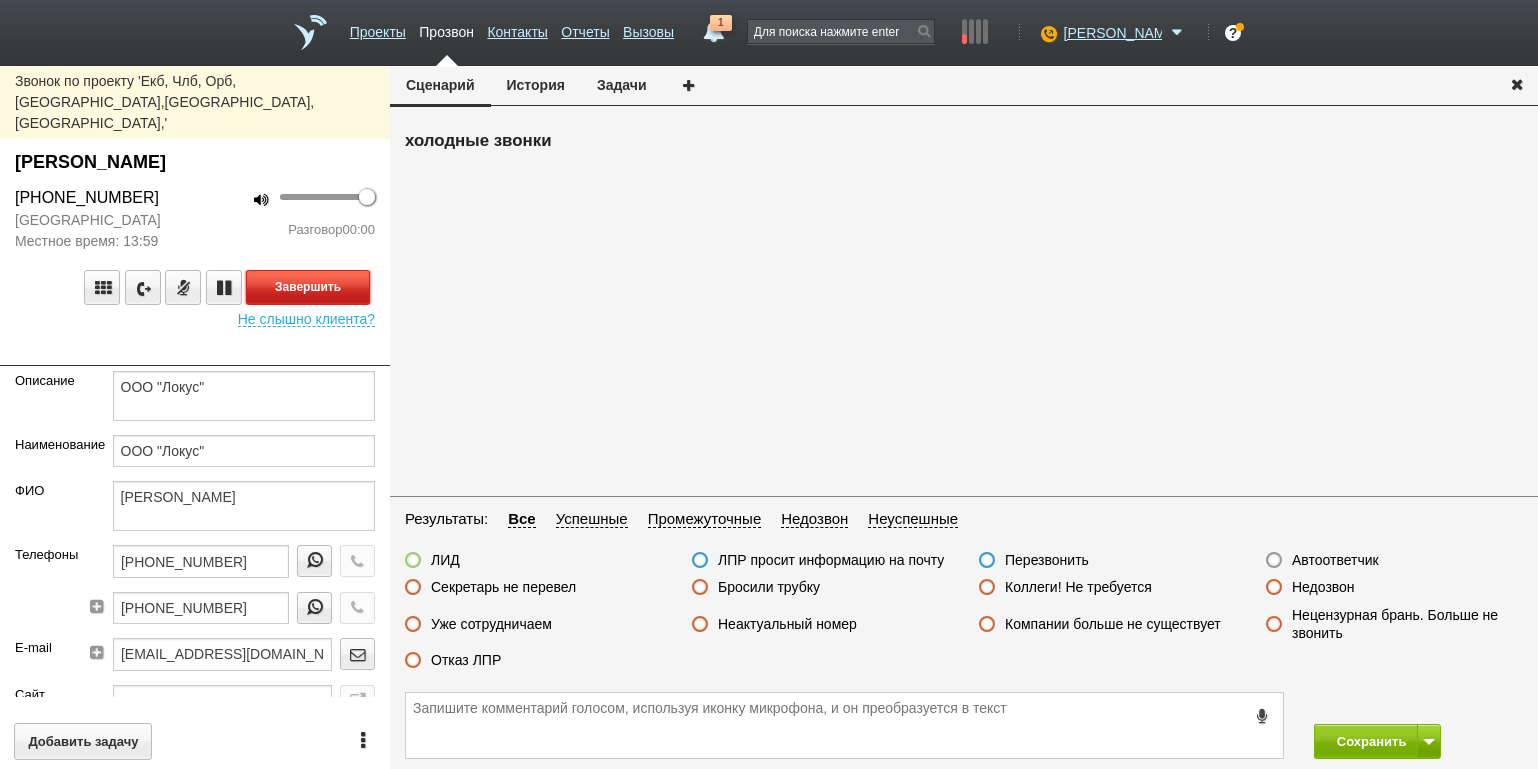 click on "Завершить" at bounding box center [308, 287] 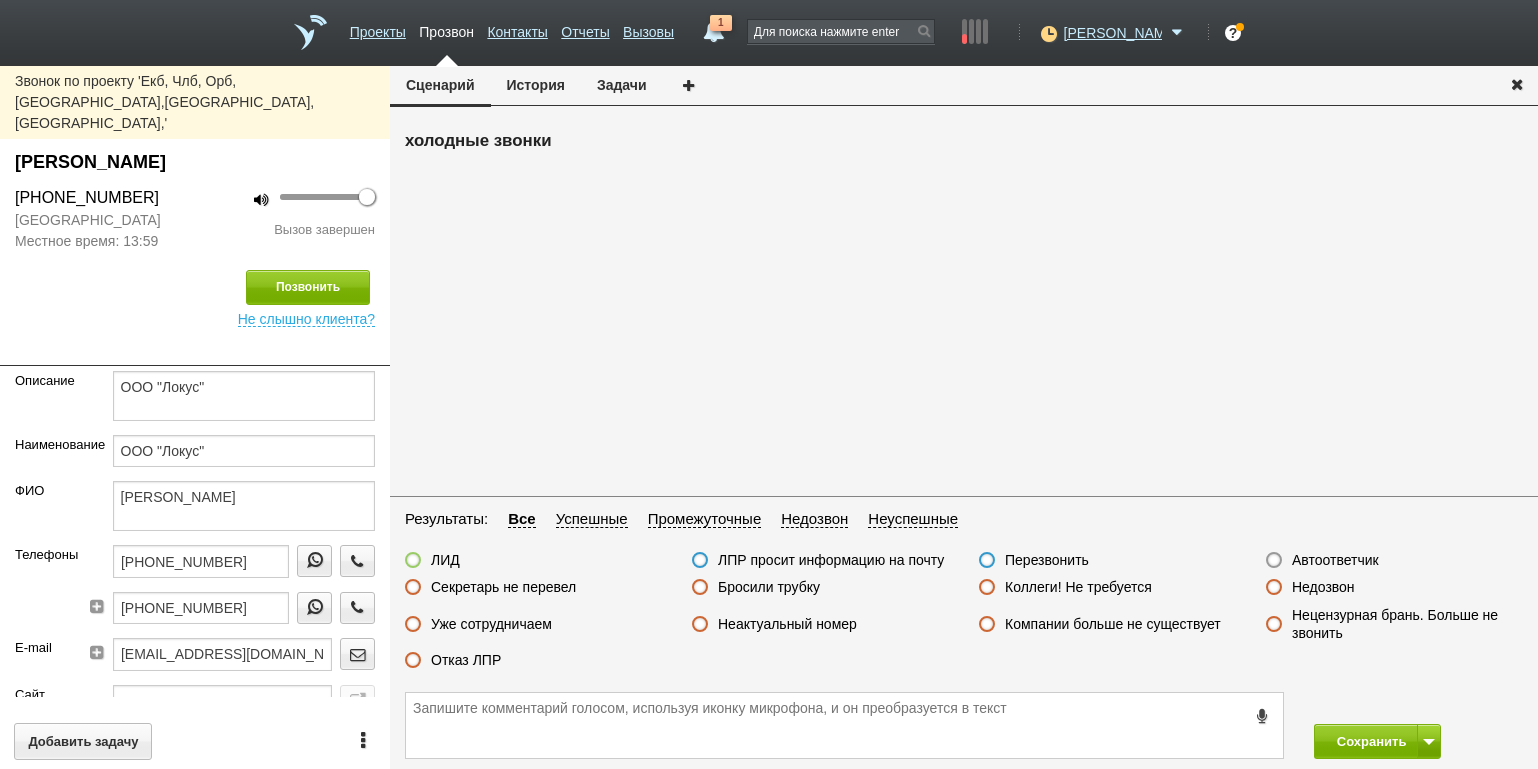 click on "Недозвон" at bounding box center (1323, 587) 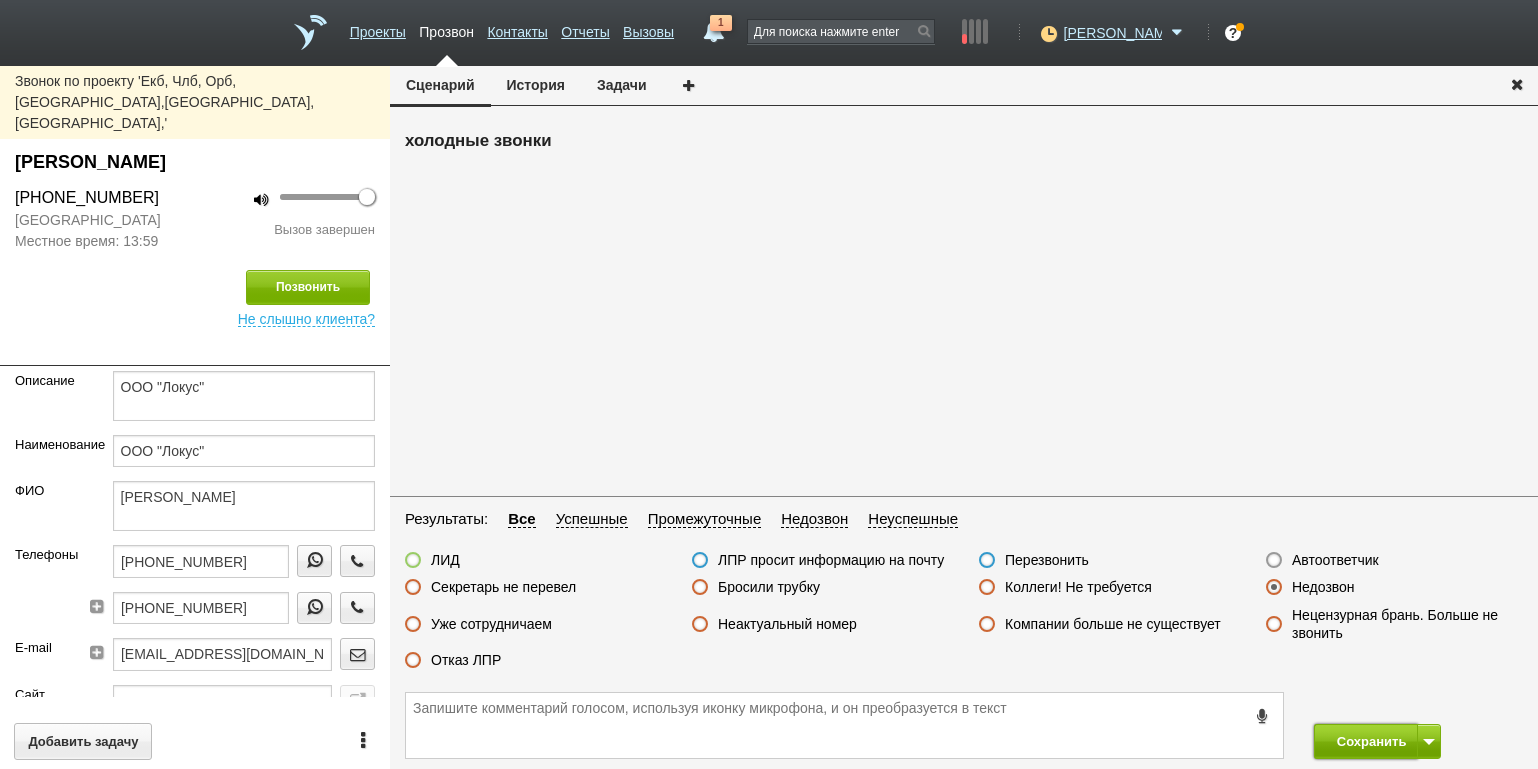 click on "Сохранить" at bounding box center (1366, 741) 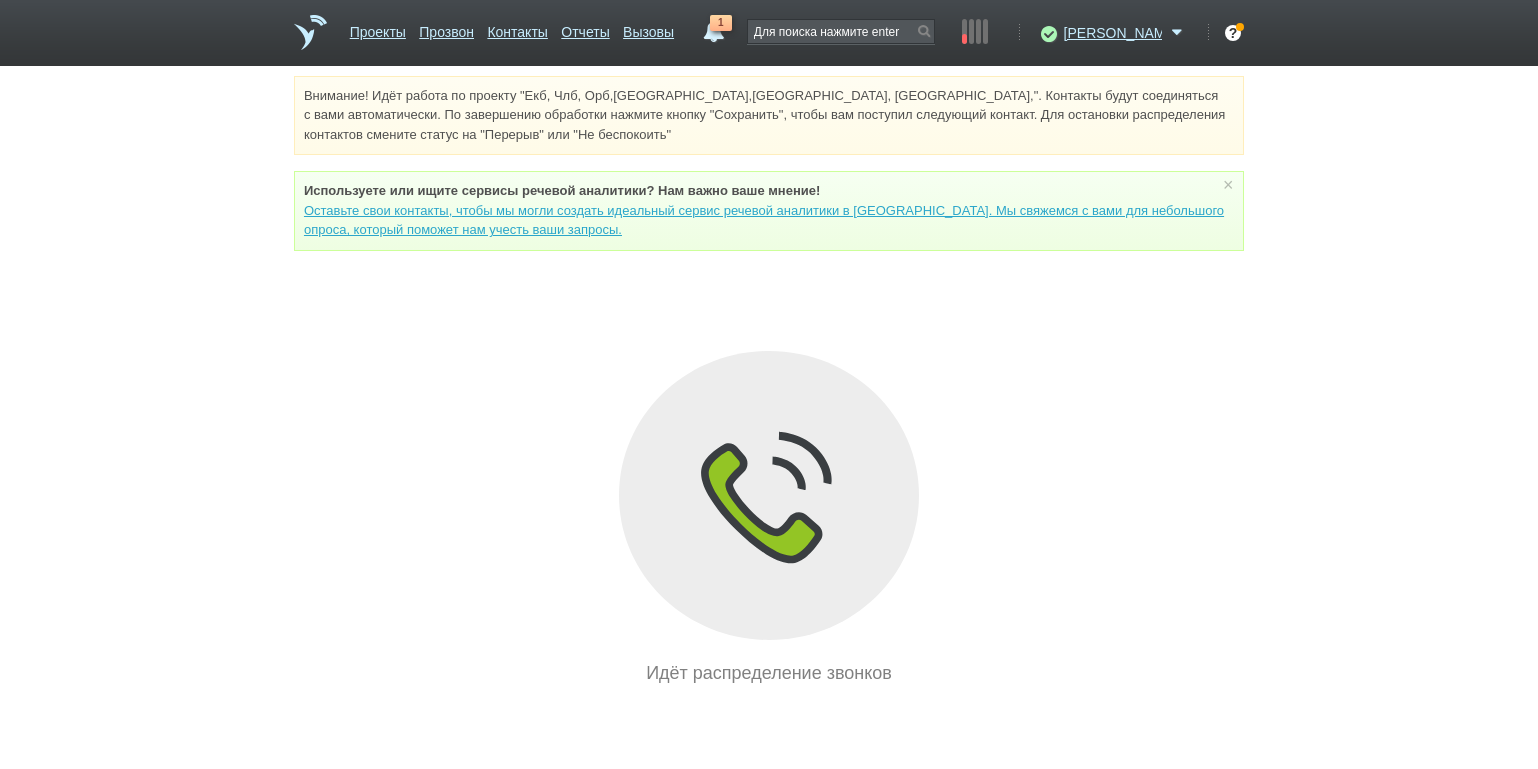 click on "Внимание! Идёт работа по проекту "Екб, Члб, Орб,[GEOGRAPHIC_DATA],[GEOGRAPHIC_DATA], [GEOGRAPHIC_DATA],". Контакты будут соединяться с вами автоматически. По завершению обработки нажмите кнопку "Сохранить", чтобы вам поступил следующий контакт. Для остановки распределения контактов смените статус на "Перерыв" или "Не беспокоить"
Используете или ищите cервисы речевой аналитики? Нам важно ваше мнение!
×
Вы можете звонить напрямую из строки поиска - введите номер и нажмите "Позвонить"
Идёт распределение звонков" at bounding box center (769, 381) 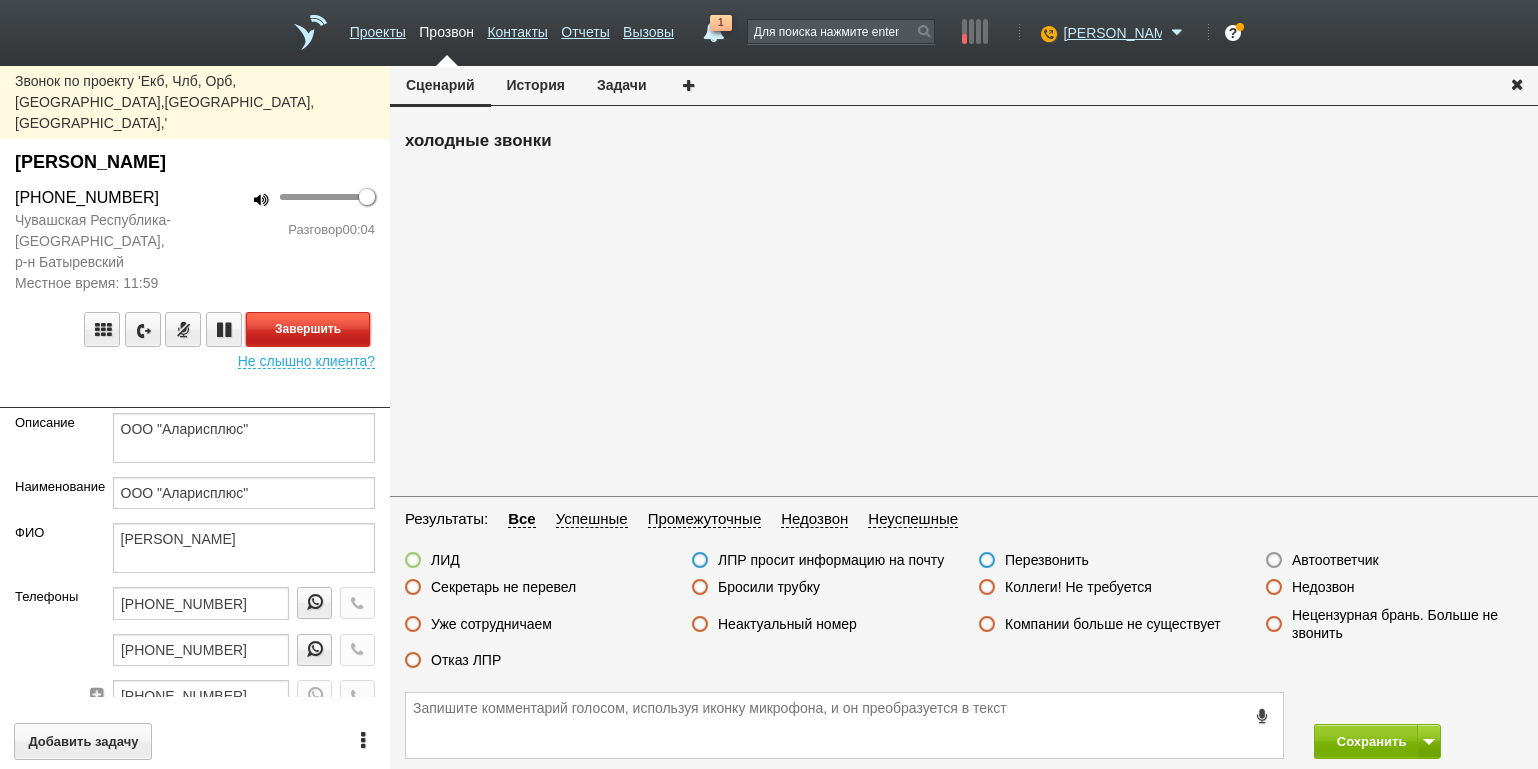 click on "Завершить" at bounding box center [308, 329] 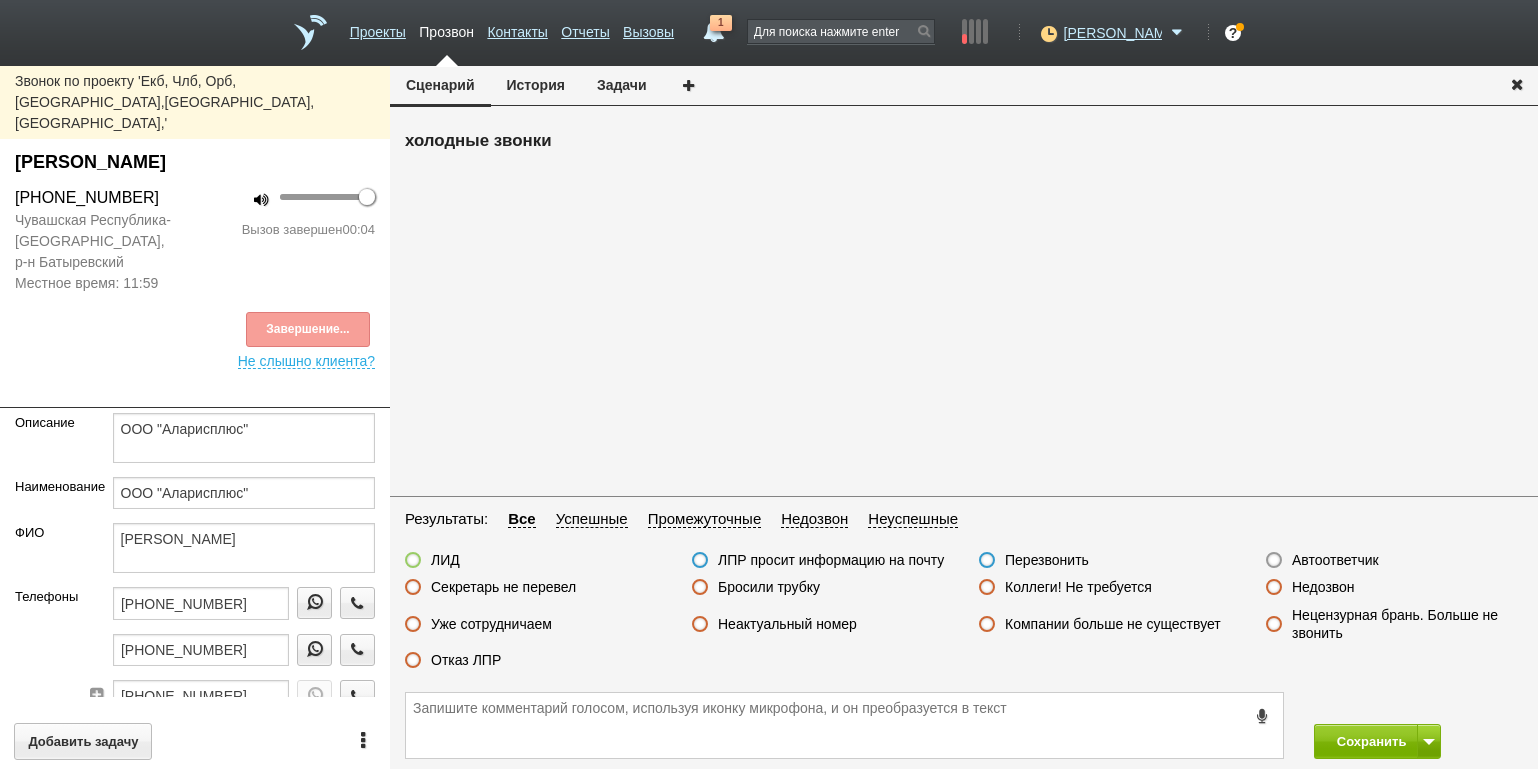click on "Недозвон" at bounding box center [1323, 587] 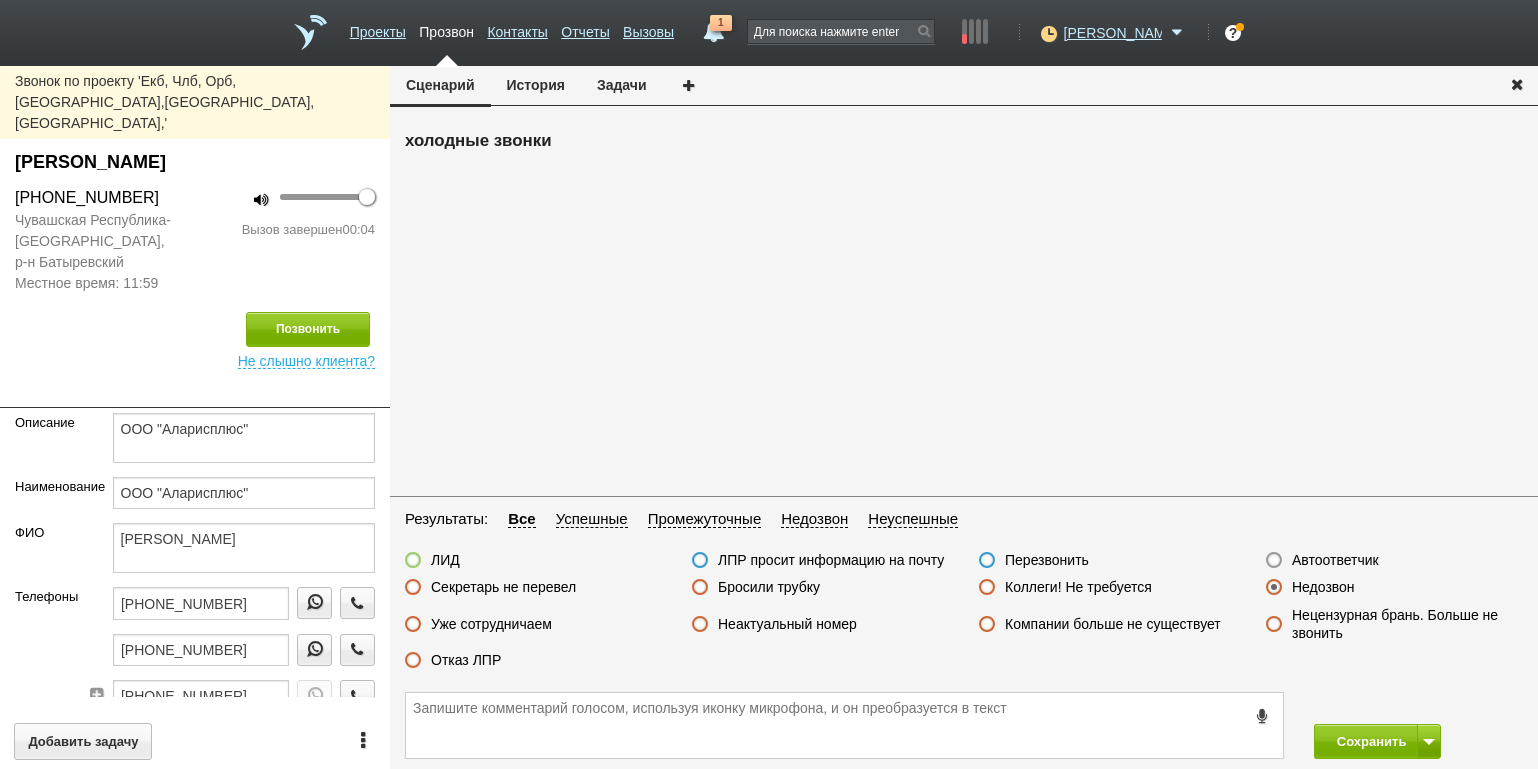 click on "Сохранить" at bounding box center [964, 725] 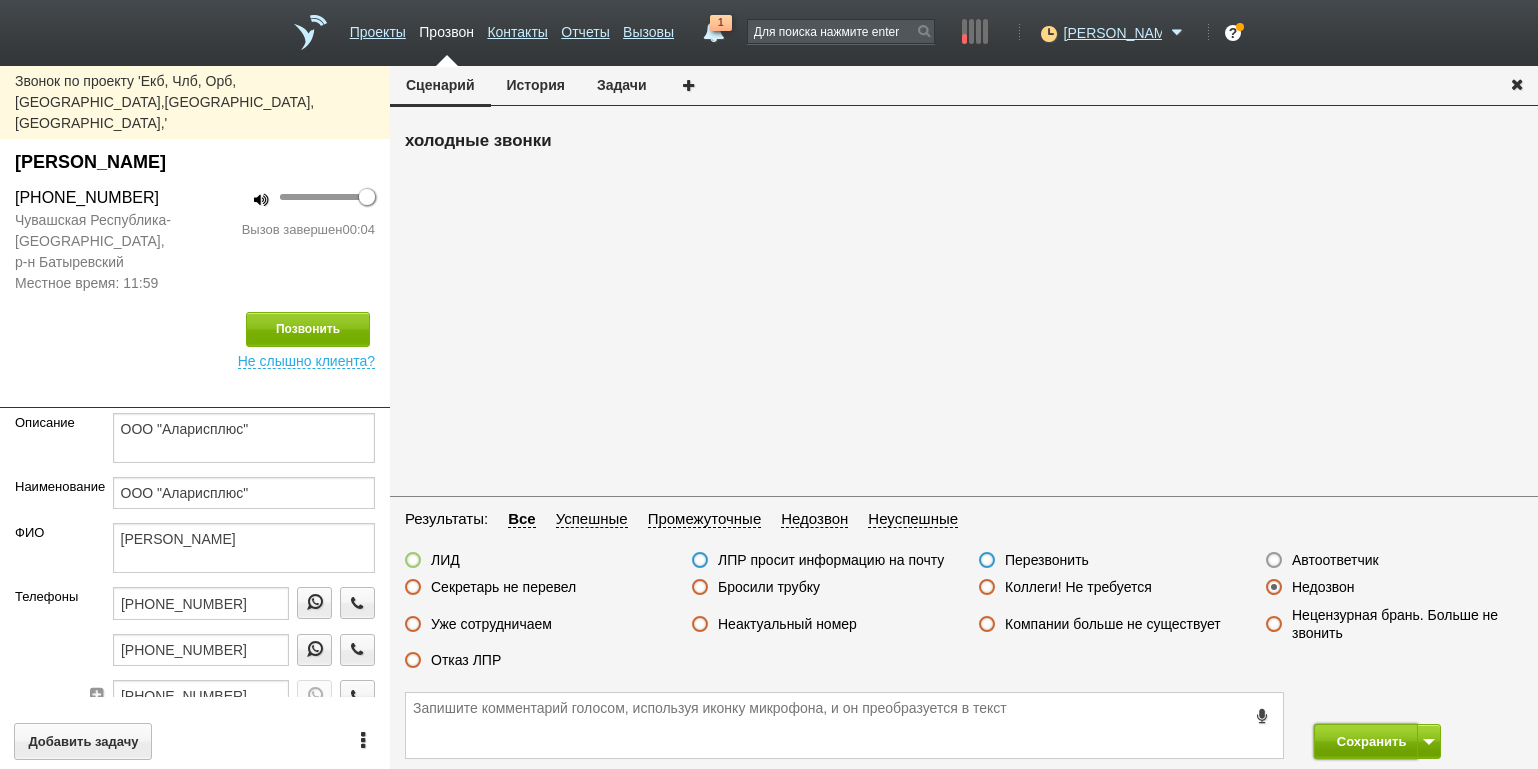 click on "Сохранить" at bounding box center (1366, 741) 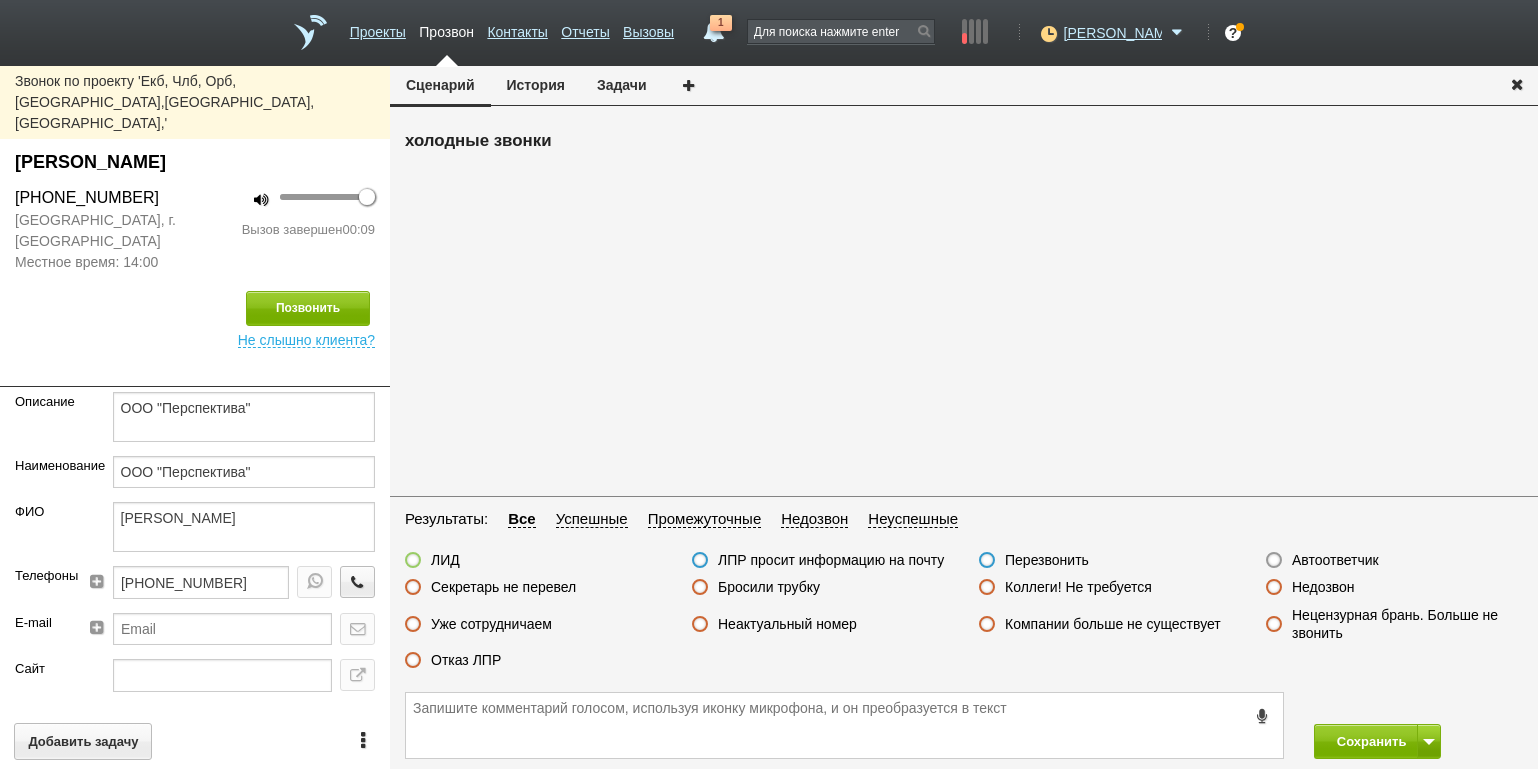 drag, startPoint x: 459, startPoint y: 664, endPoint x: 503, endPoint y: 666, distance: 44.04543 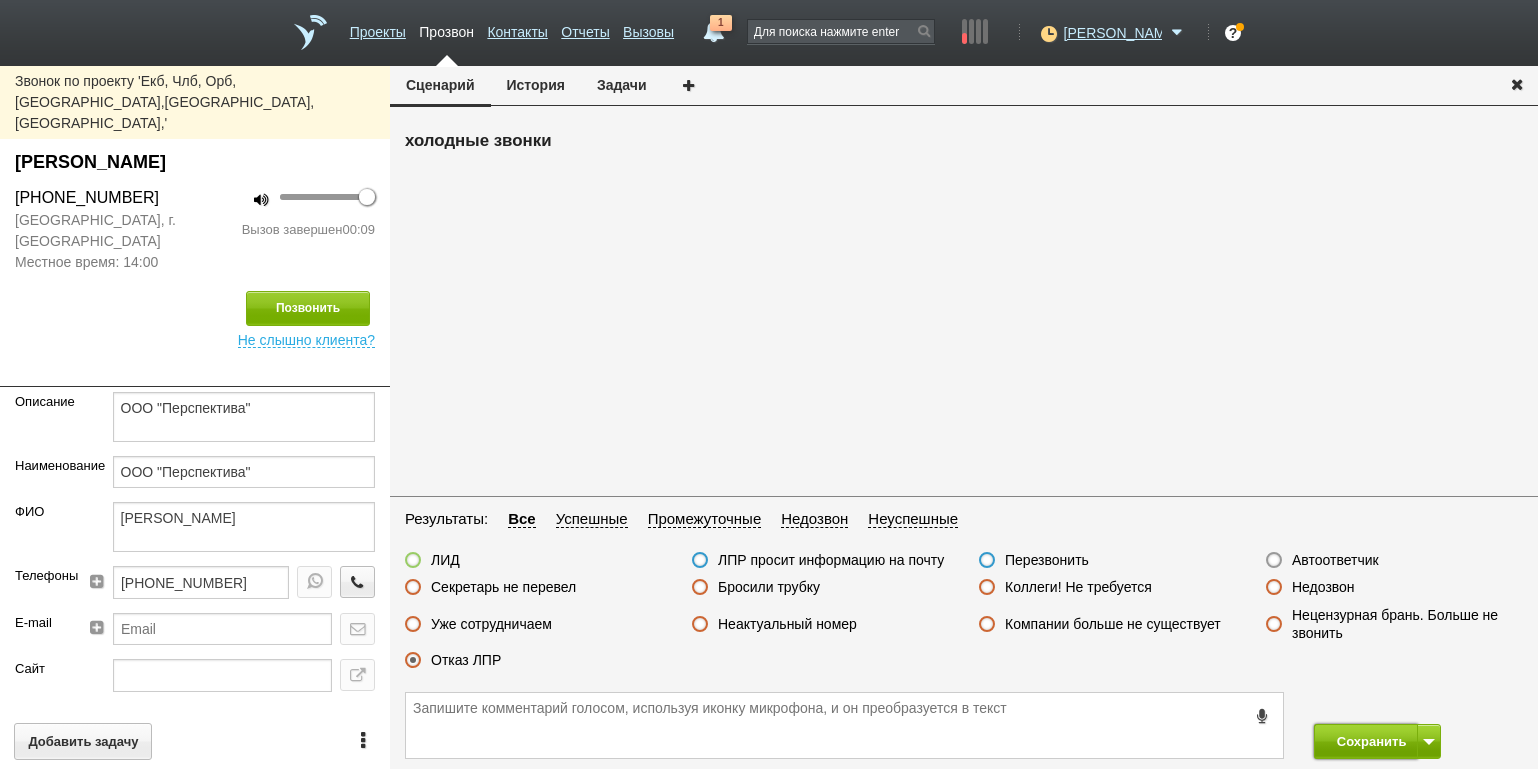 click on "Сохранить" at bounding box center (1366, 741) 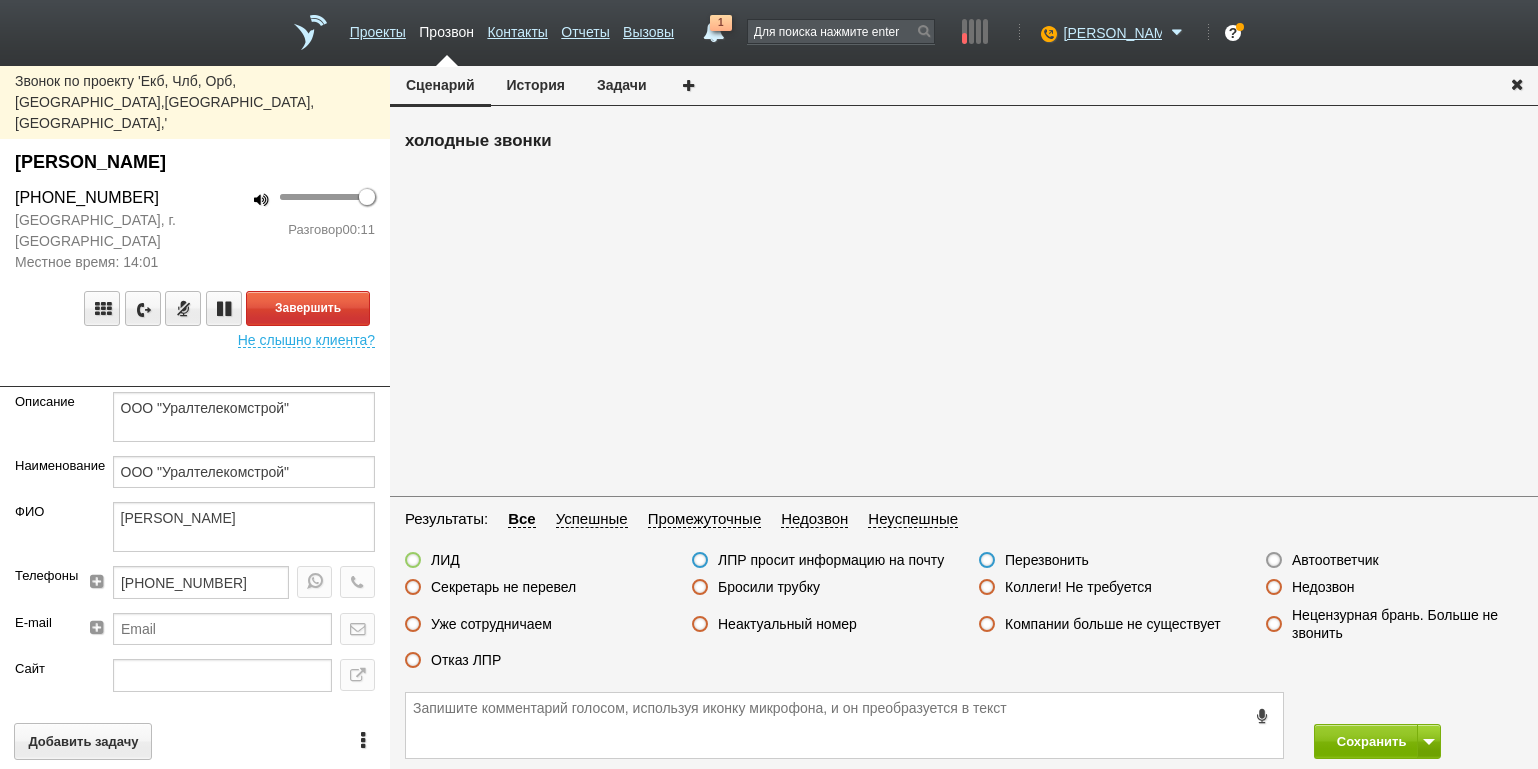 click on "100
Разговор
00:11" at bounding box center (292, 229) 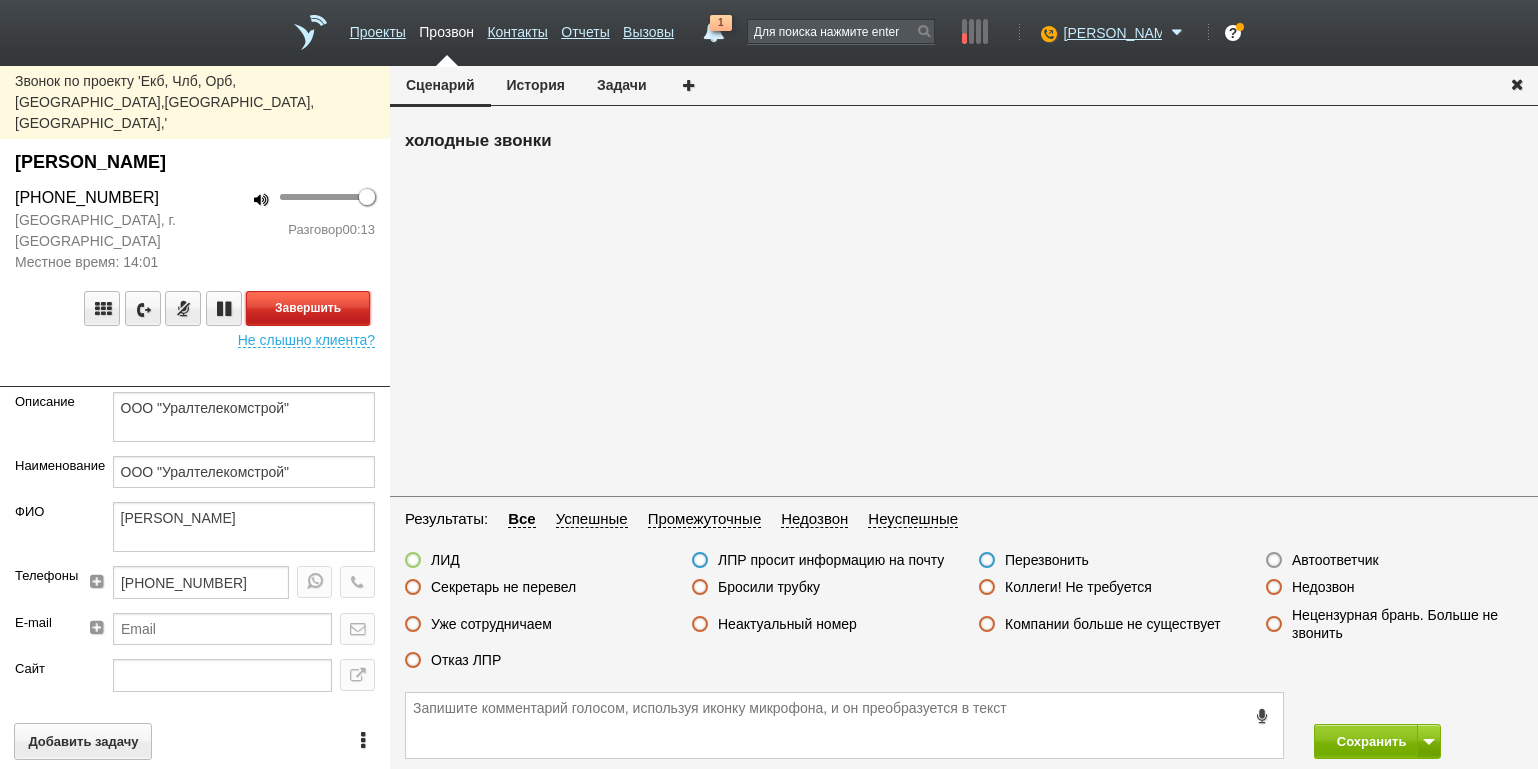click on "Завершить" at bounding box center (308, 308) 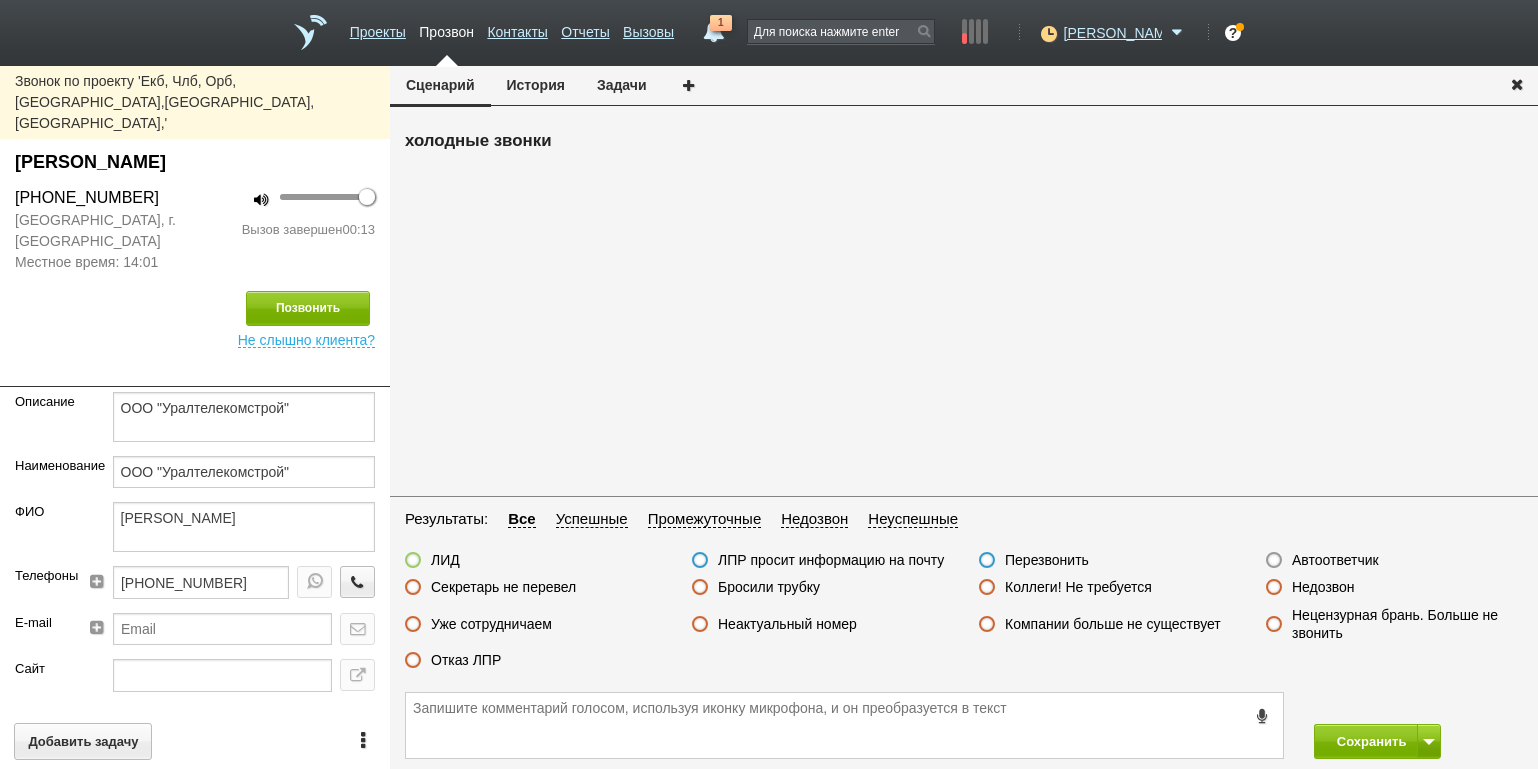 click on "Отказ ЛПР" at bounding box center [466, 660] 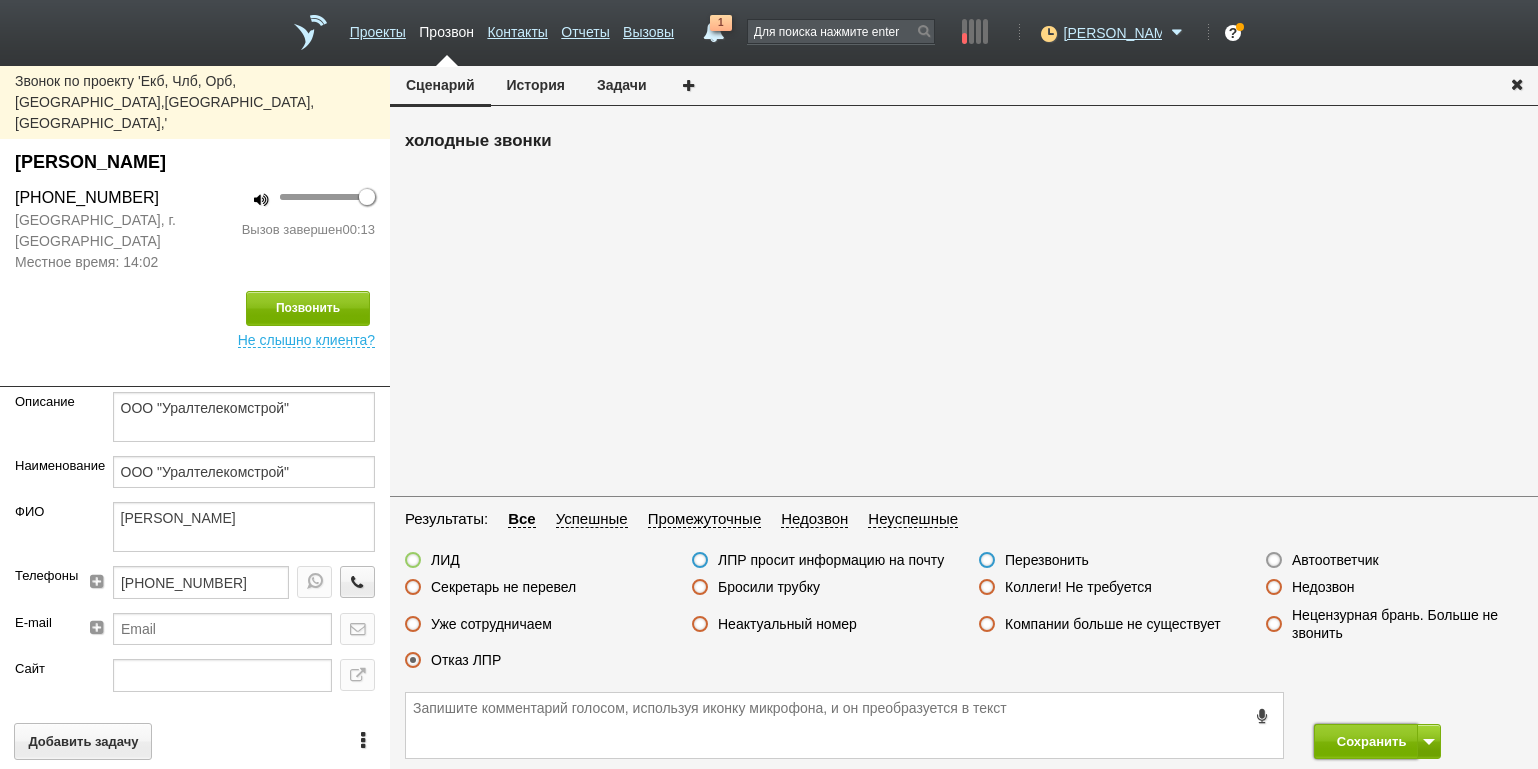 drag, startPoint x: 1351, startPoint y: 736, endPoint x: 1322, endPoint y: 660, distance: 81.34495 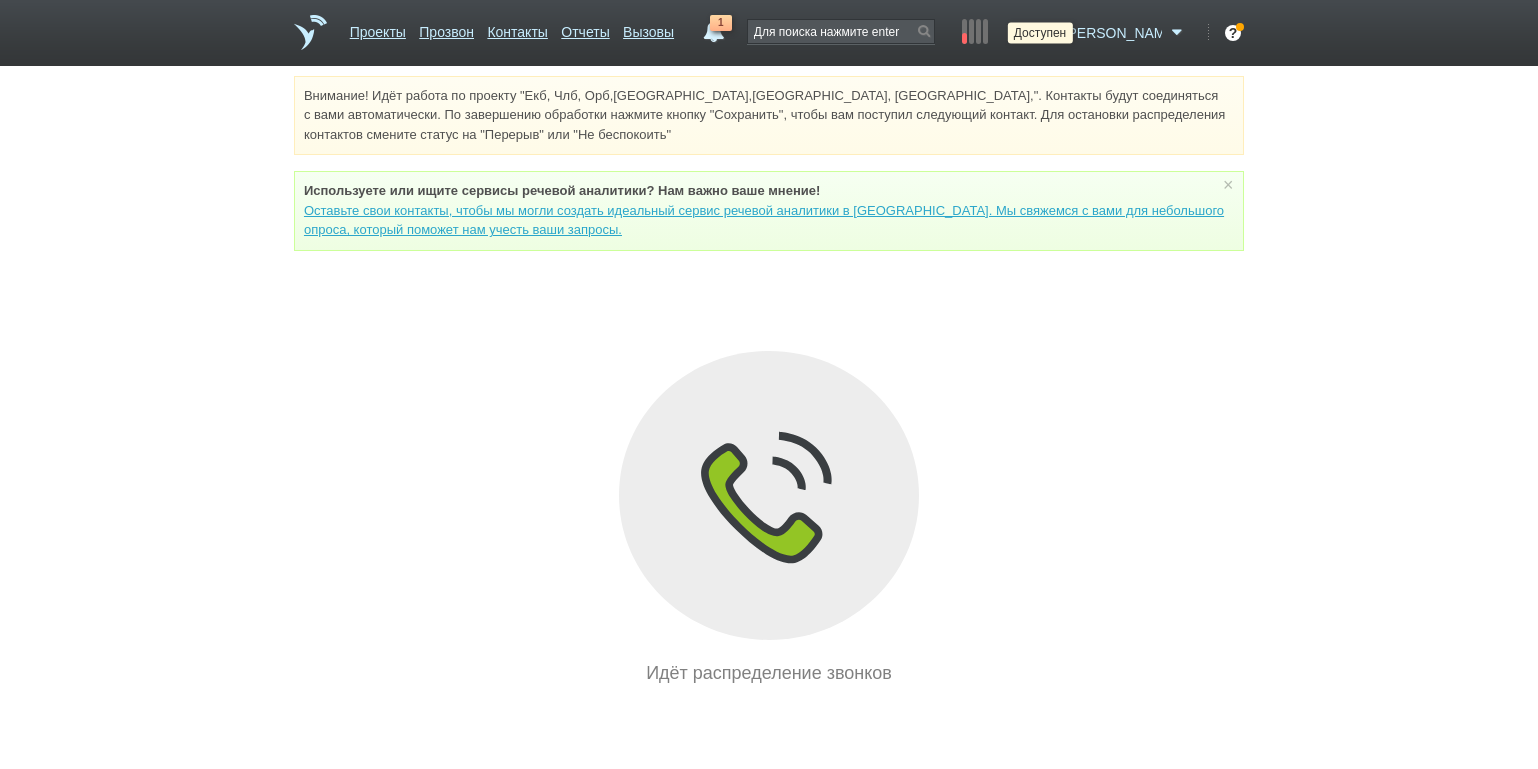 click at bounding box center (1046, 33) 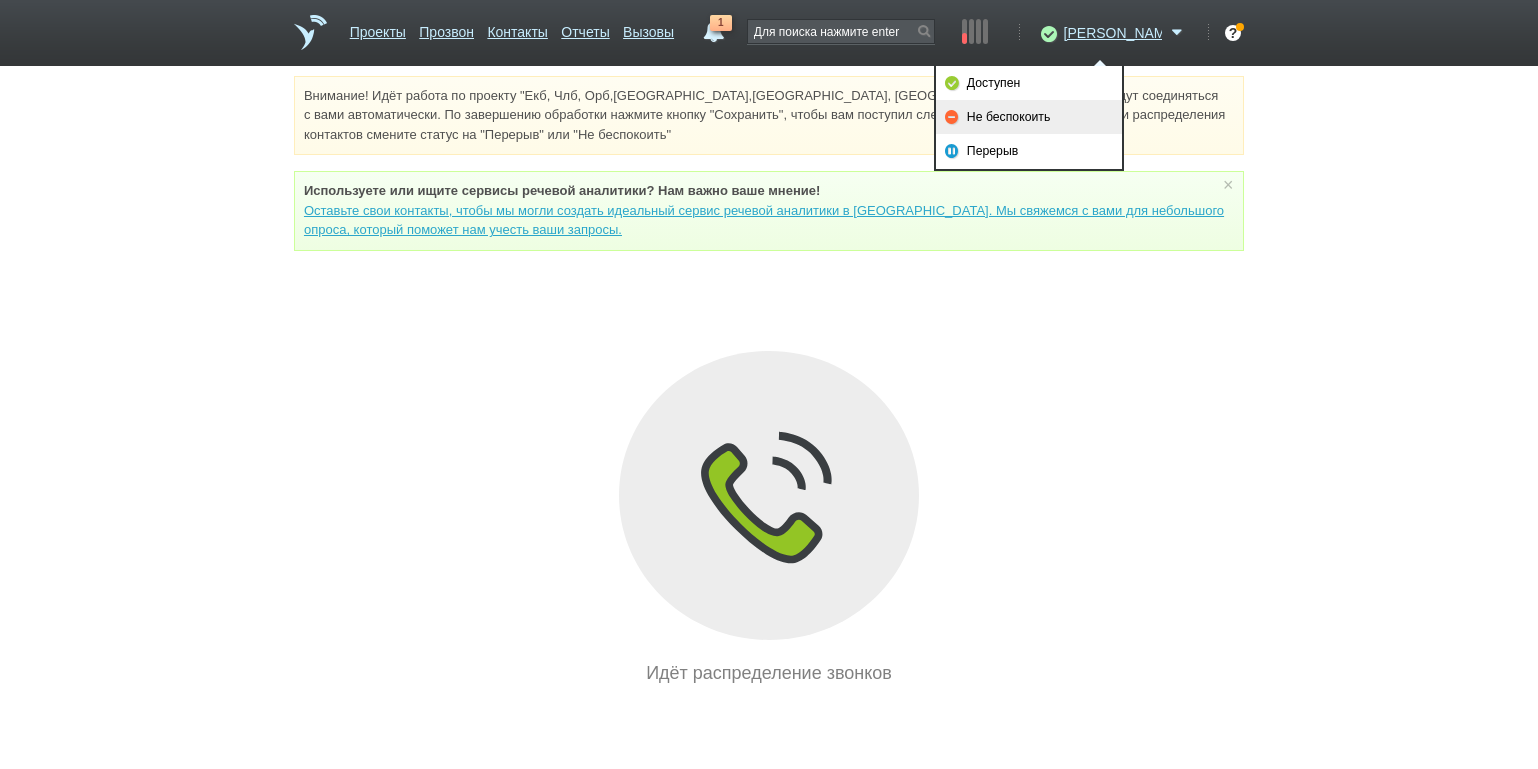 click on "Не беспокоить" at bounding box center [1029, 117] 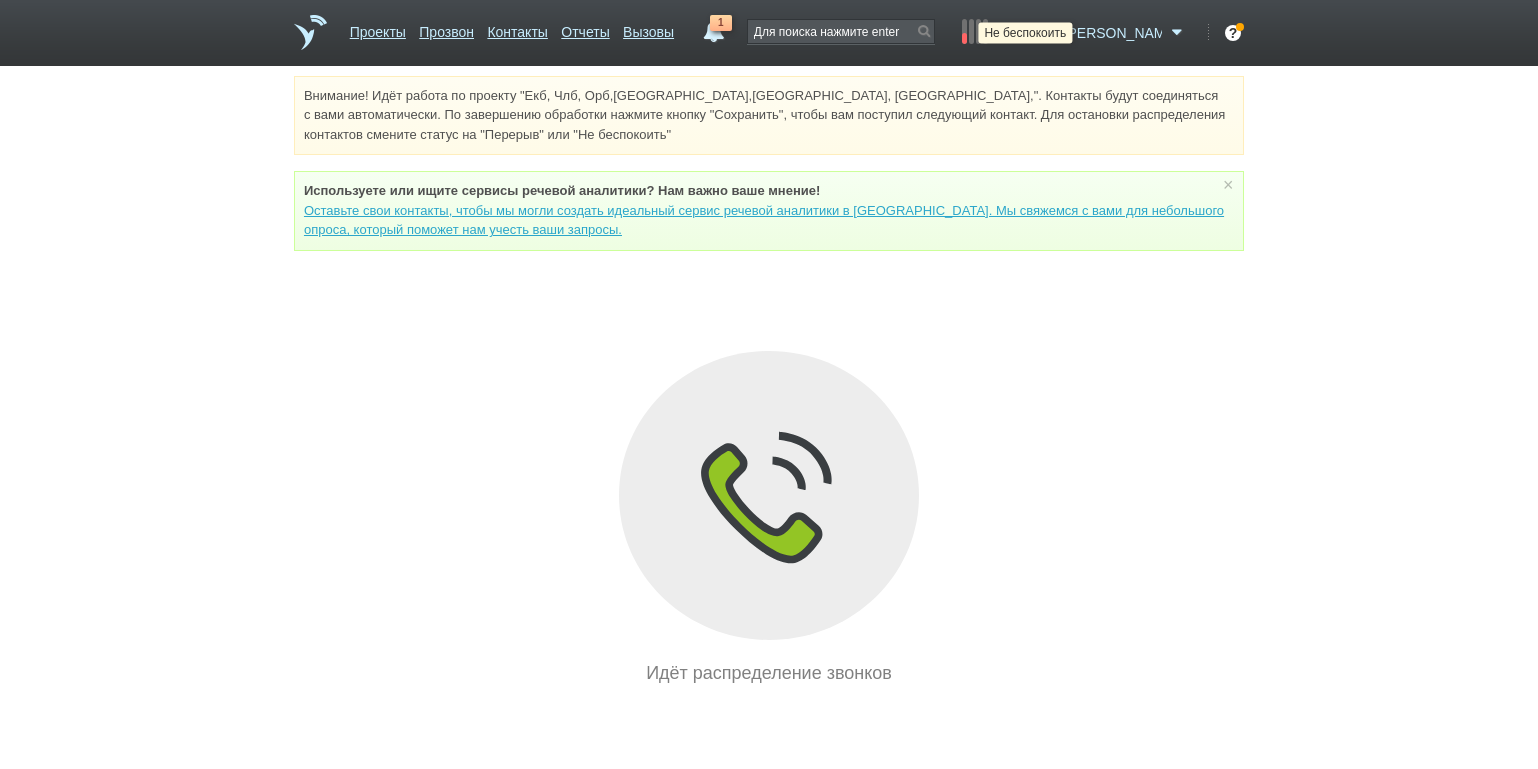 click at bounding box center (1046, 33) 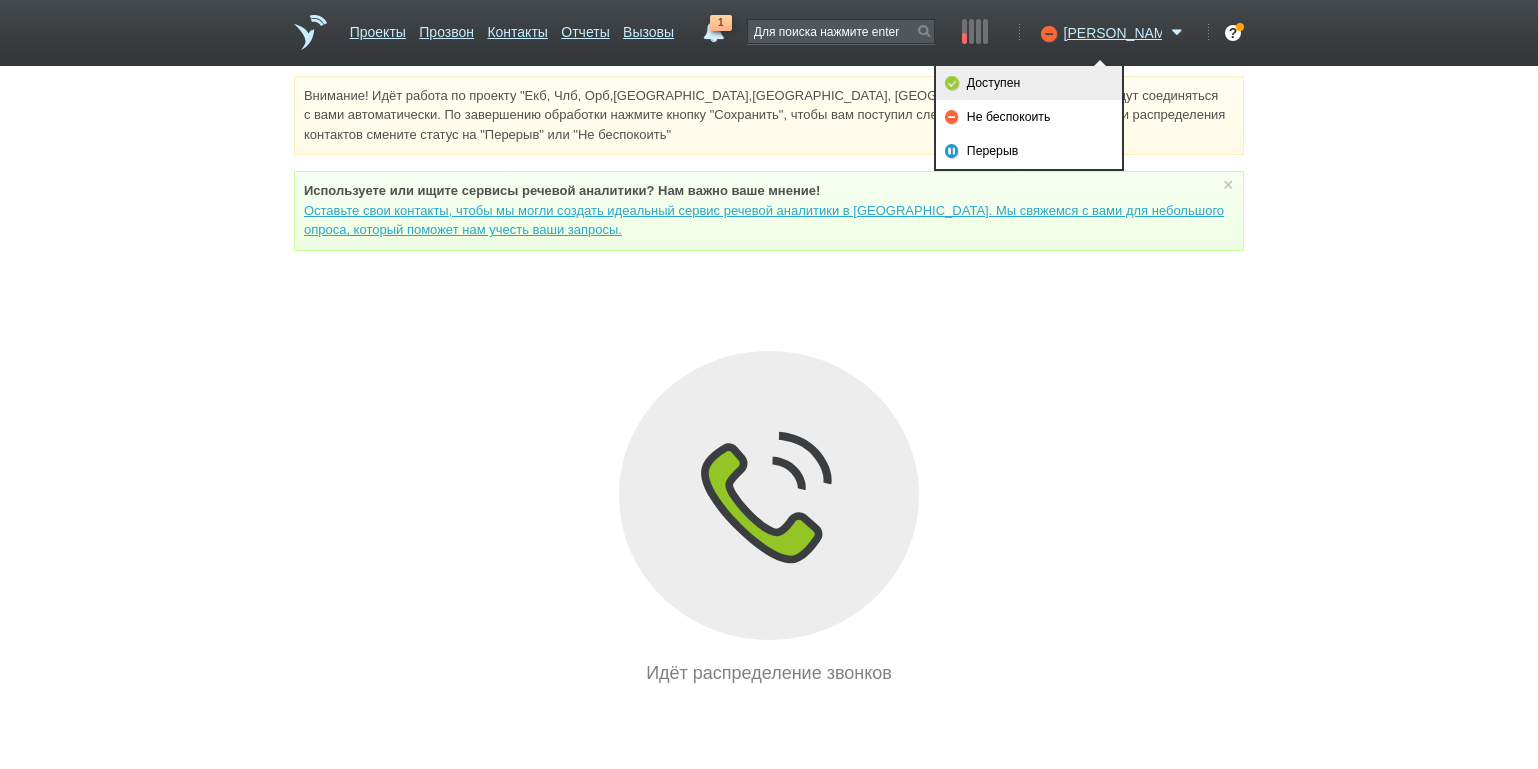 click on "Доступен" at bounding box center (1029, 83) 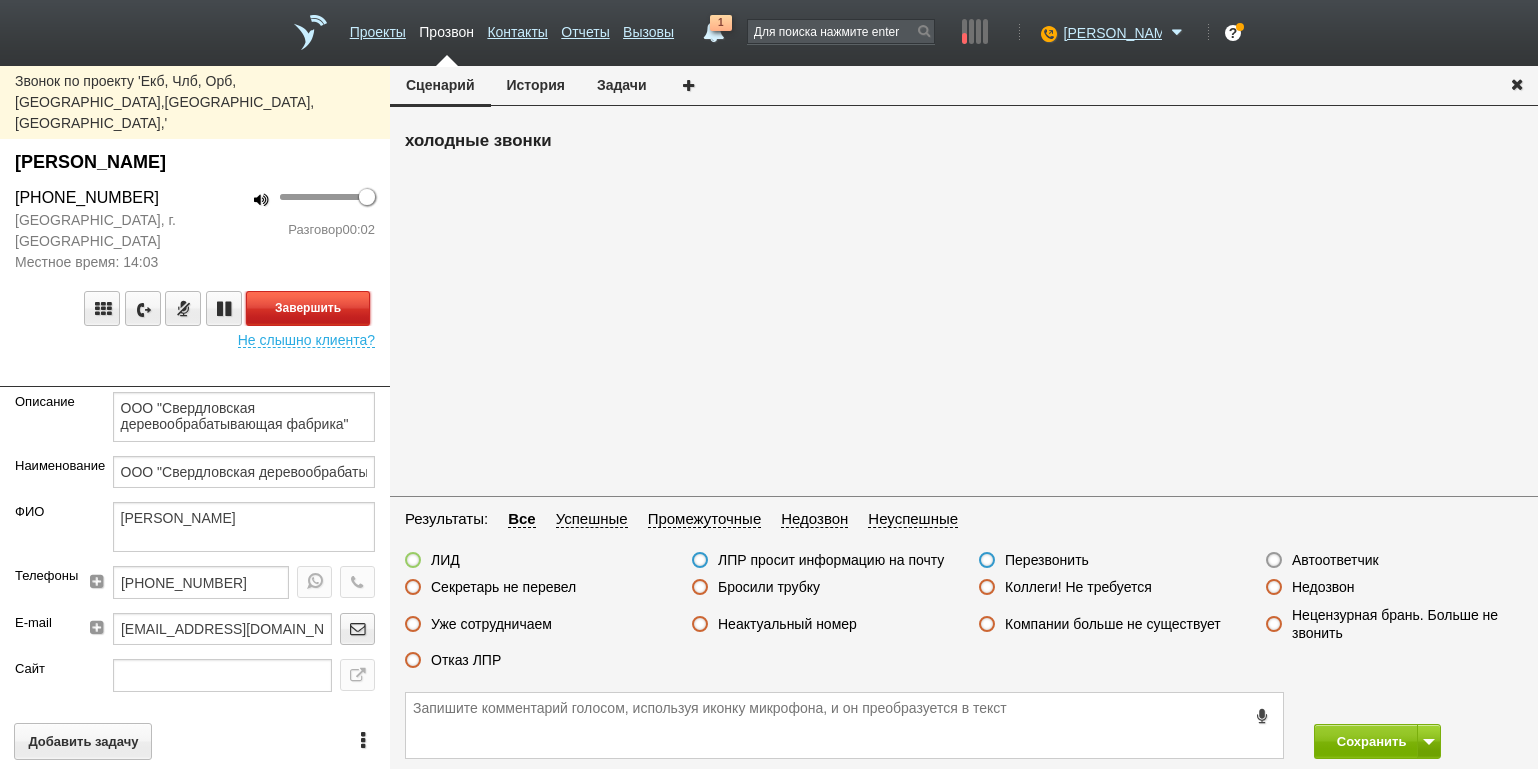 click on "Завершить" at bounding box center (308, 308) 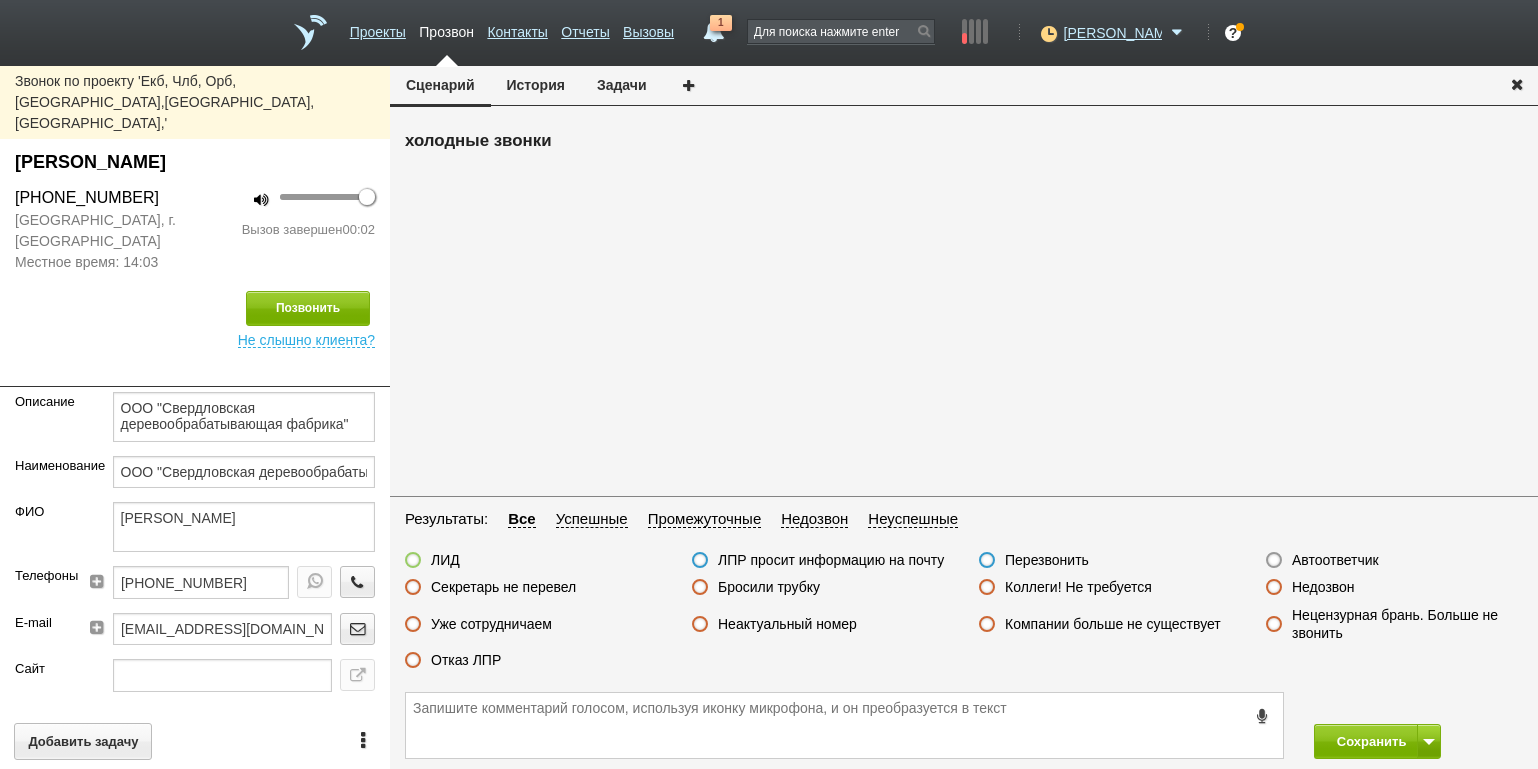 click on "Автоответчик" at bounding box center (1335, 560) 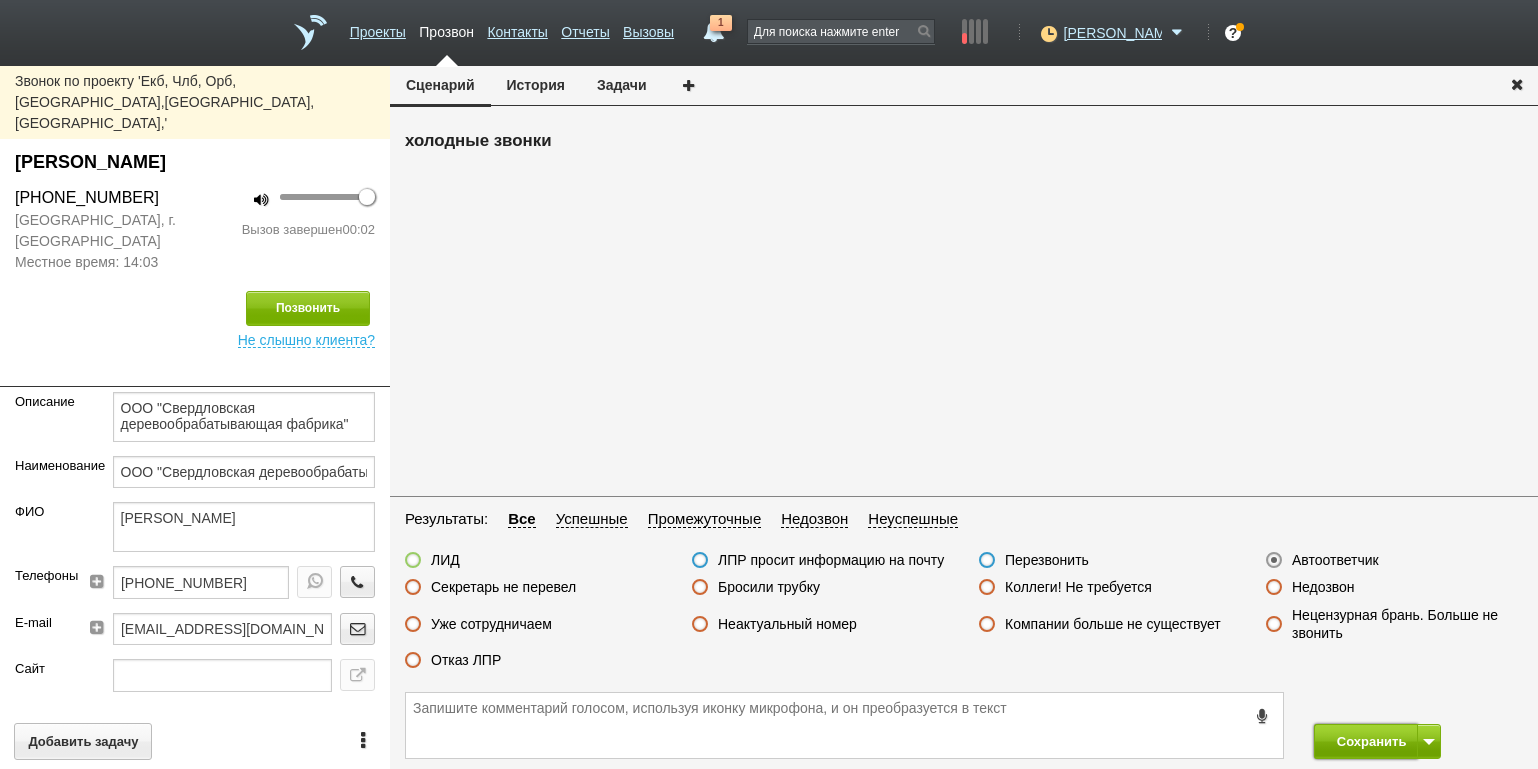 click on "Сохранить" at bounding box center (1366, 741) 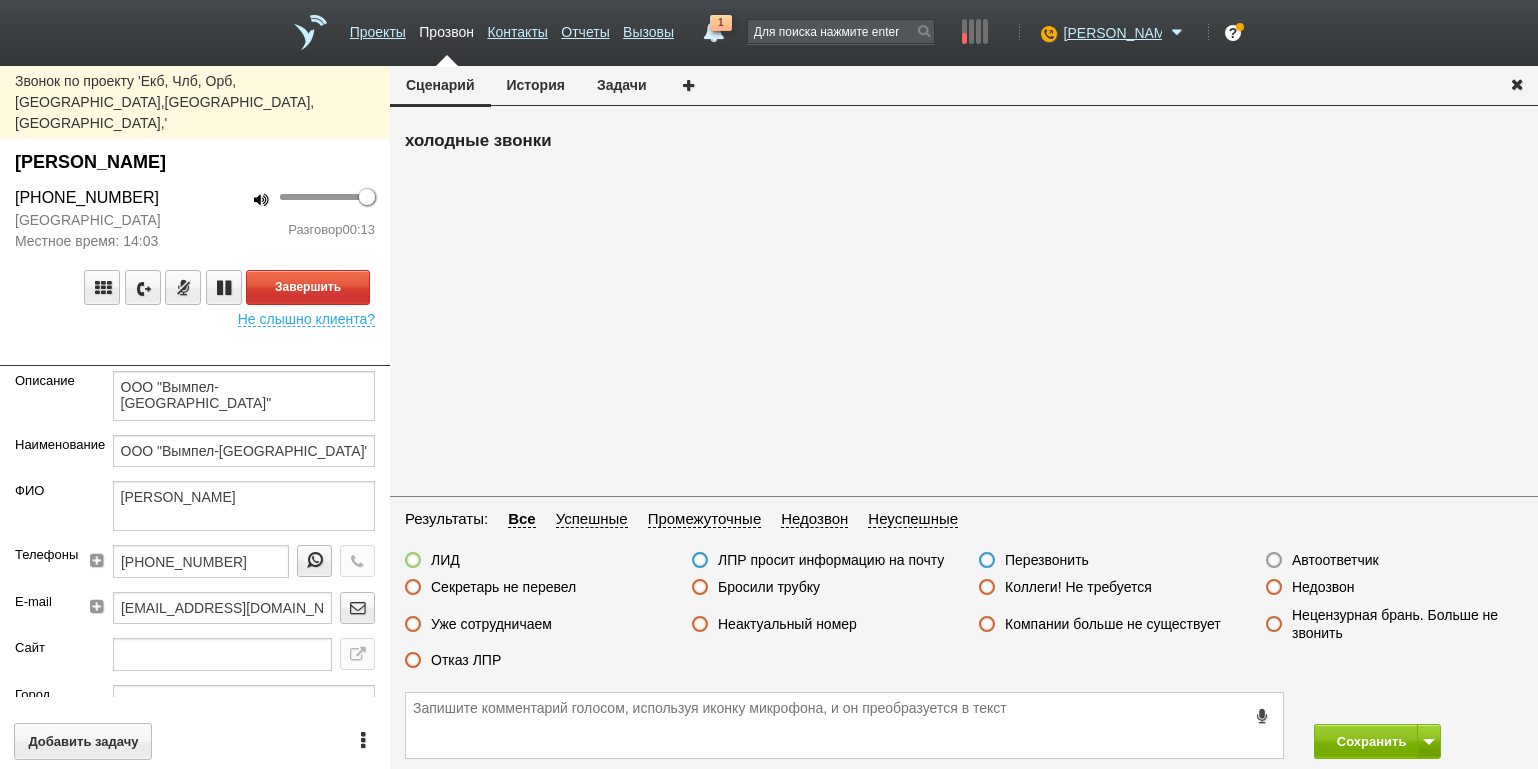 click at bounding box center (195, 351) 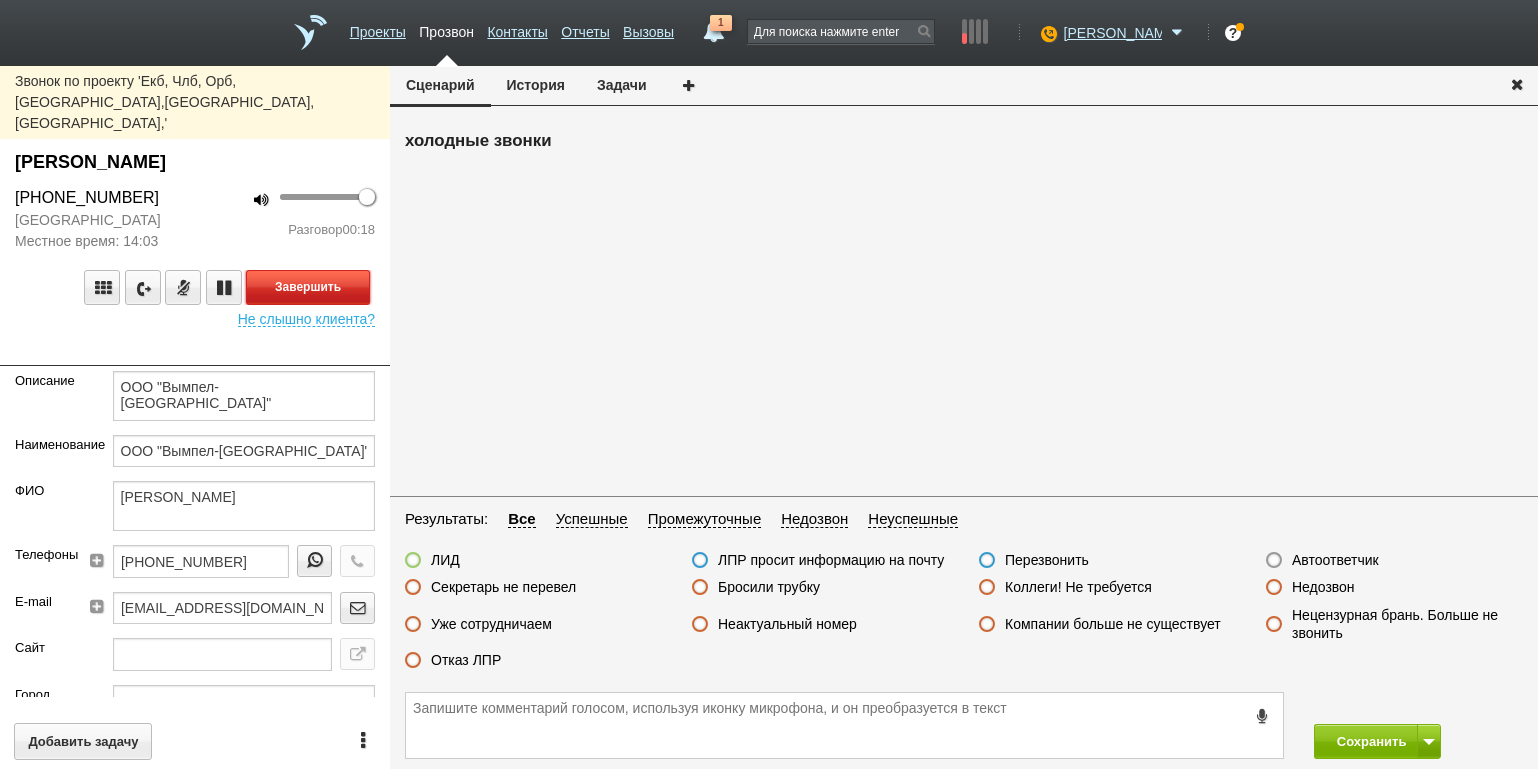 click on "Завершить" at bounding box center [308, 287] 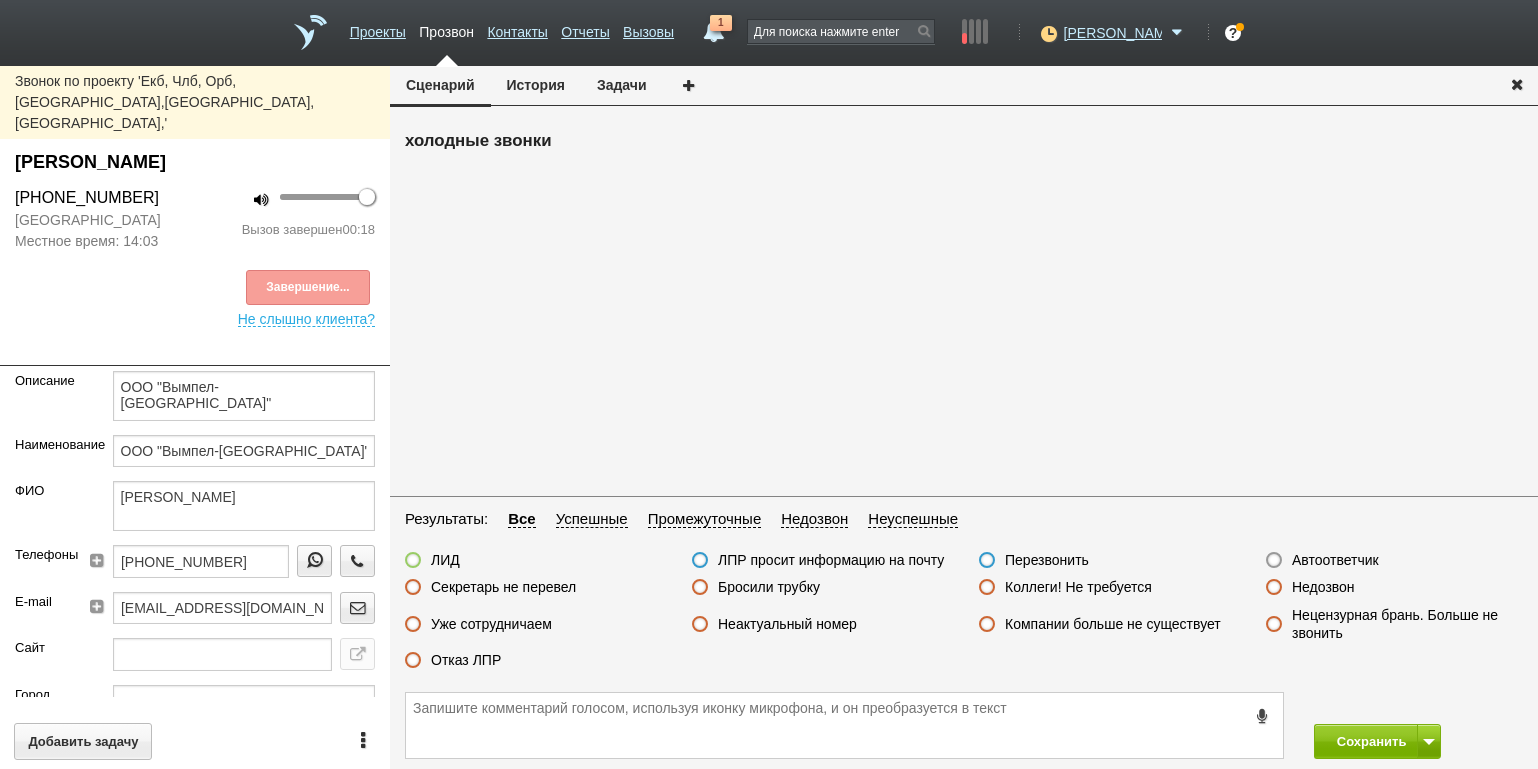click on "Отказ ЛПР" at bounding box center (466, 660) 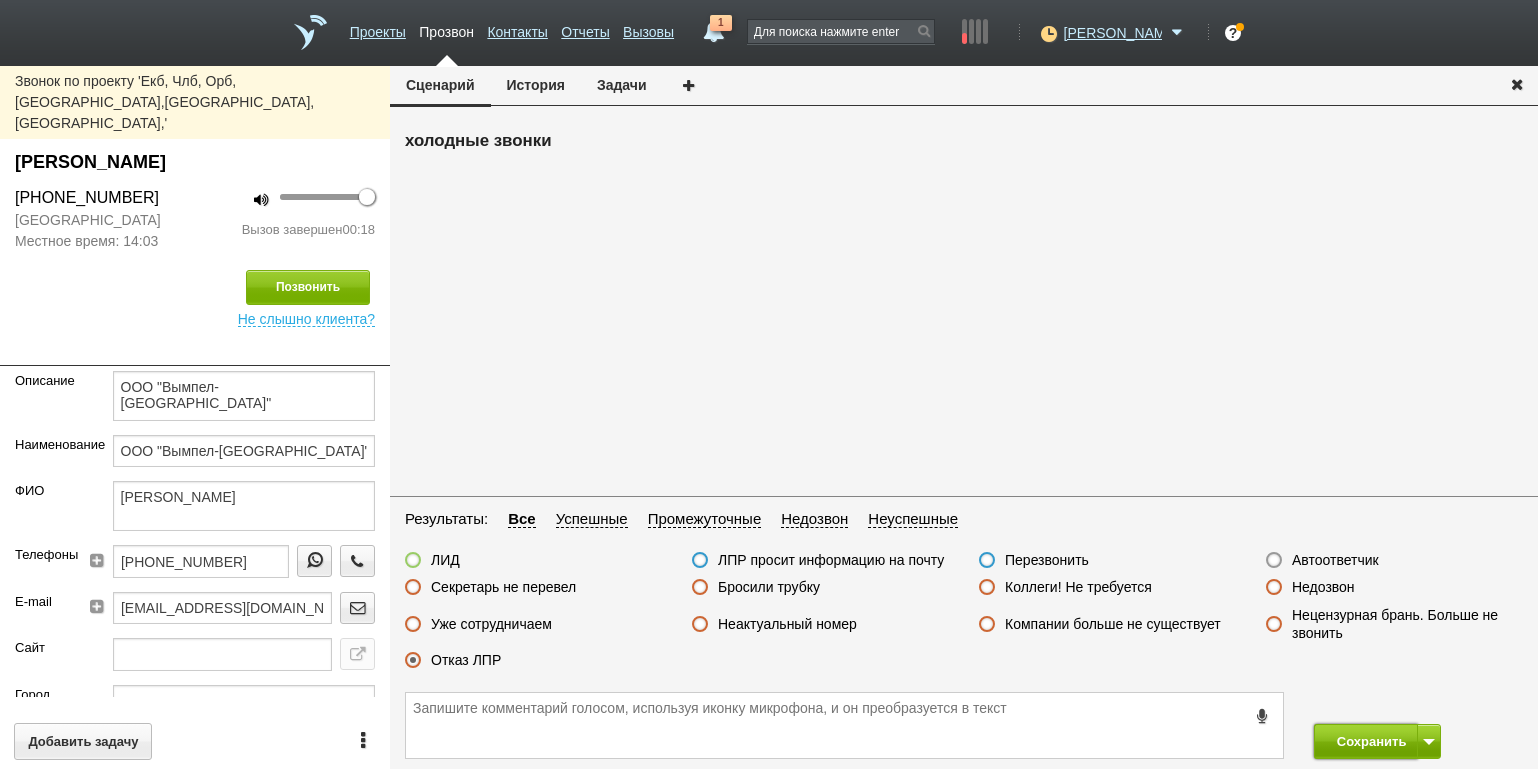 click on "Сохранить" at bounding box center [1366, 741] 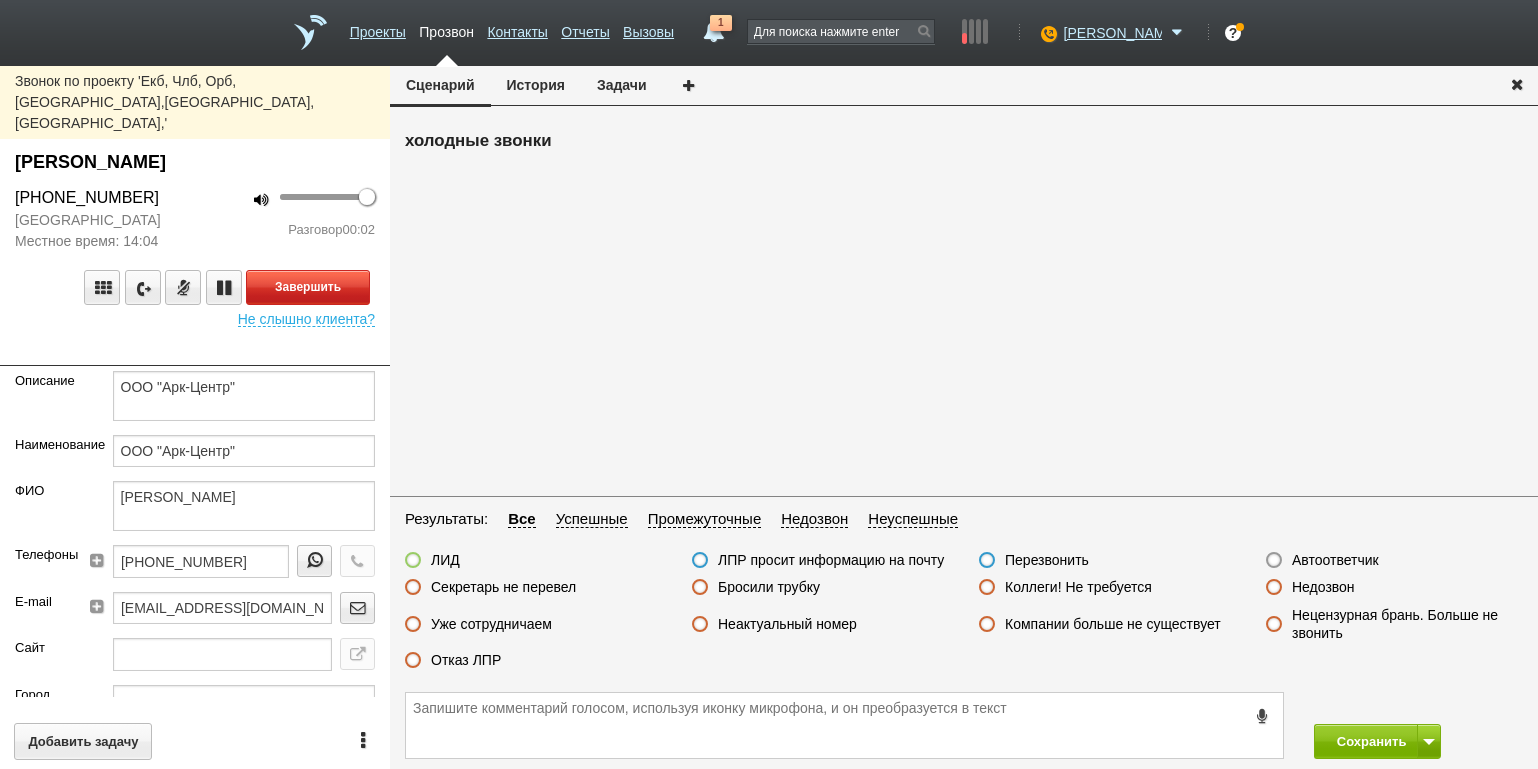 click on "Завершить Не слышно клиента?" at bounding box center (195, 289) 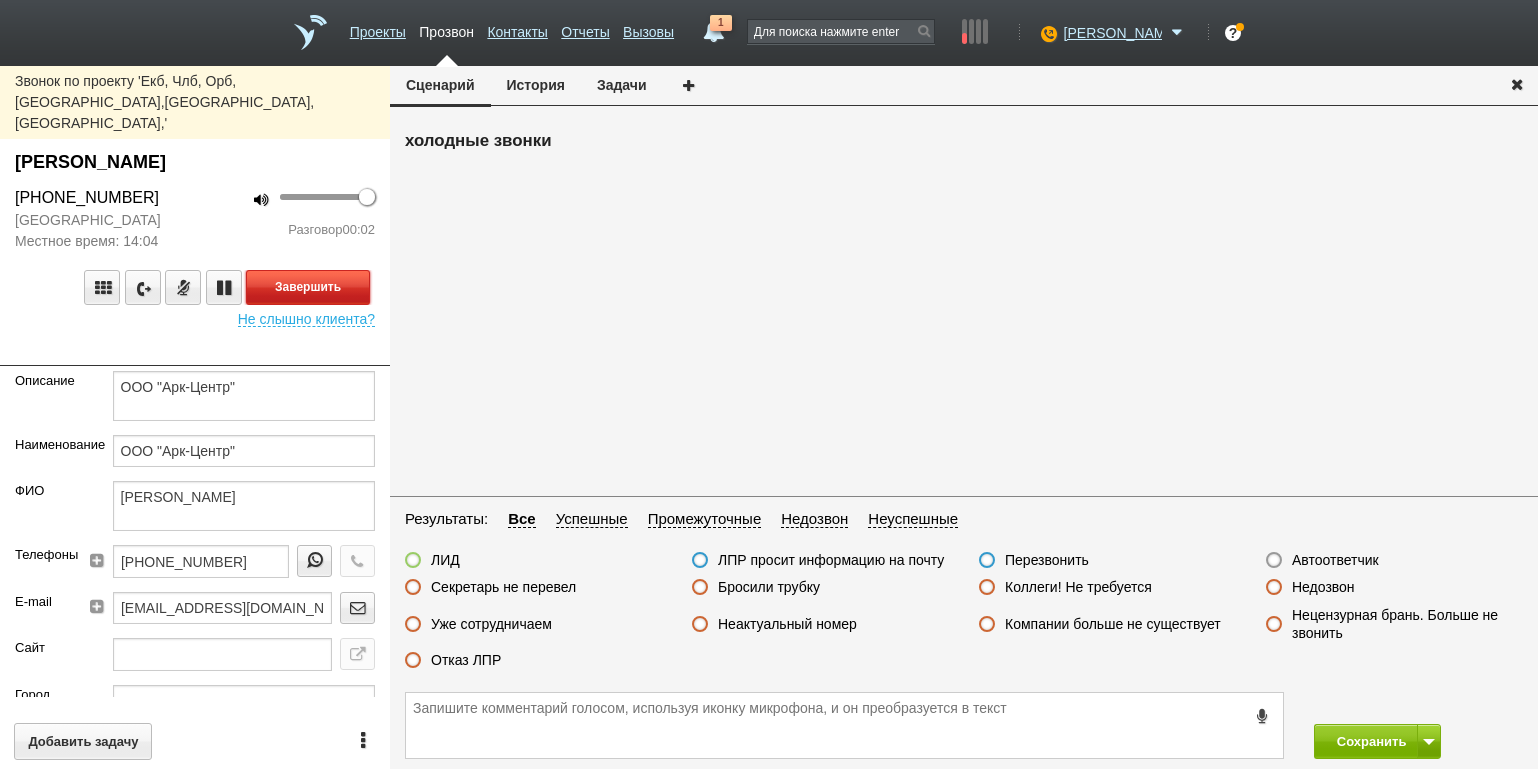 click on "Завершить" at bounding box center (308, 287) 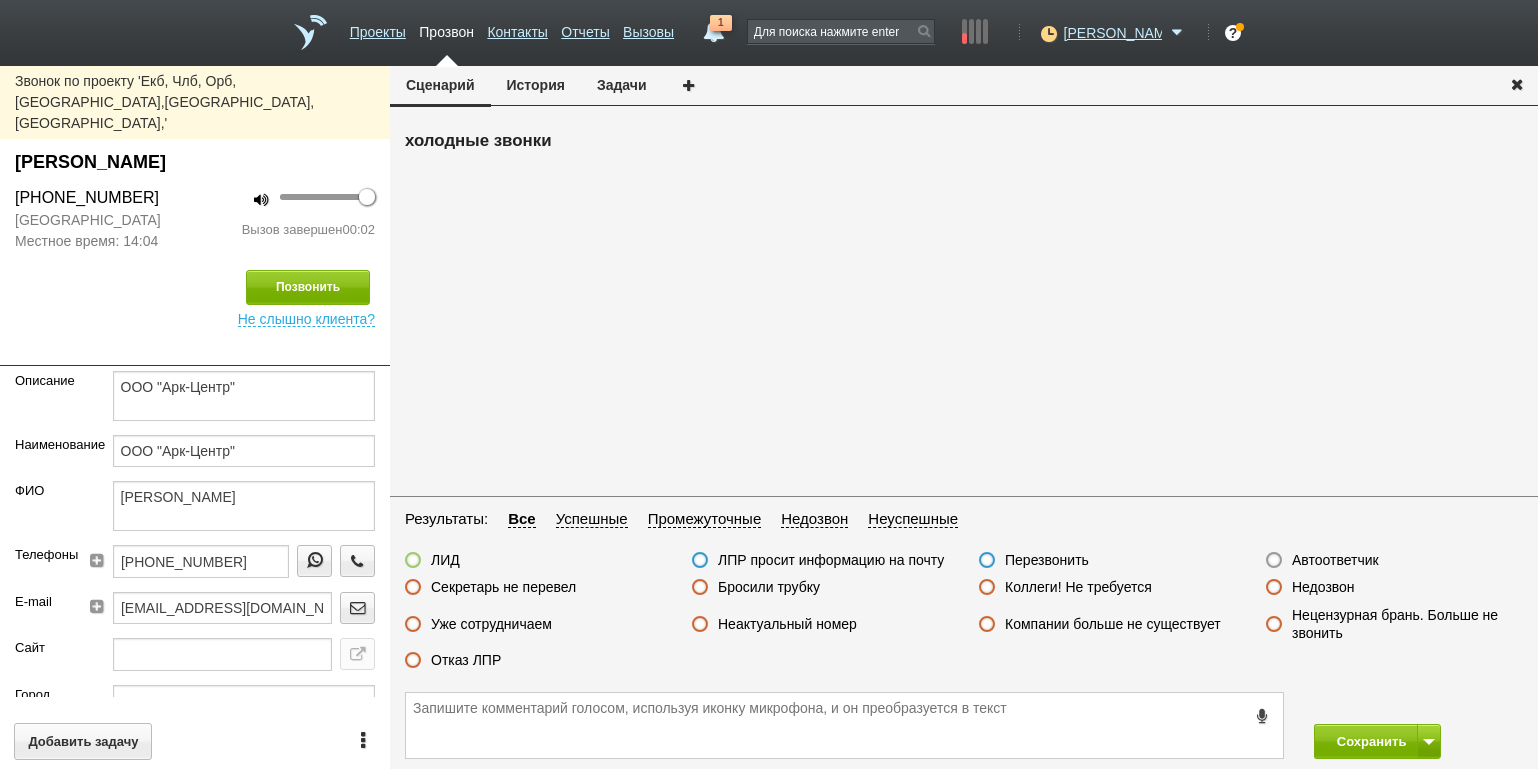 click on "Автоответчик" at bounding box center (1335, 560) 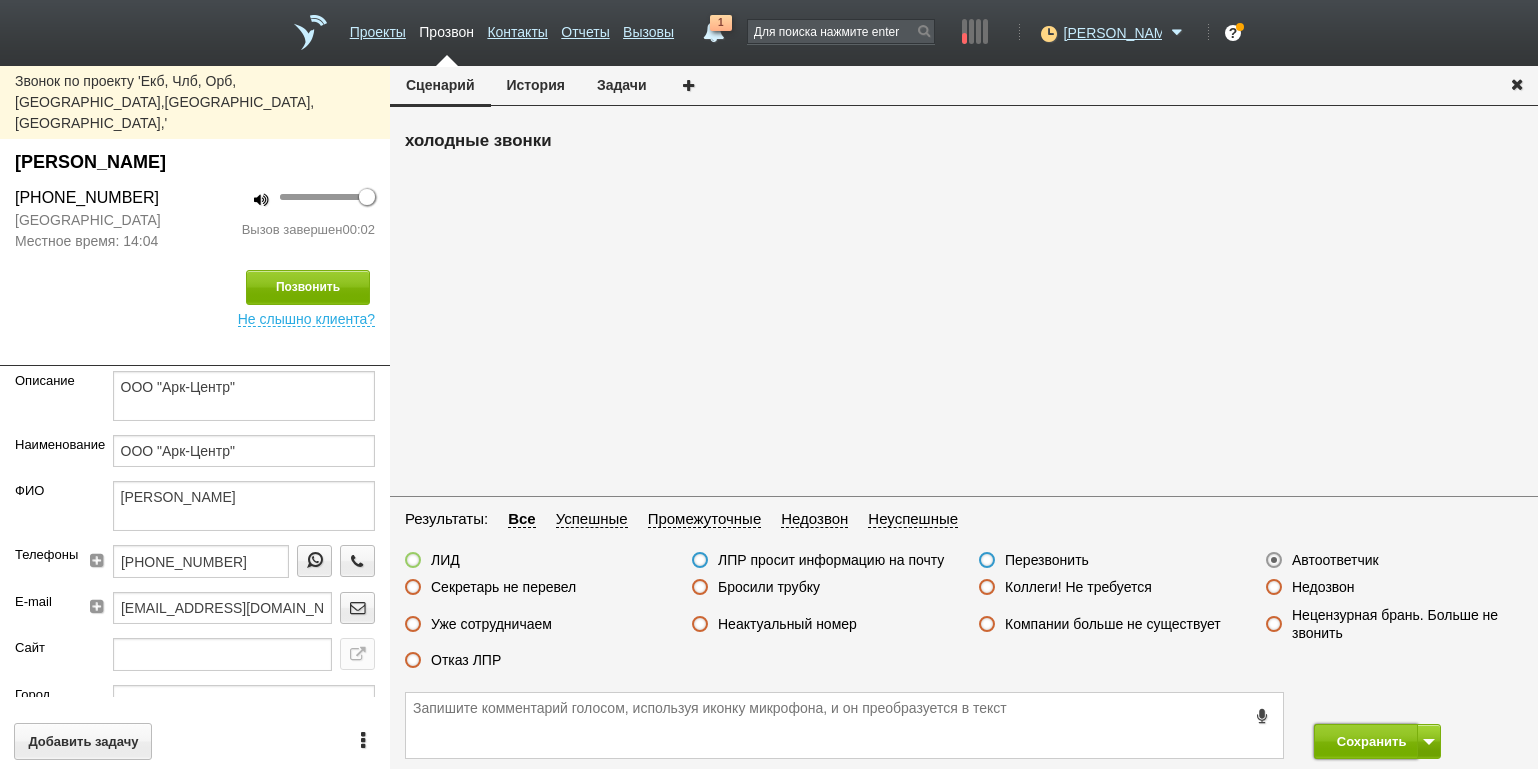 drag, startPoint x: 1348, startPoint y: 739, endPoint x: 1311, endPoint y: 653, distance: 93.62158 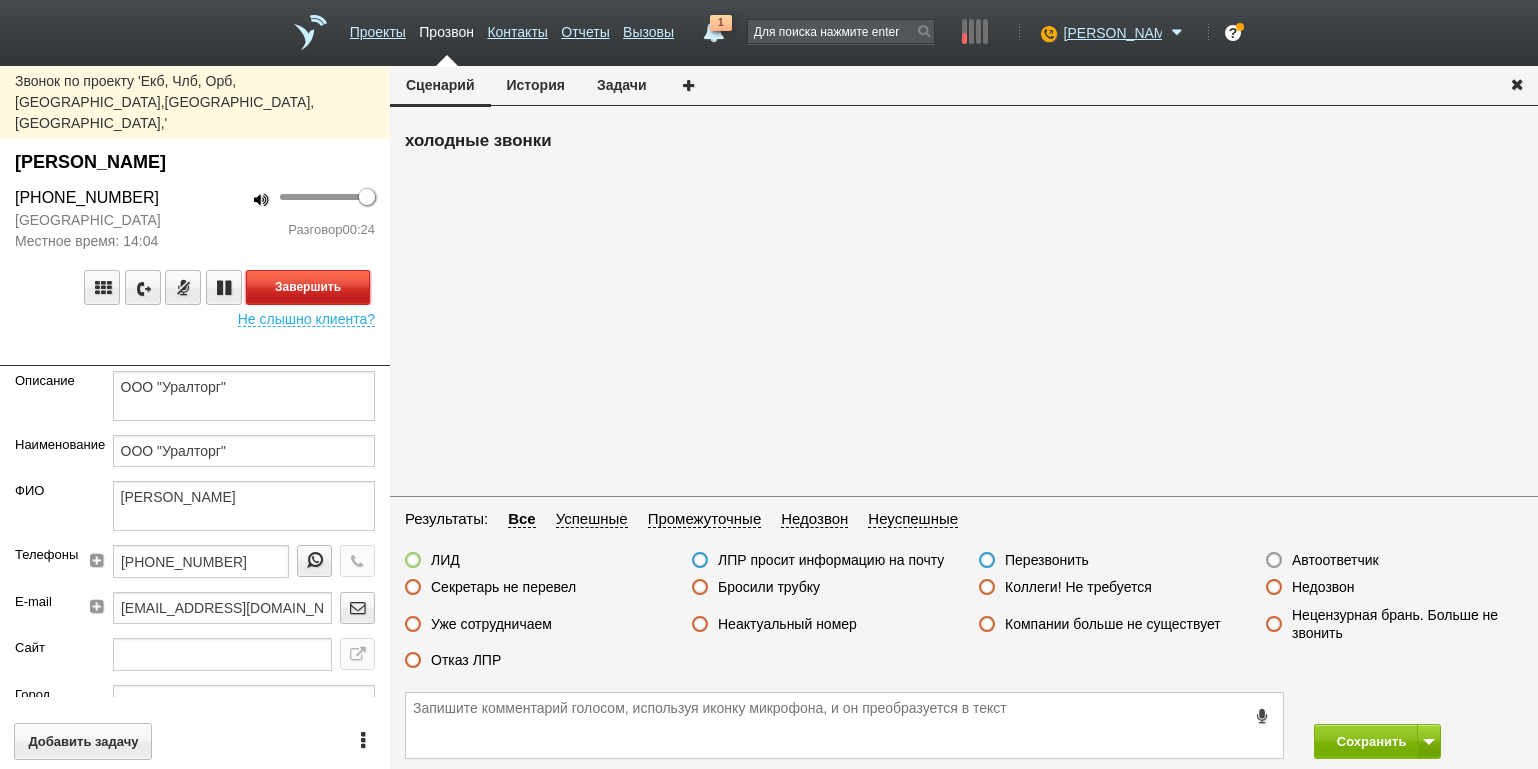 click on "Завершить" at bounding box center [308, 287] 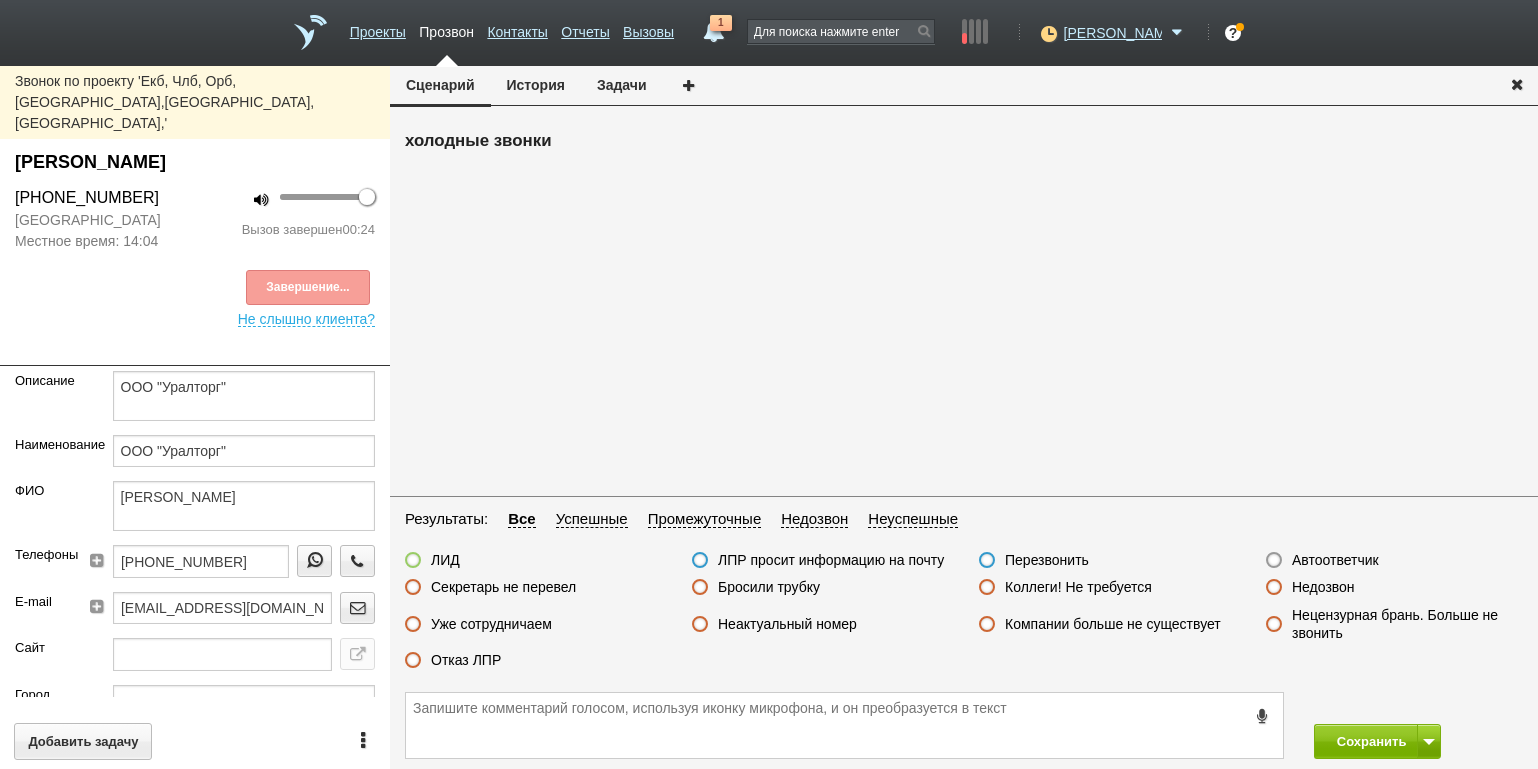 click on "Отказ ЛПР" at bounding box center [466, 660] 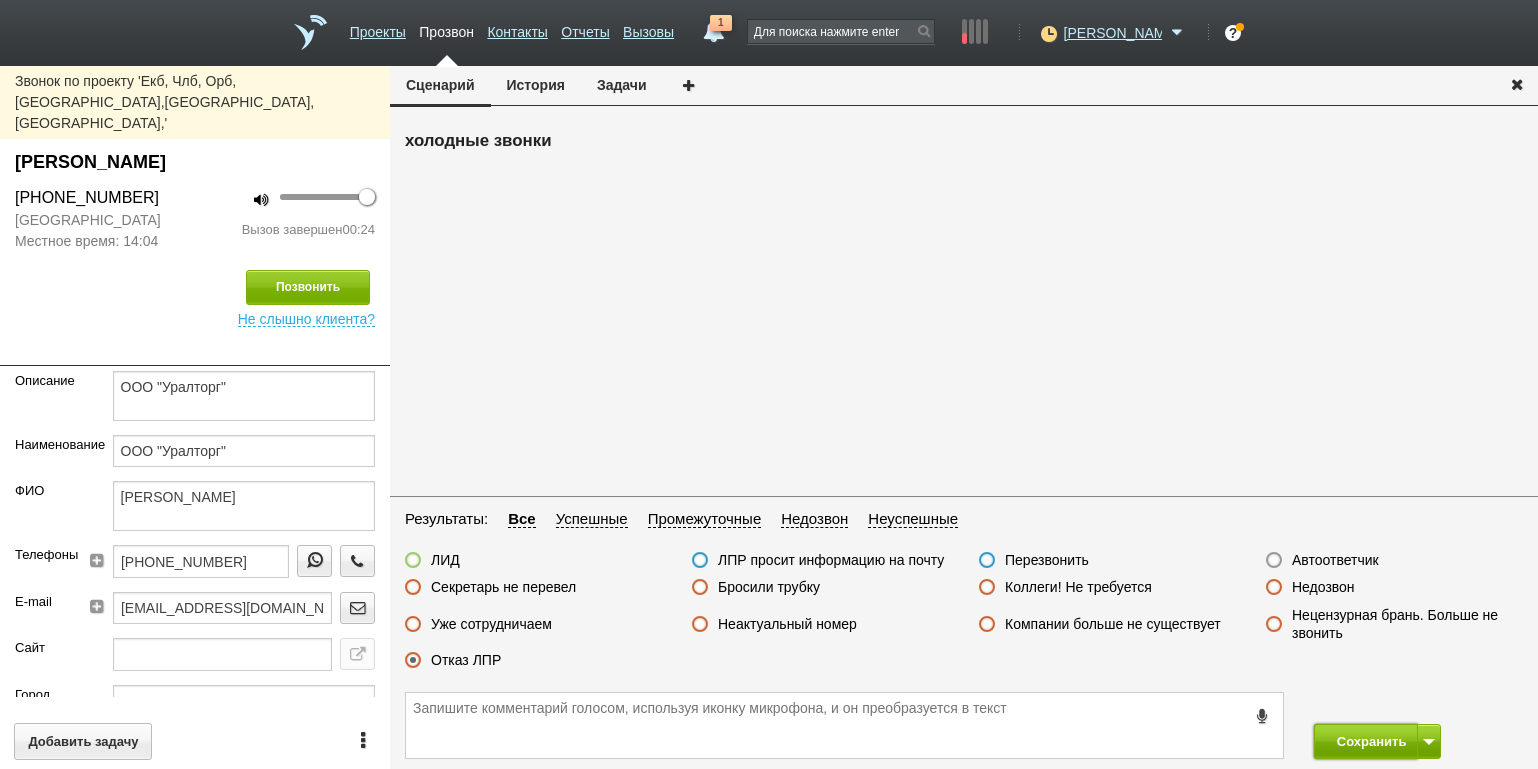 click on "Сохранить" at bounding box center (1366, 741) 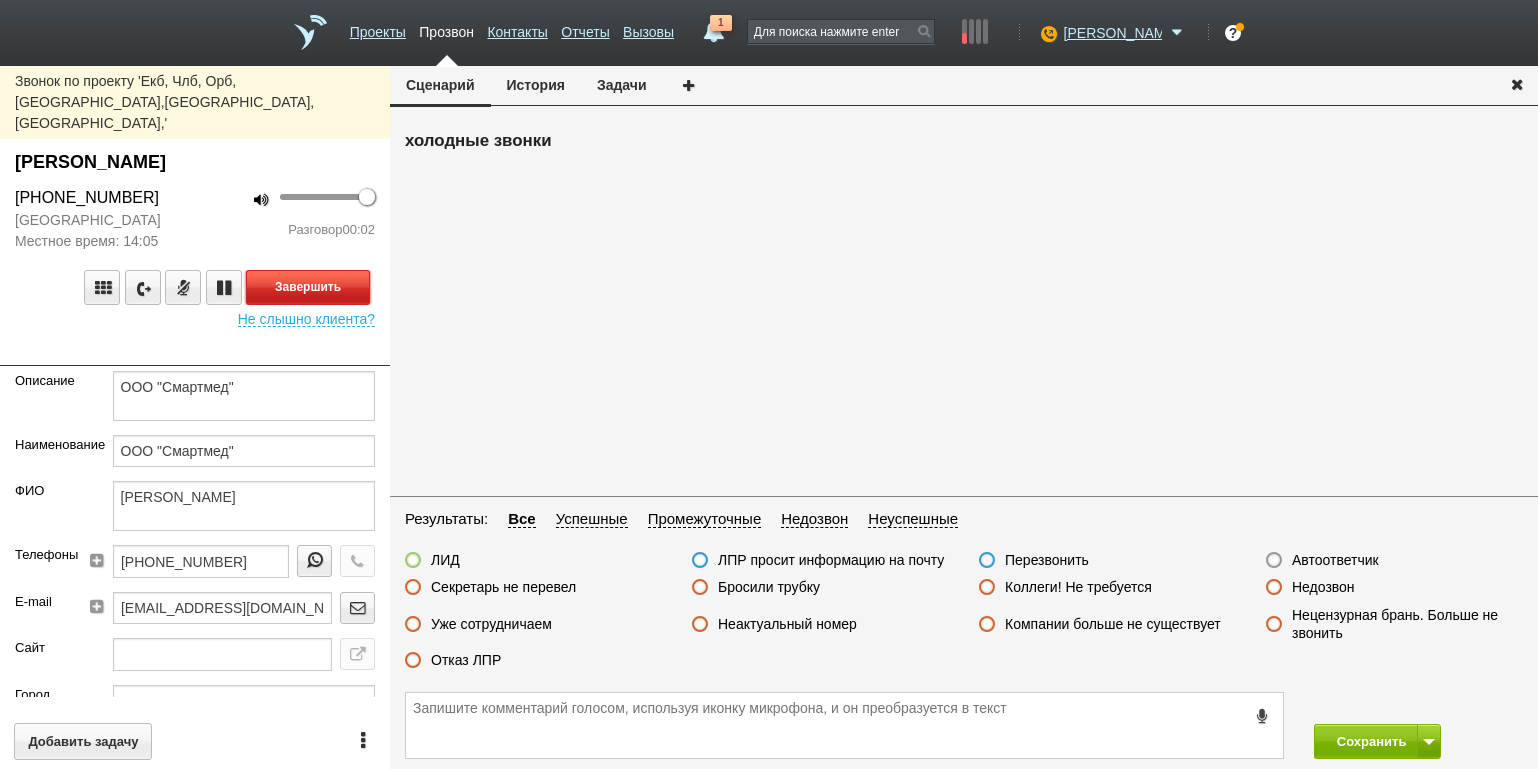 click on "Завершить" at bounding box center [308, 287] 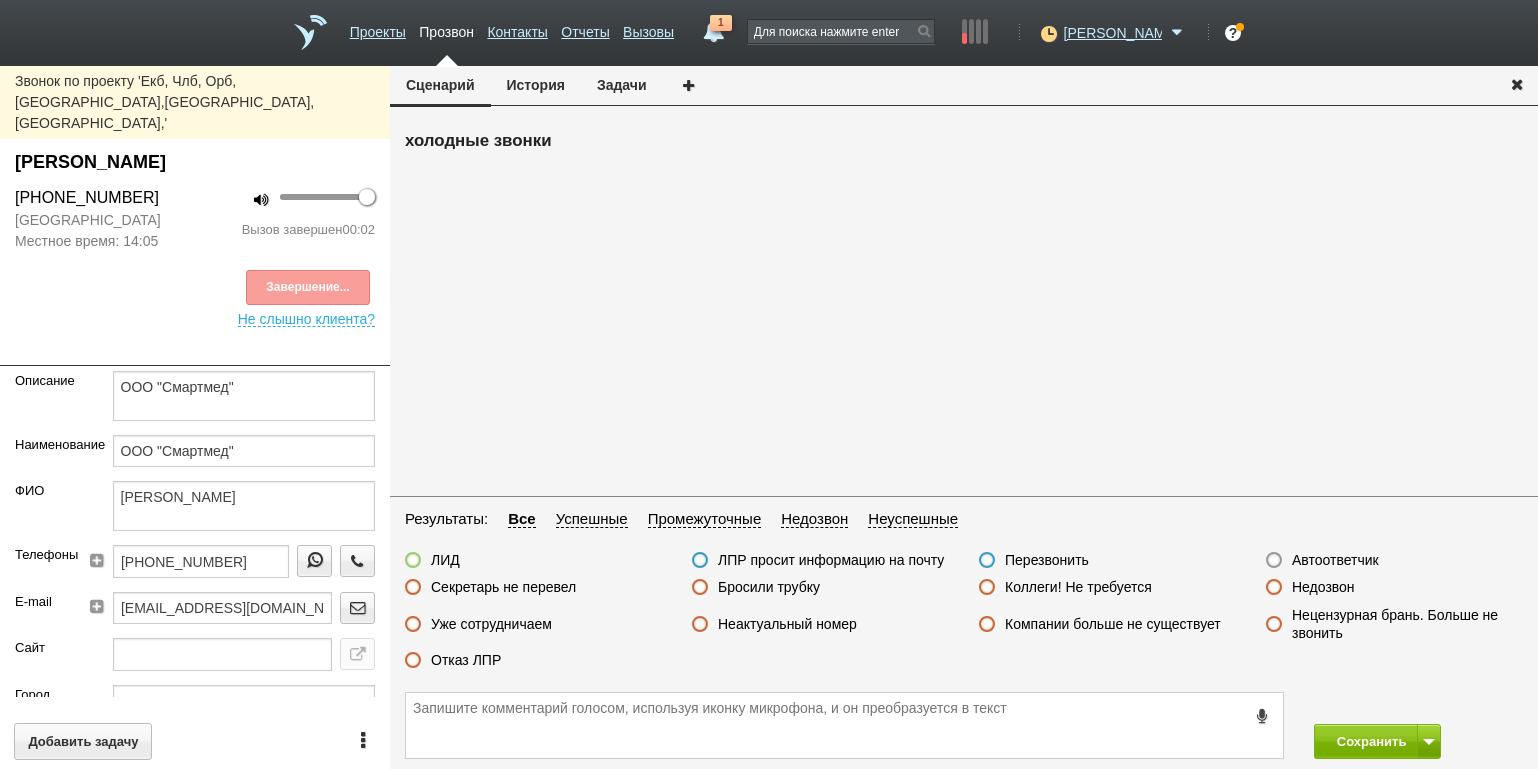 click on "Автоответчик" at bounding box center (1335, 560) 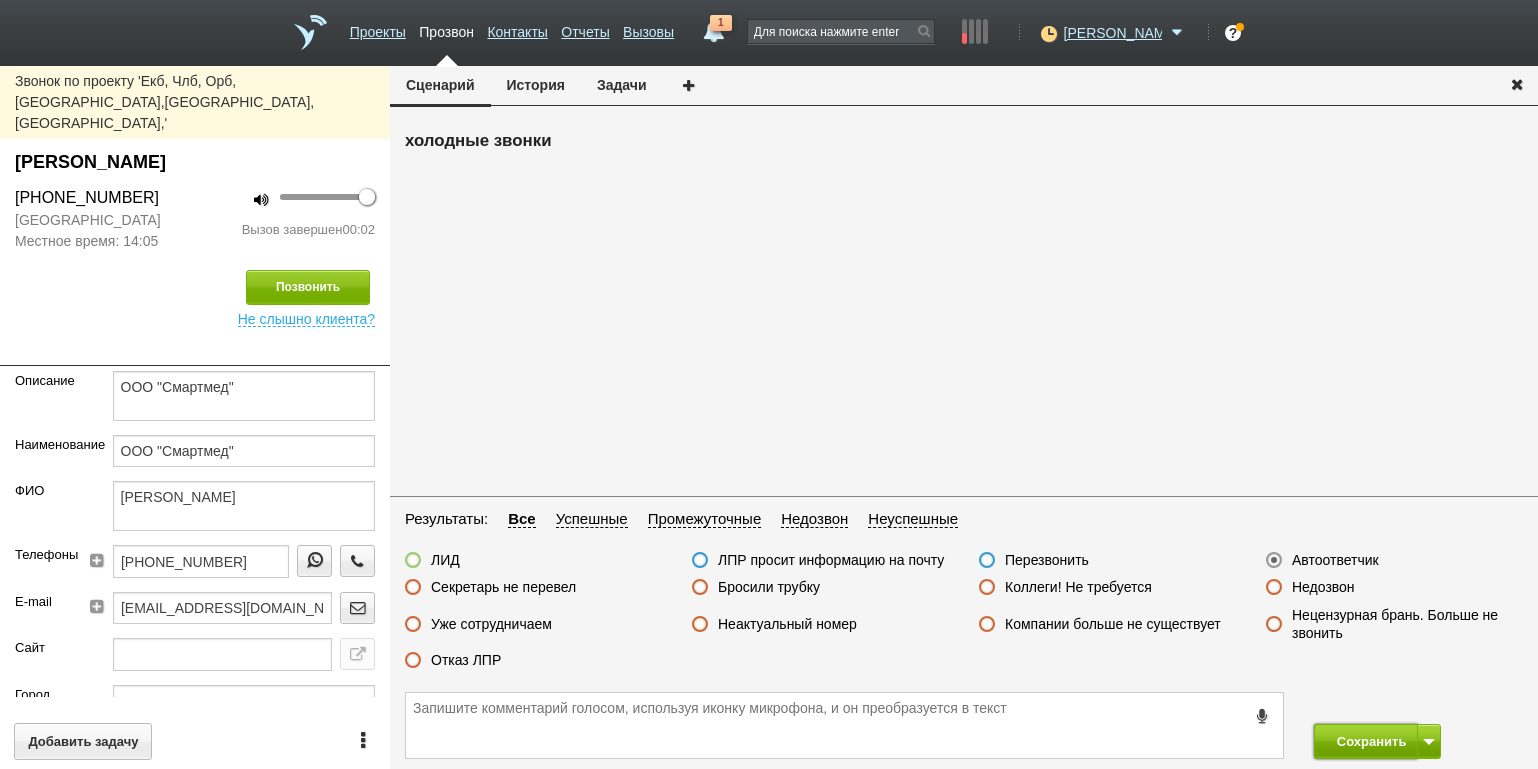 click on "Сохранить" at bounding box center [1366, 741] 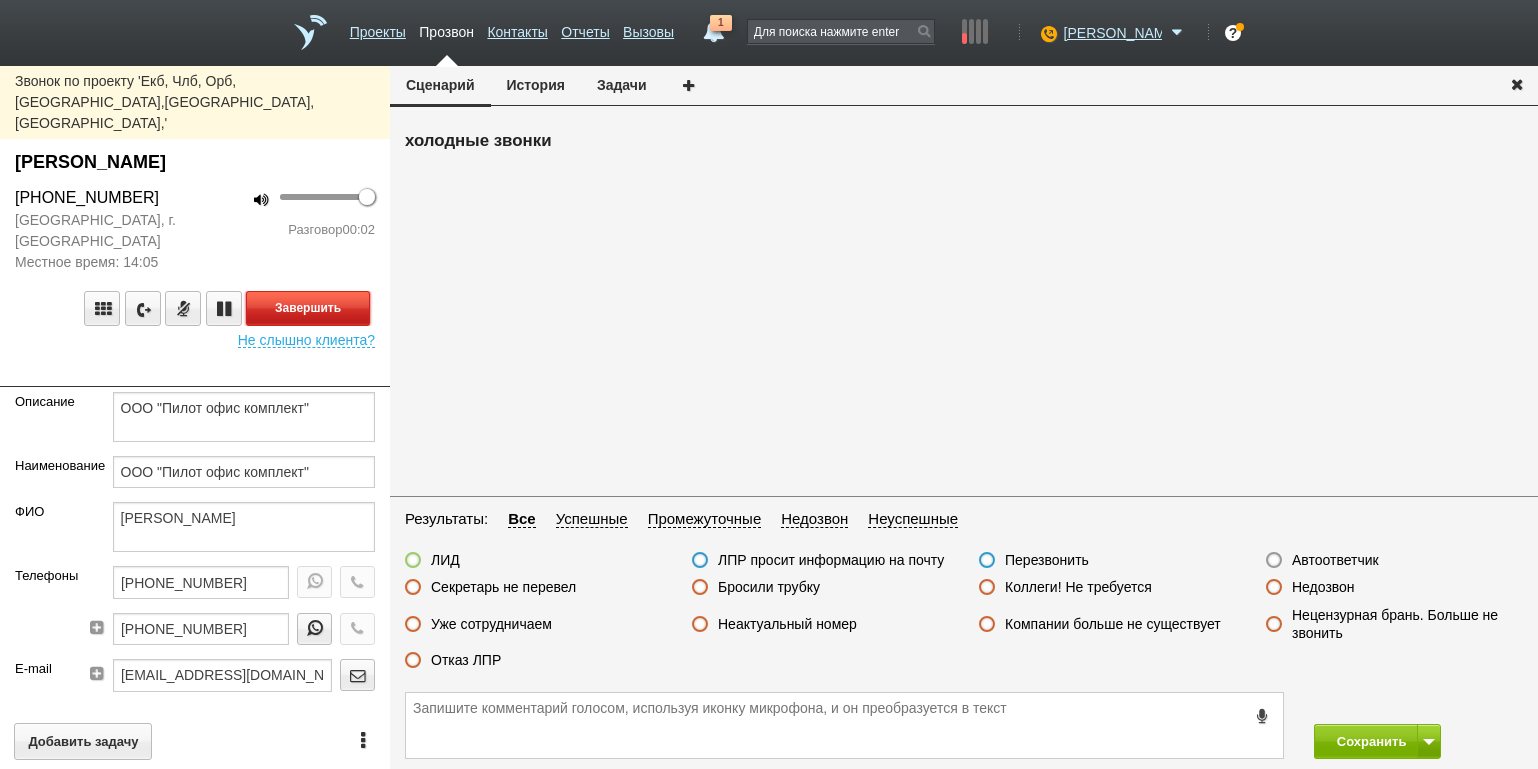 click on "Завершить" at bounding box center (308, 308) 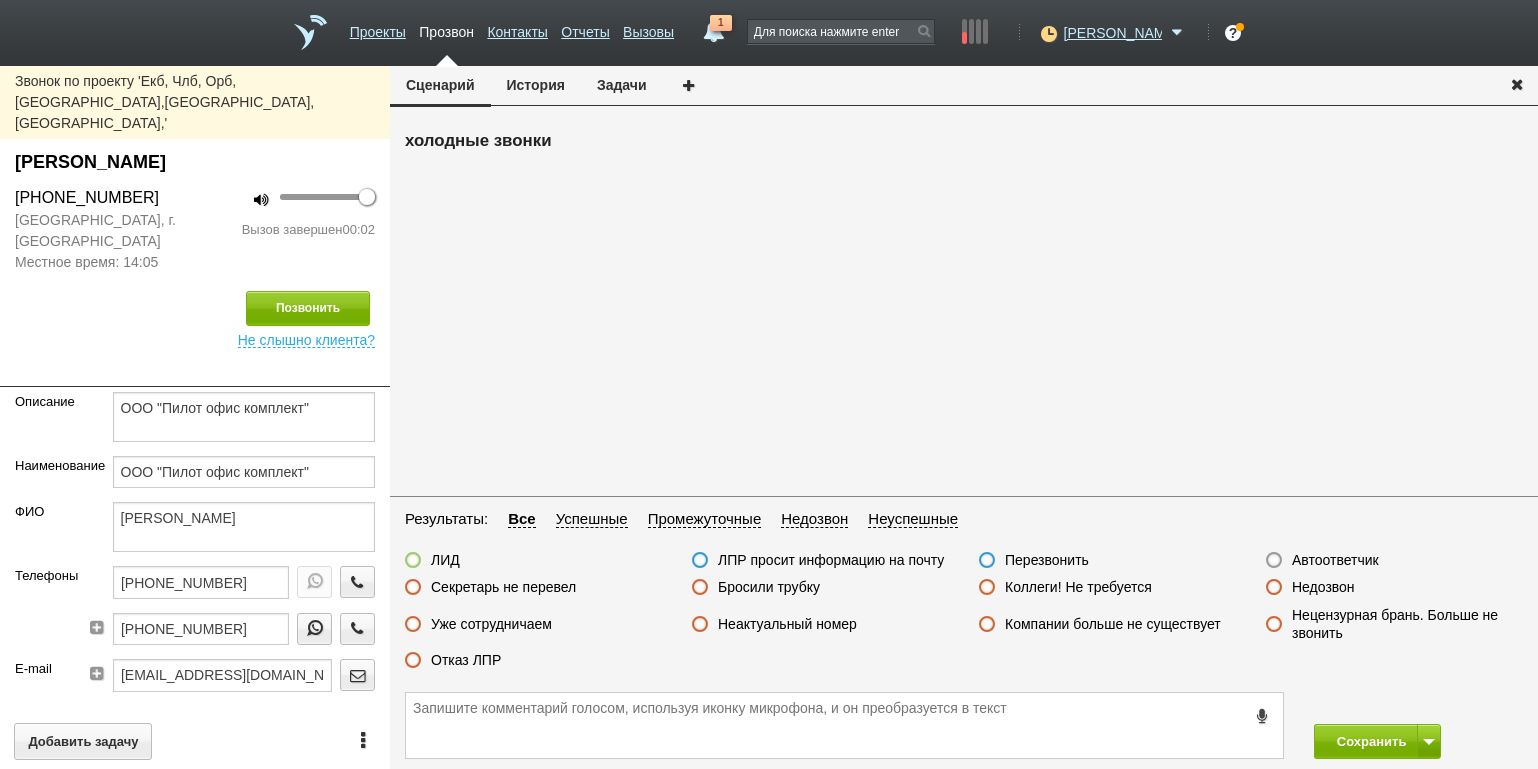 click on "Автоответчик" at bounding box center (1335, 560) 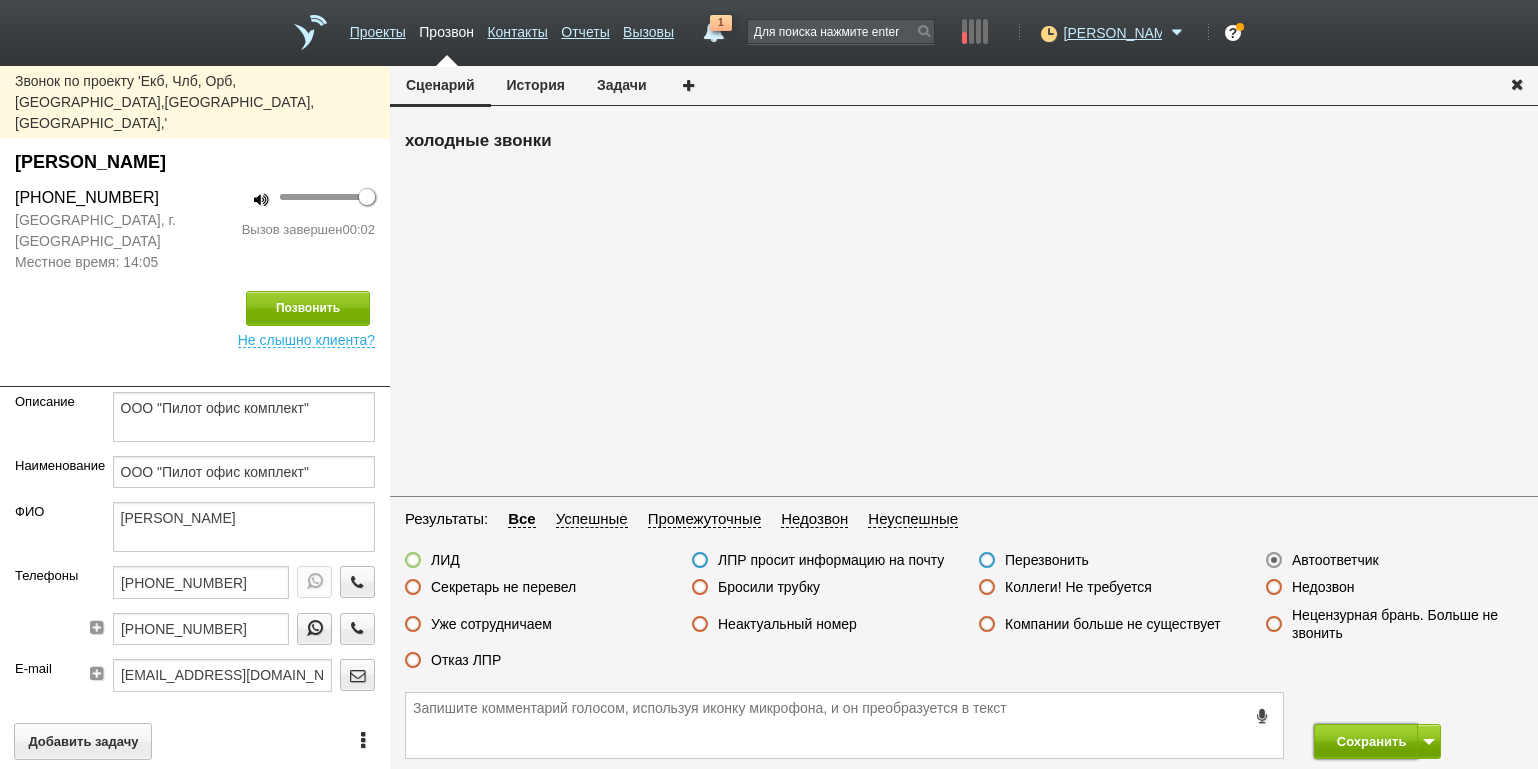 click on "Сохранить" at bounding box center [1366, 741] 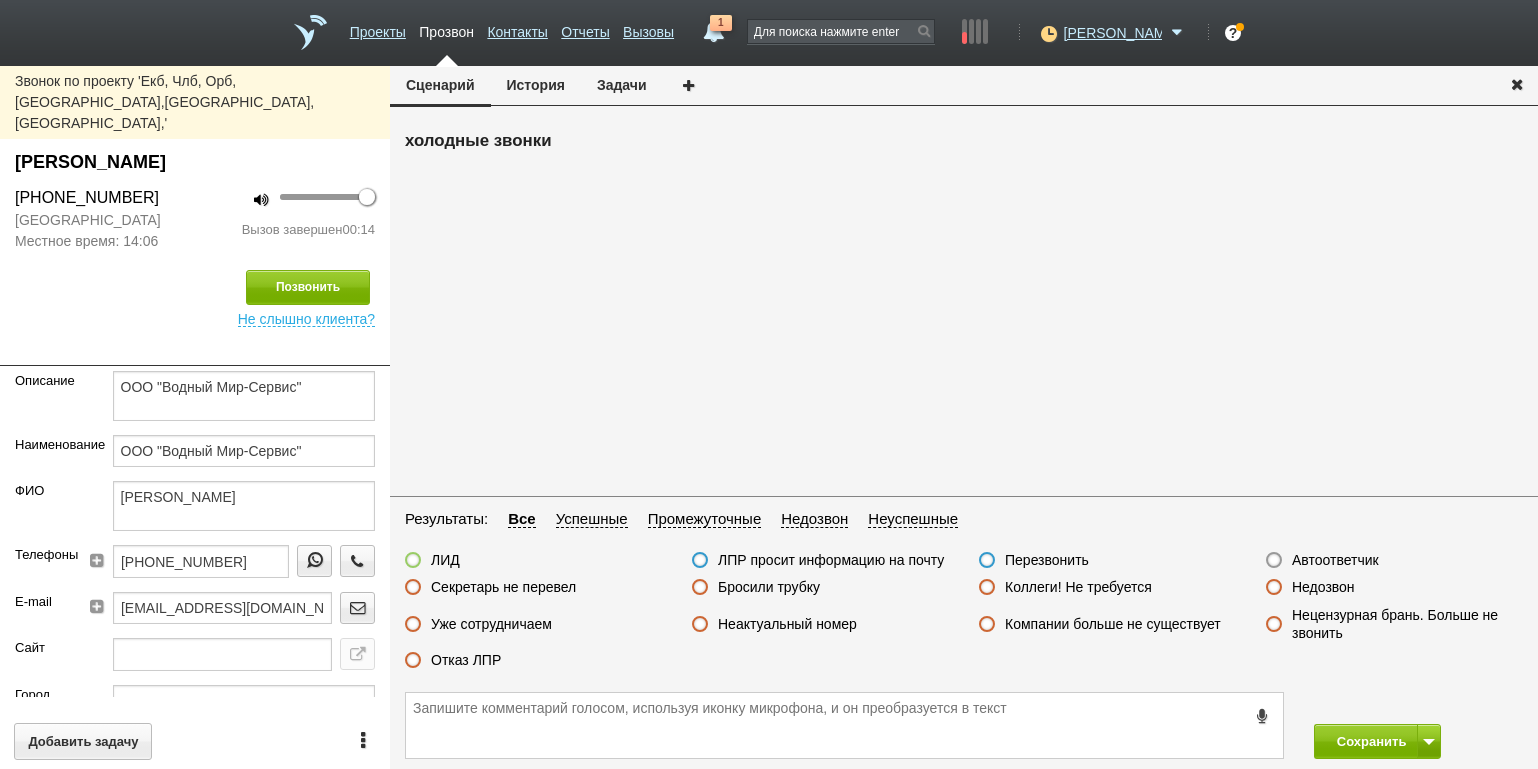 click on "Отказ ЛПР" at bounding box center (466, 660) 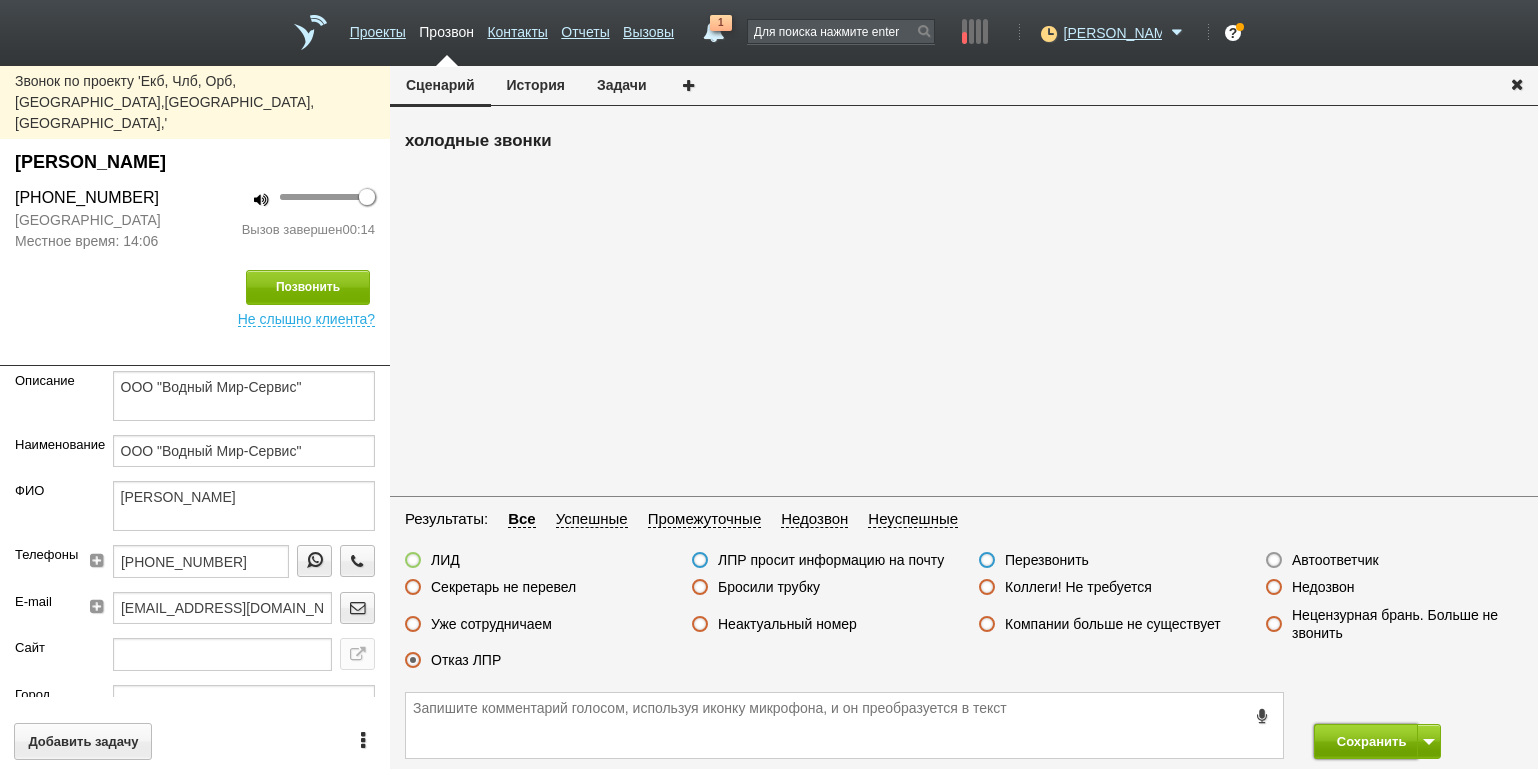 click on "Сохранить" at bounding box center (1366, 741) 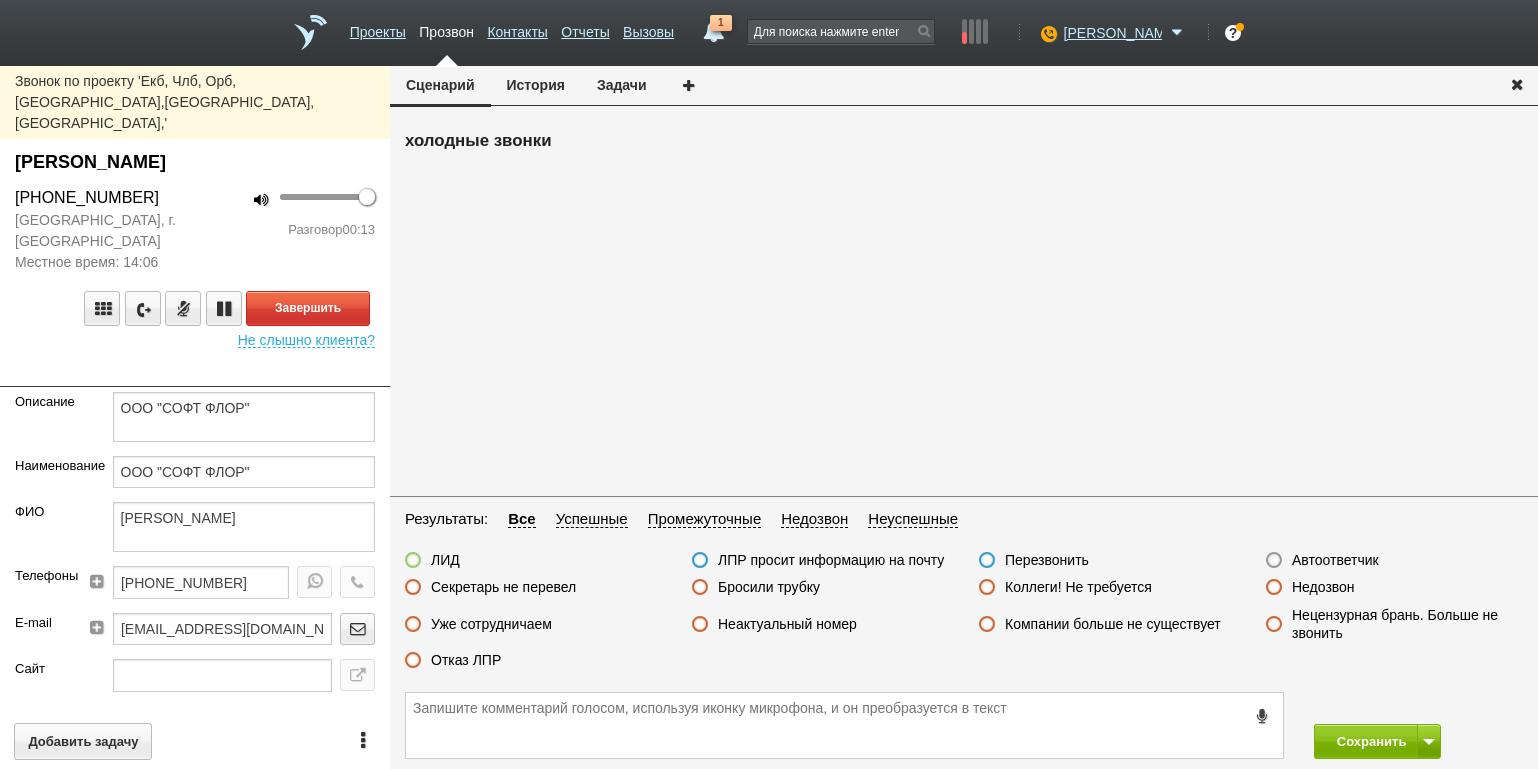 click on "[GEOGRAPHIC_DATA], г. [GEOGRAPHIC_DATA]  Местное время: 14:06" at bounding box center [97, 241] 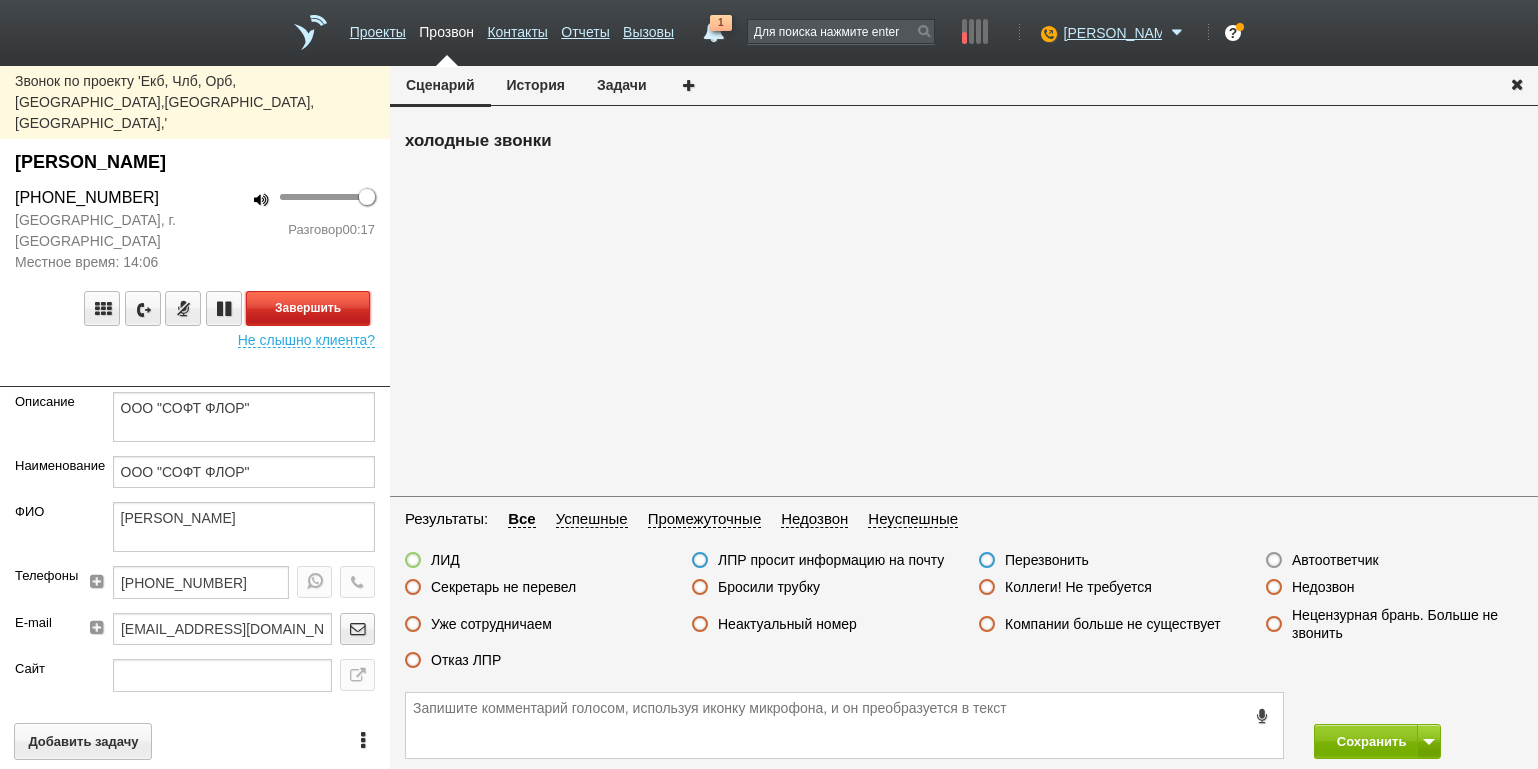click on "Завершить" at bounding box center (308, 308) 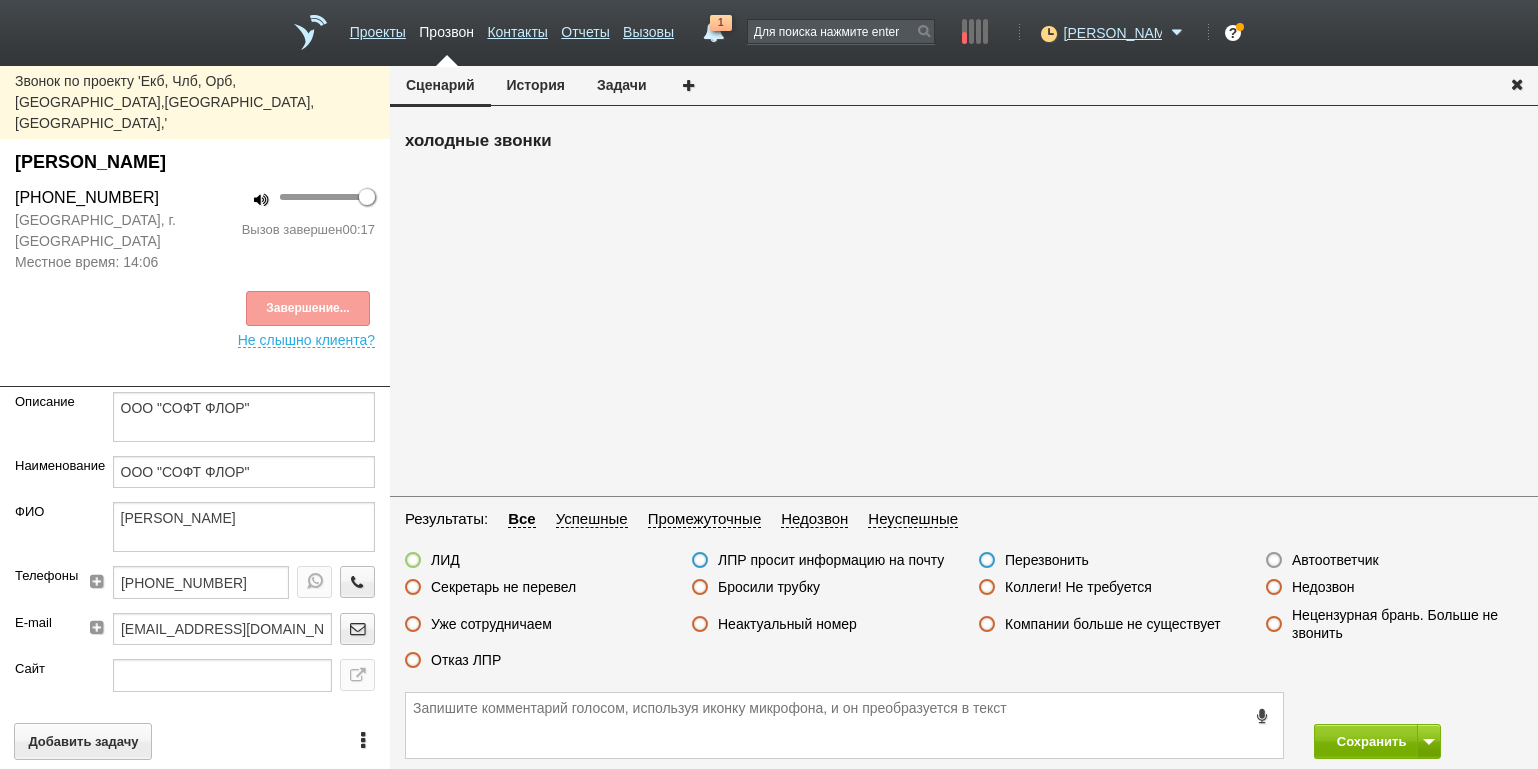 click on "Отказ ЛПР" at bounding box center [466, 660] 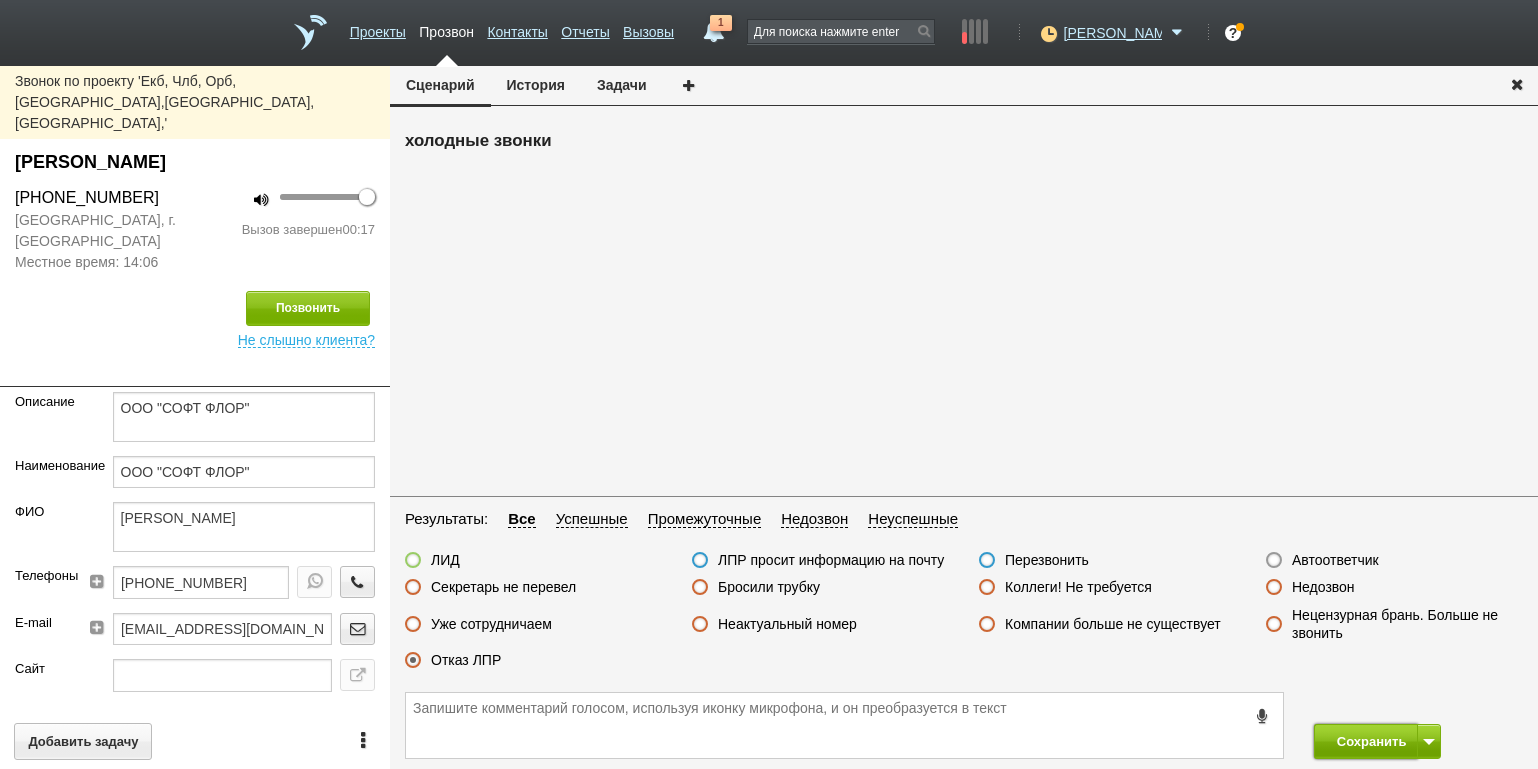 click on "Сохранить" at bounding box center (1366, 741) 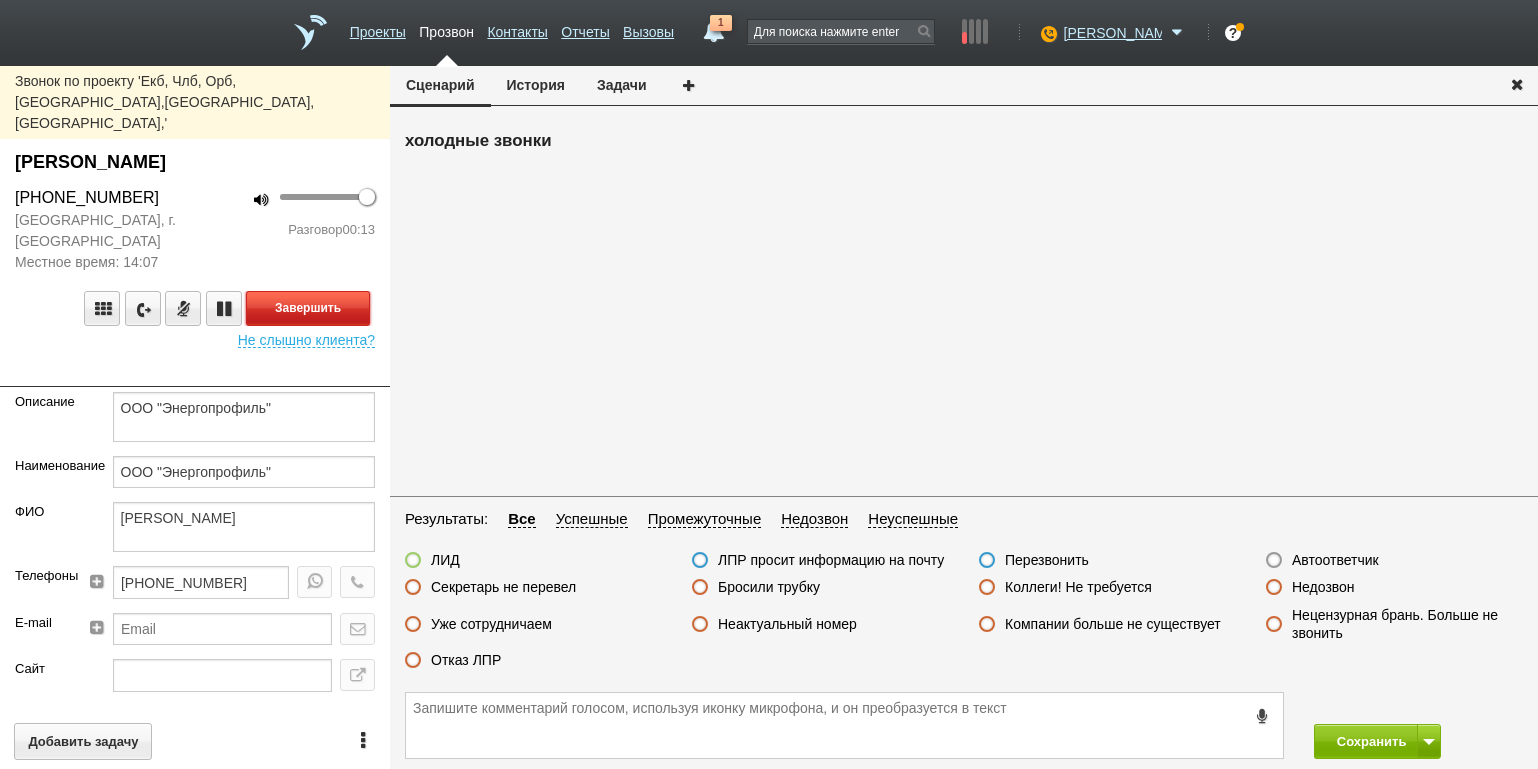 click on "Завершить" at bounding box center [308, 308] 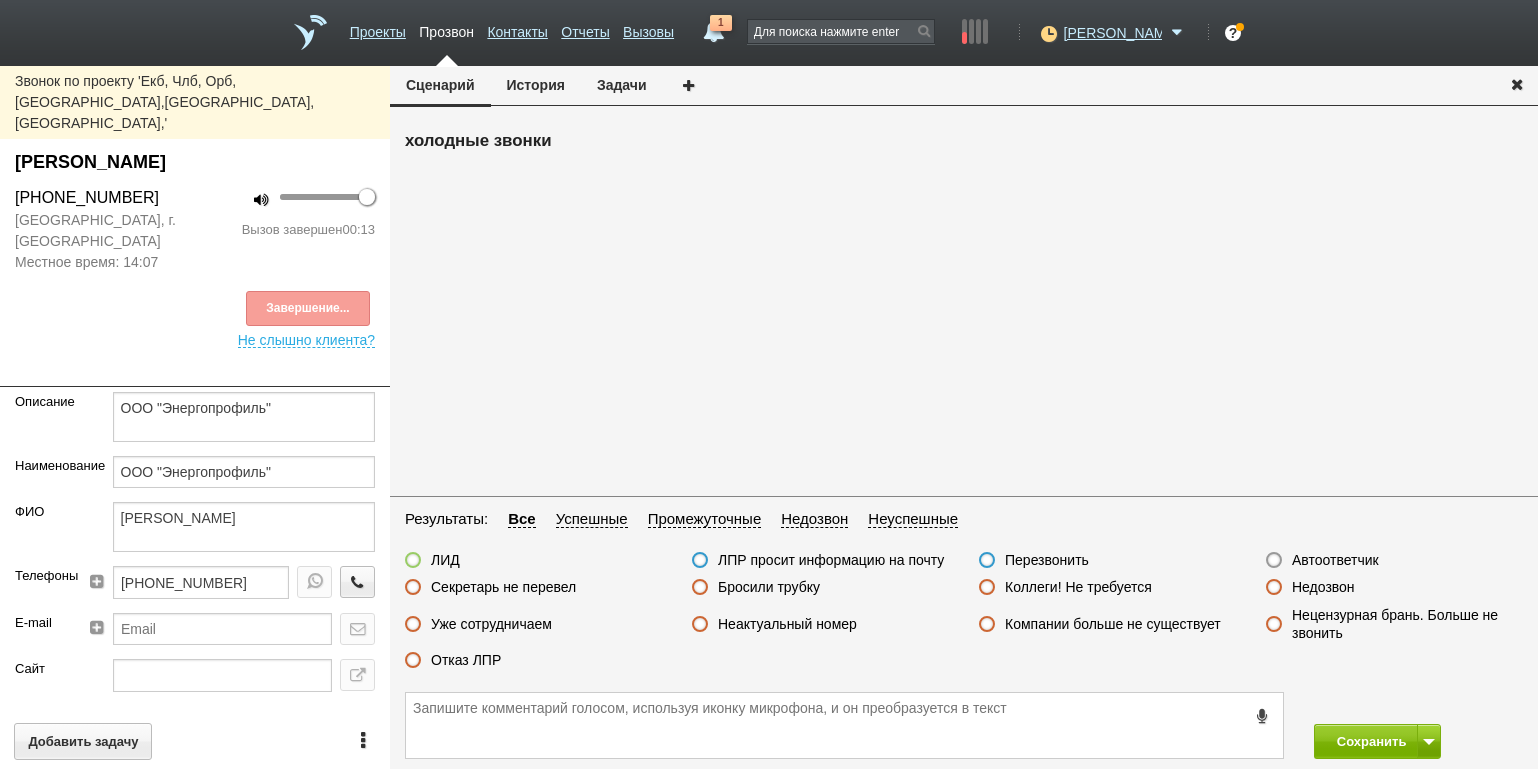 click on "Секретарь не перевел" at bounding box center [503, 587] 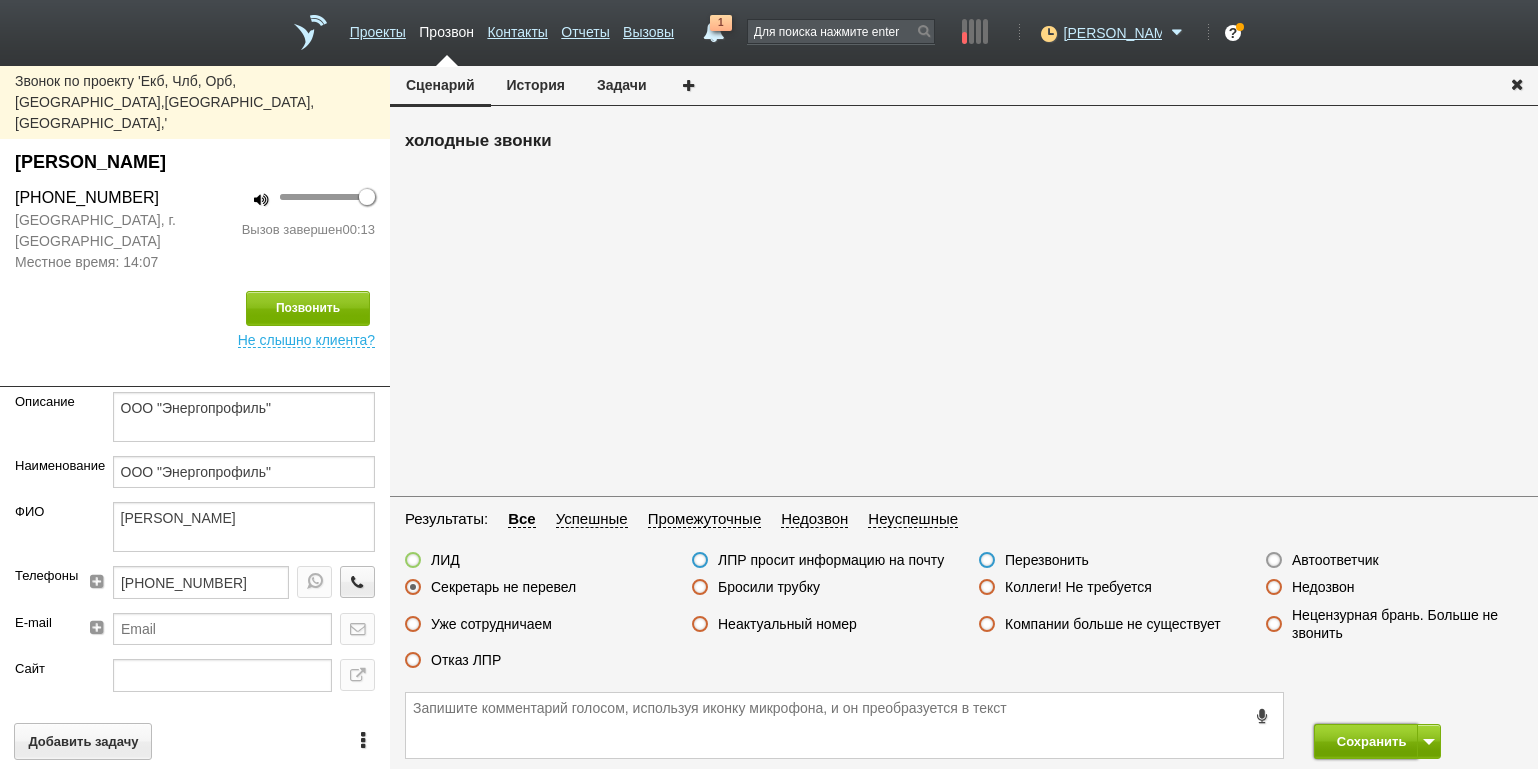 click on "Сохранить" at bounding box center [1366, 741] 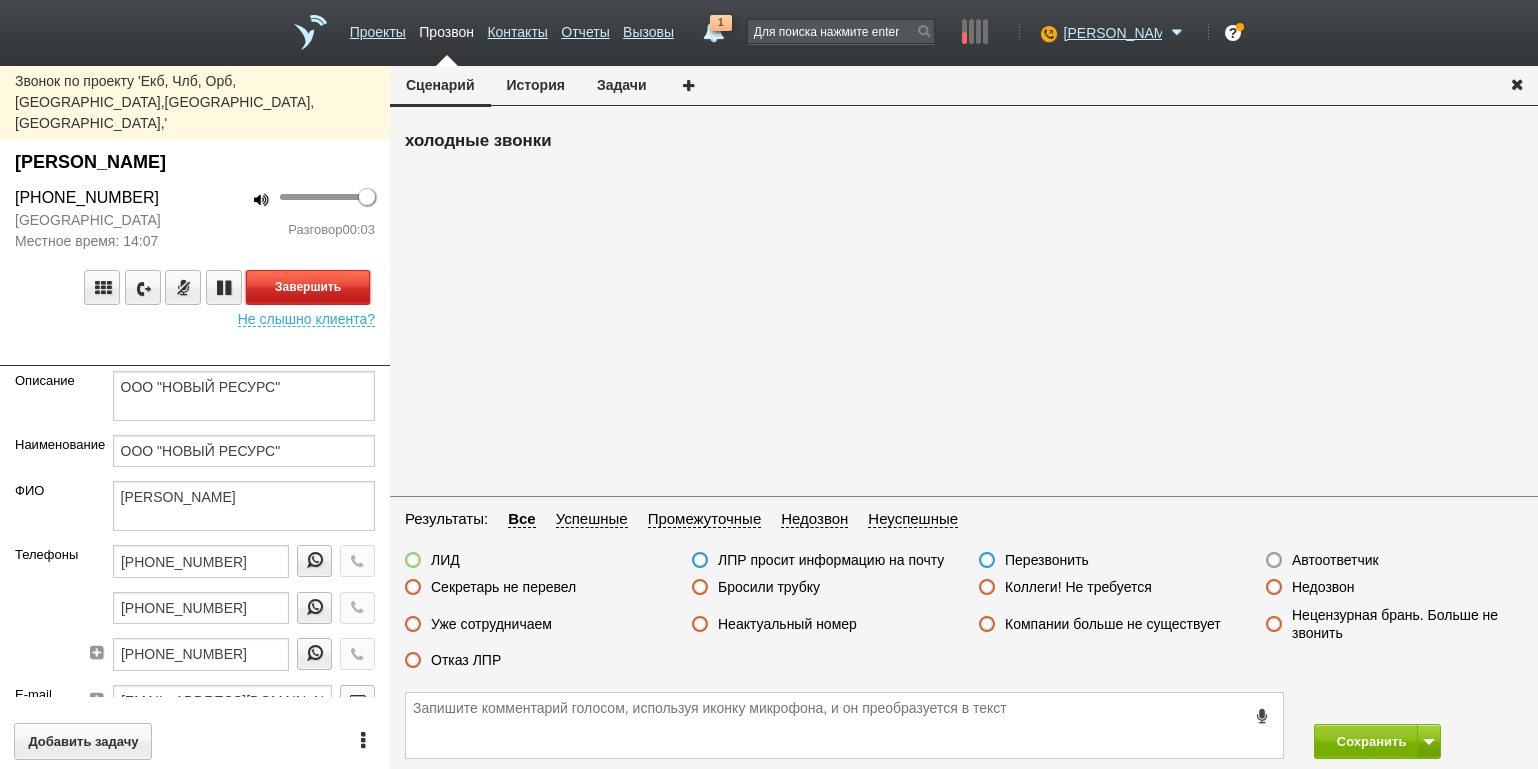 click on "Завершить" at bounding box center [308, 287] 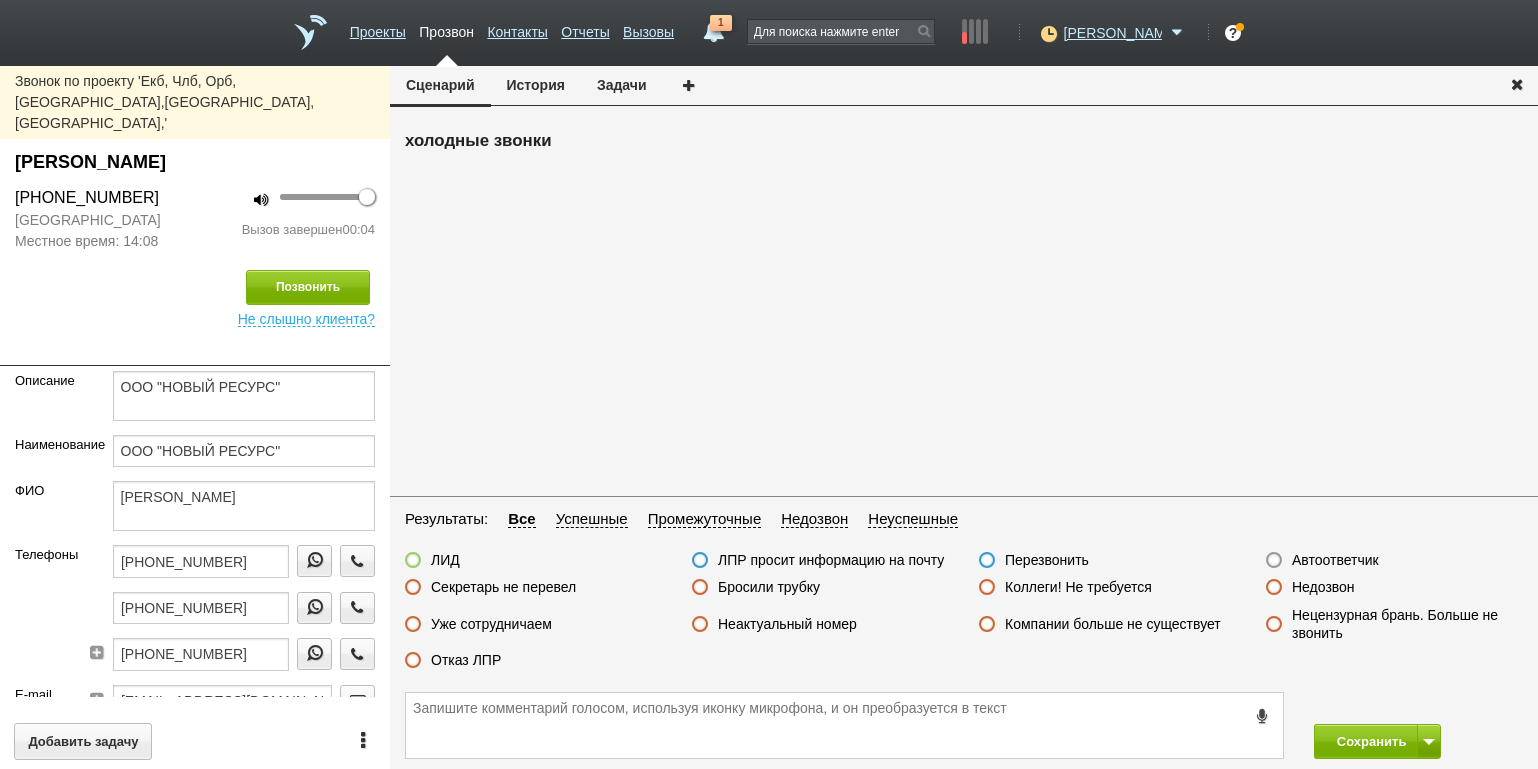 click on "Автоответчик" at bounding box center (1335, 560) 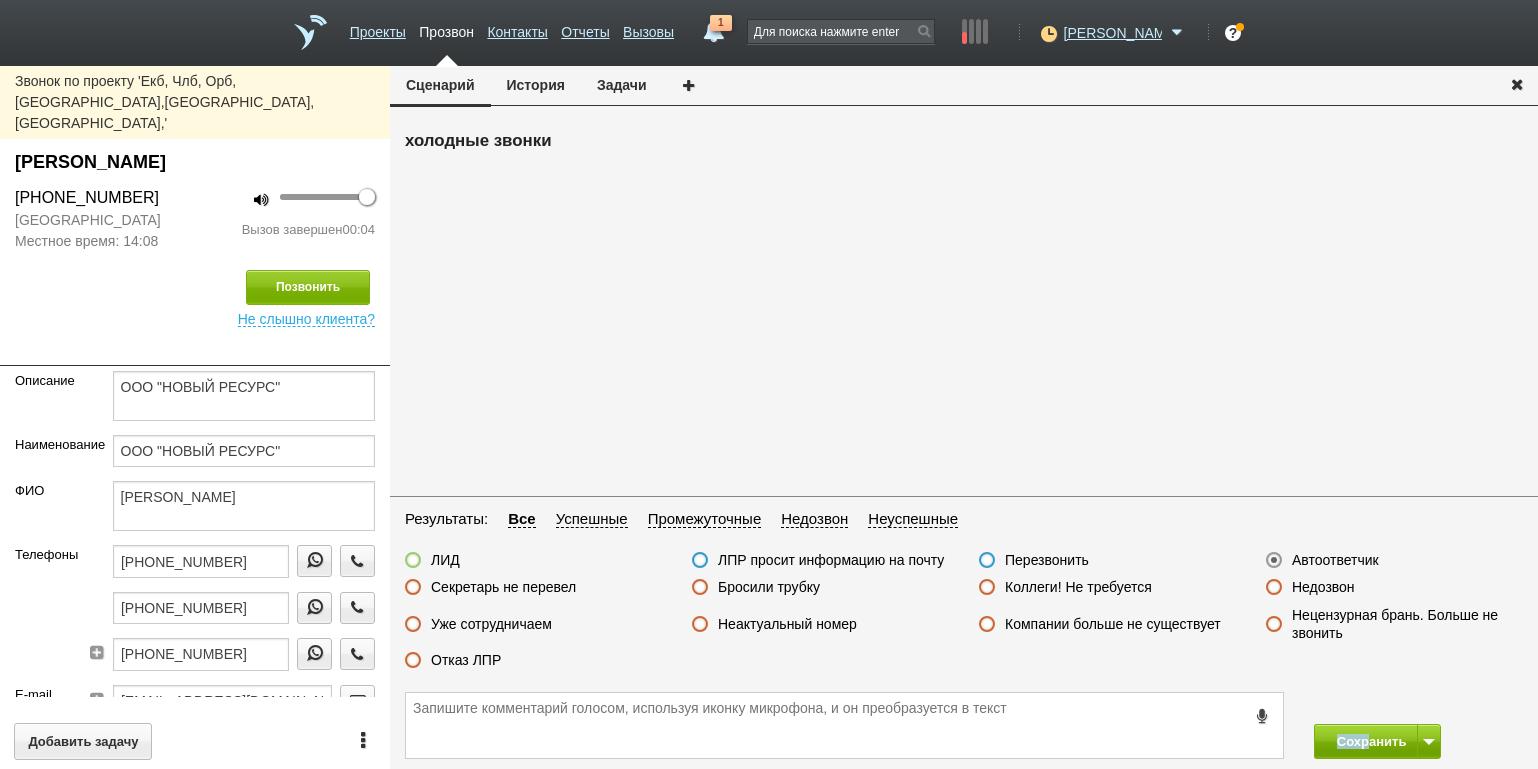 drag, startPoint x: 1380, startPoint y: 722, endPoint x: 1370, endPoint y: 731, distance: 13.453624 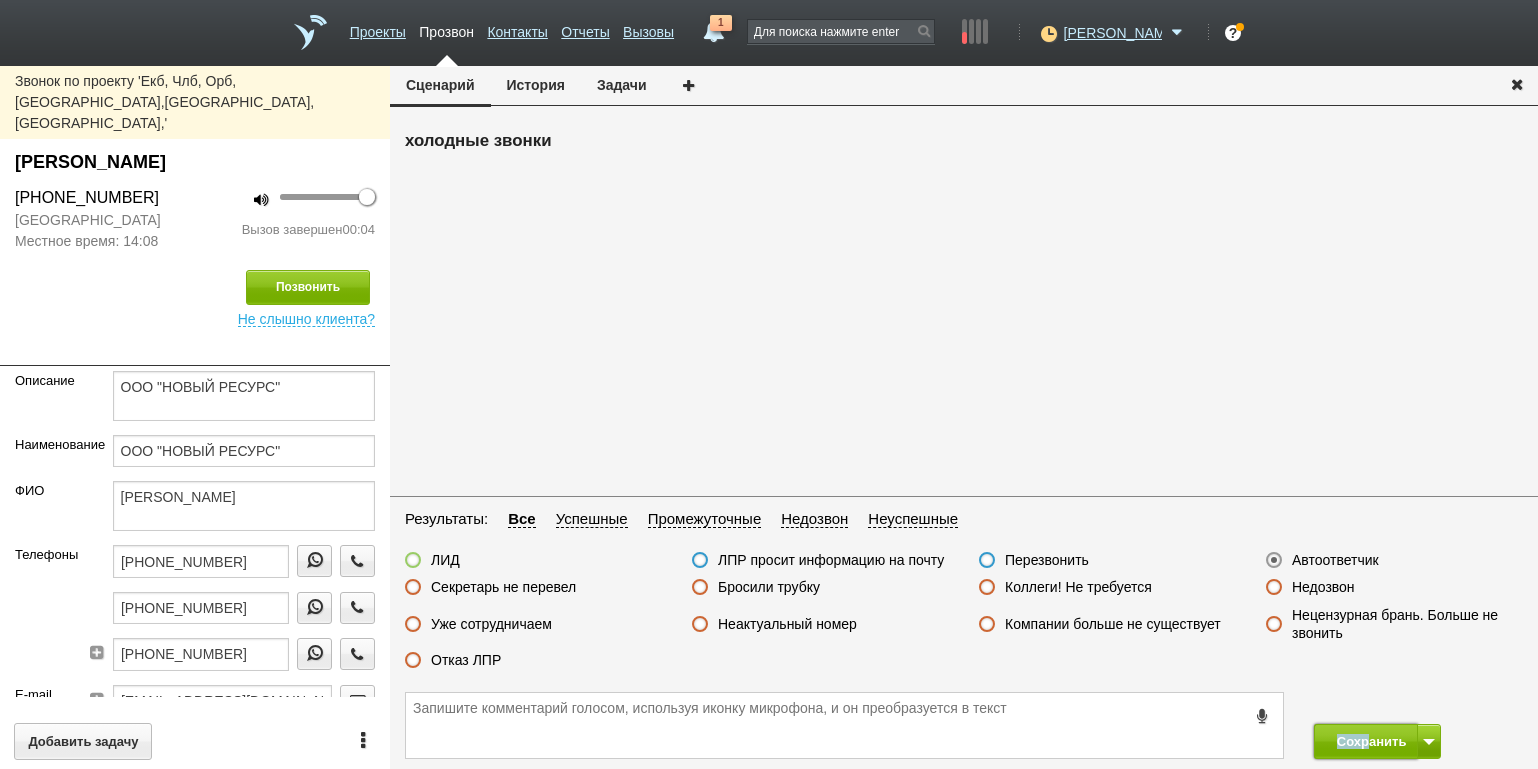 drag, startPoint x: 1339, startPoint y: 737, endPoint x: 1338, endPoint y: 715, distance: 22.022715 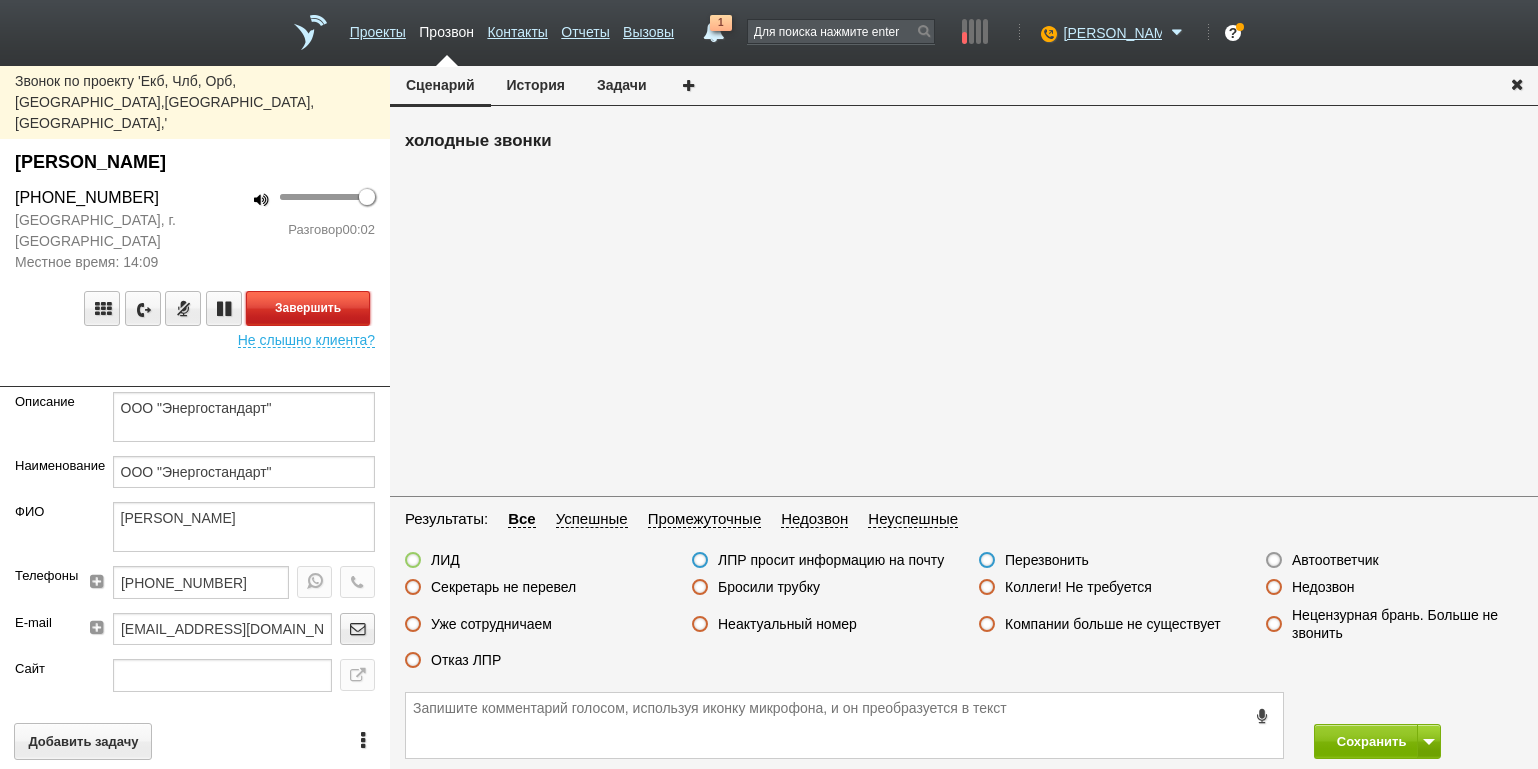 click on "Завершить" at bounding box center [308, 308] 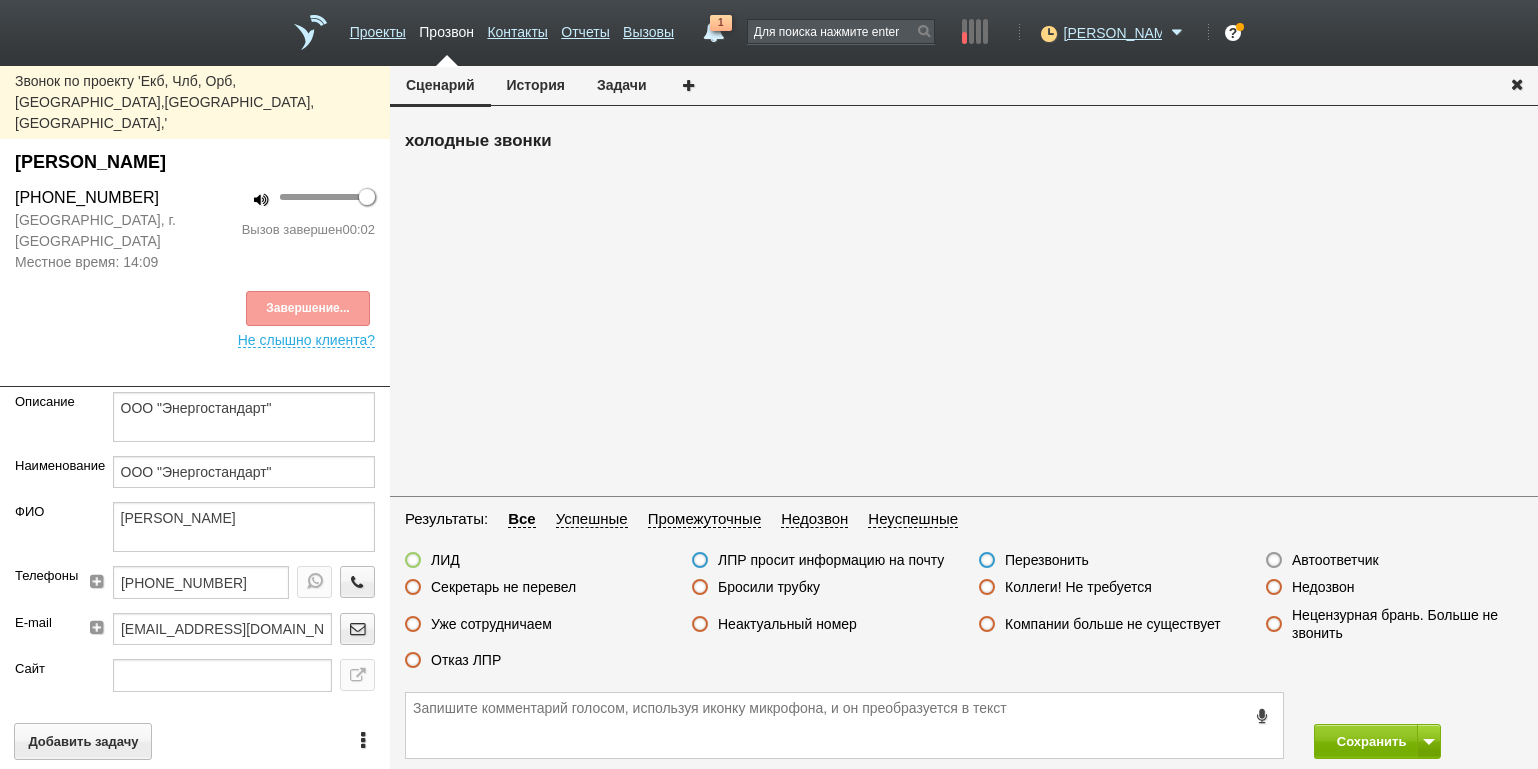 click on "Автоответчик" at bounding box center (1335, 560) 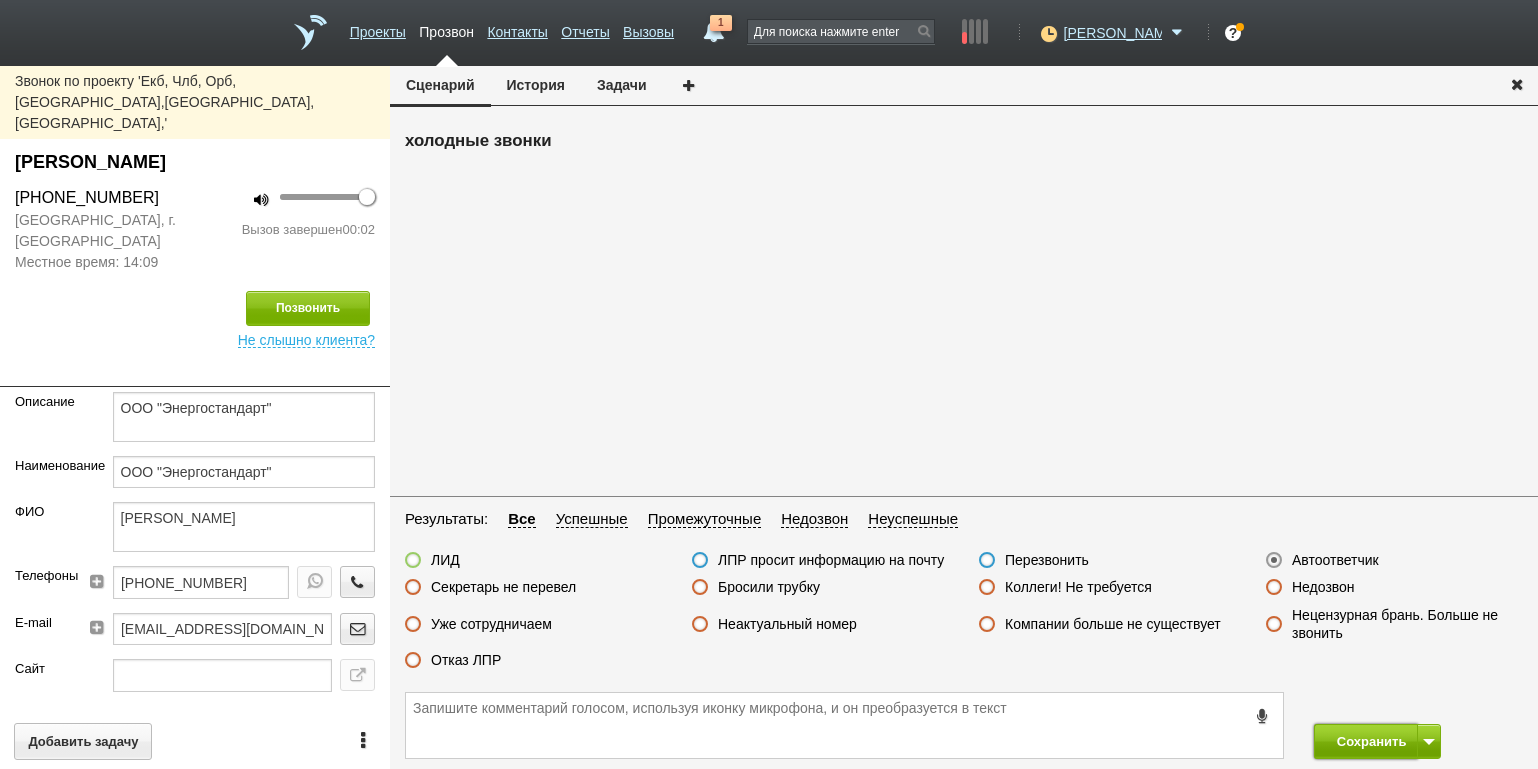 drag, startPoint x: 1365, startPoint y: 754, endPoint x: 1334, endPoint y: 725, distance: 42.44997 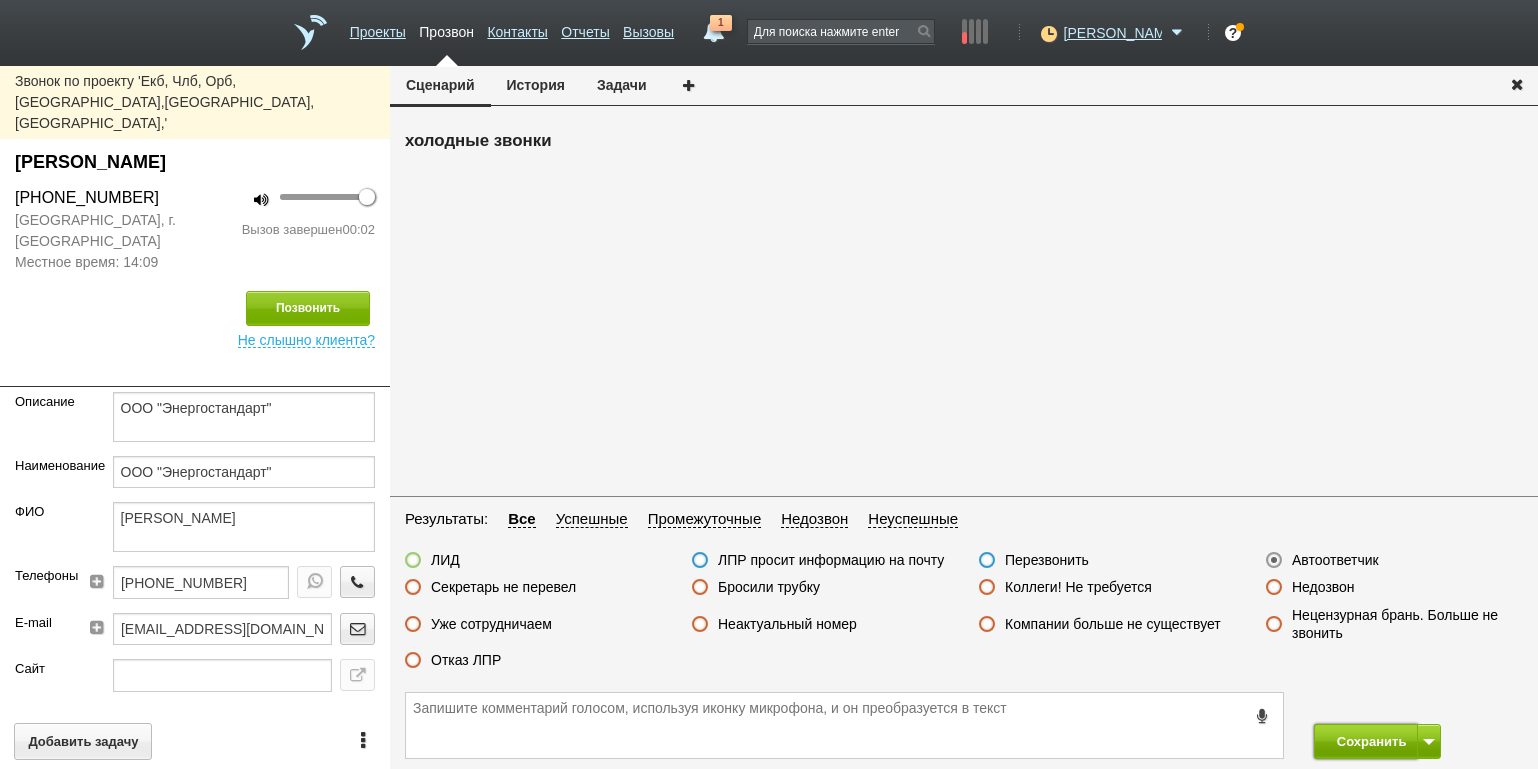 click on "Сохранить" at bounding box center (1366, 741) 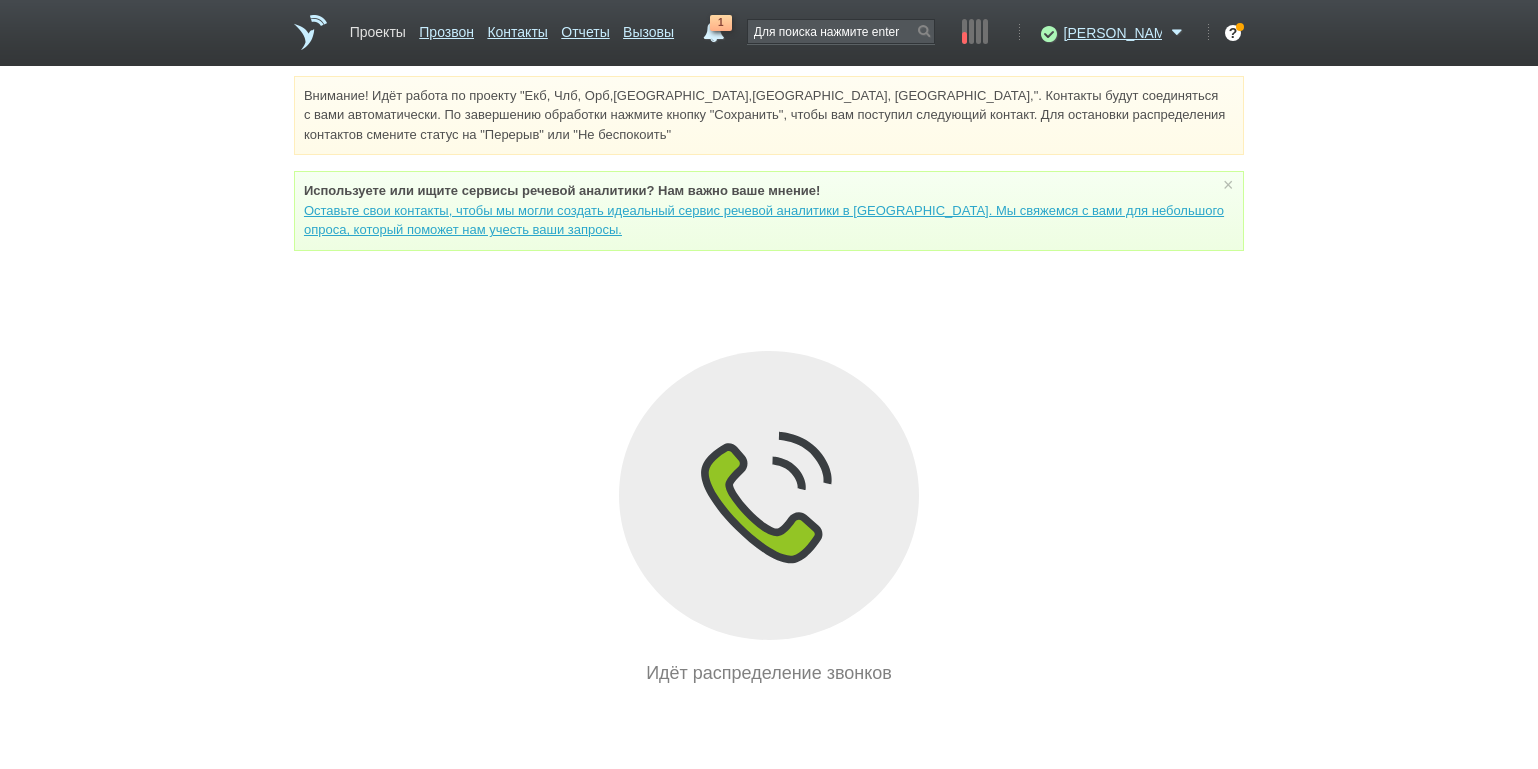 click on "Проекты" at bounding box center (378, 28) 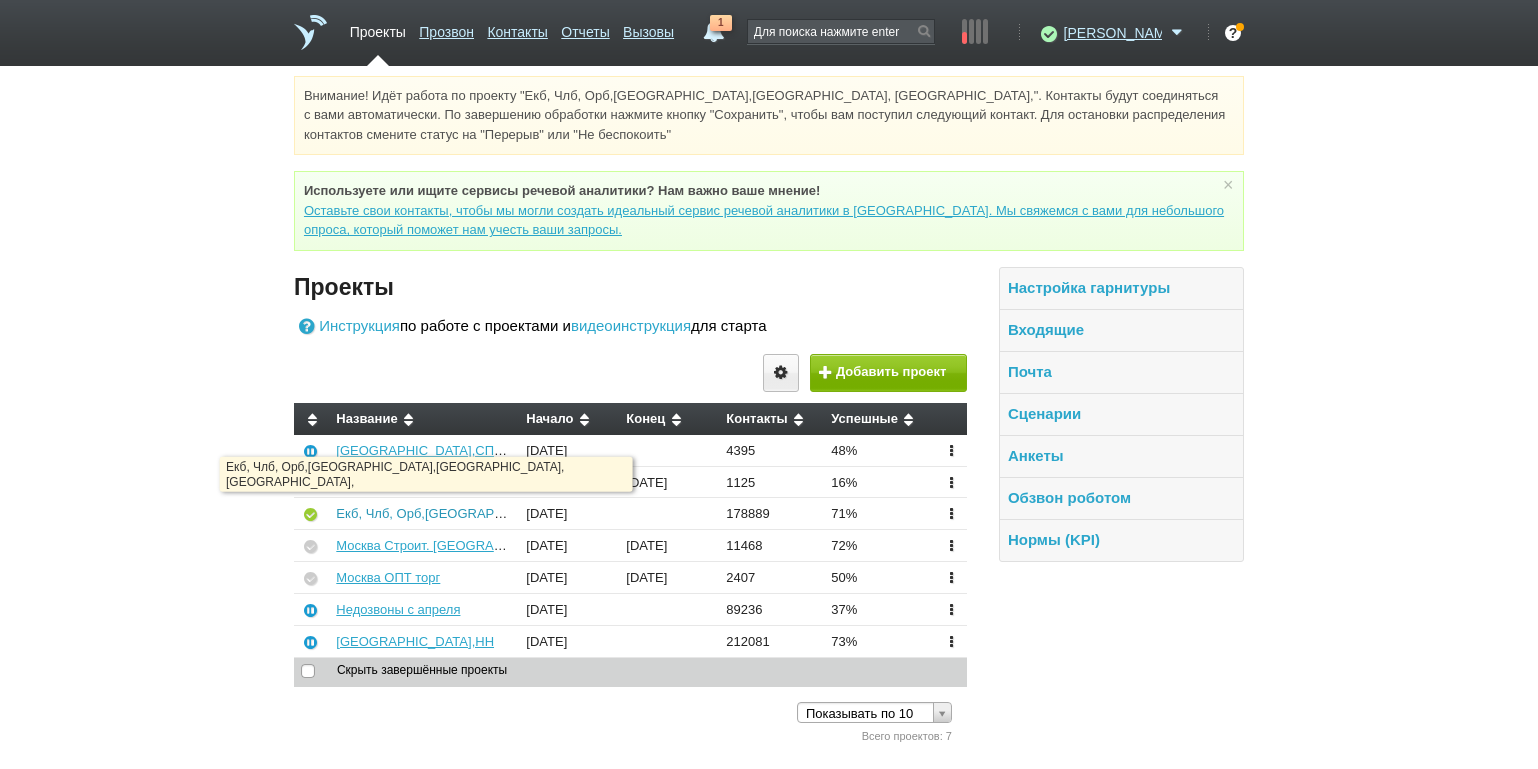 click on "Екб, Члб, Орб,[GEOGRAPHIC_DATA],[GEOGRAPHIC_DATA], [GEOGRAPHIC_DATA]," at bounding box center [590, 513] 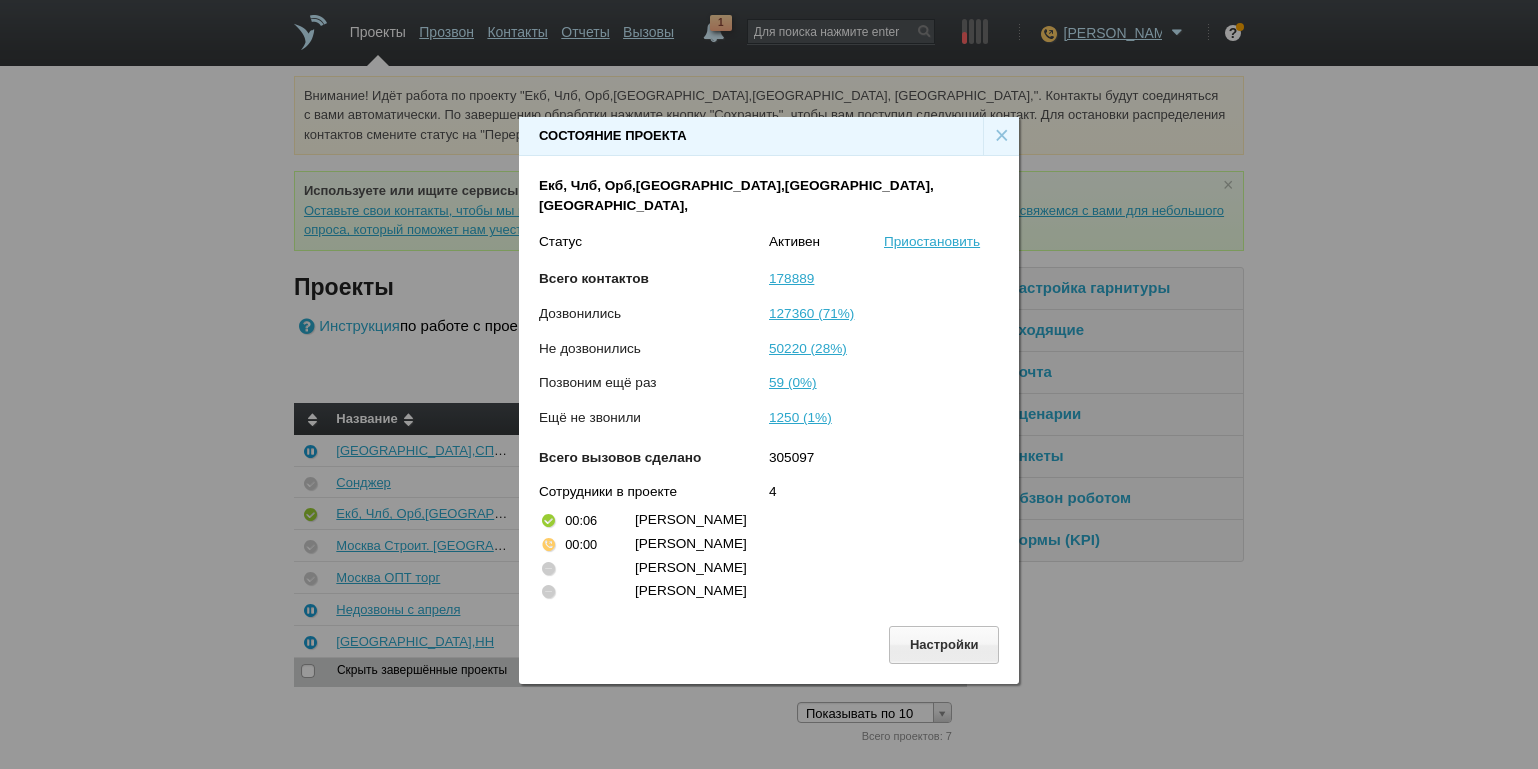 click on "×" at bounding box center (1001, 136) 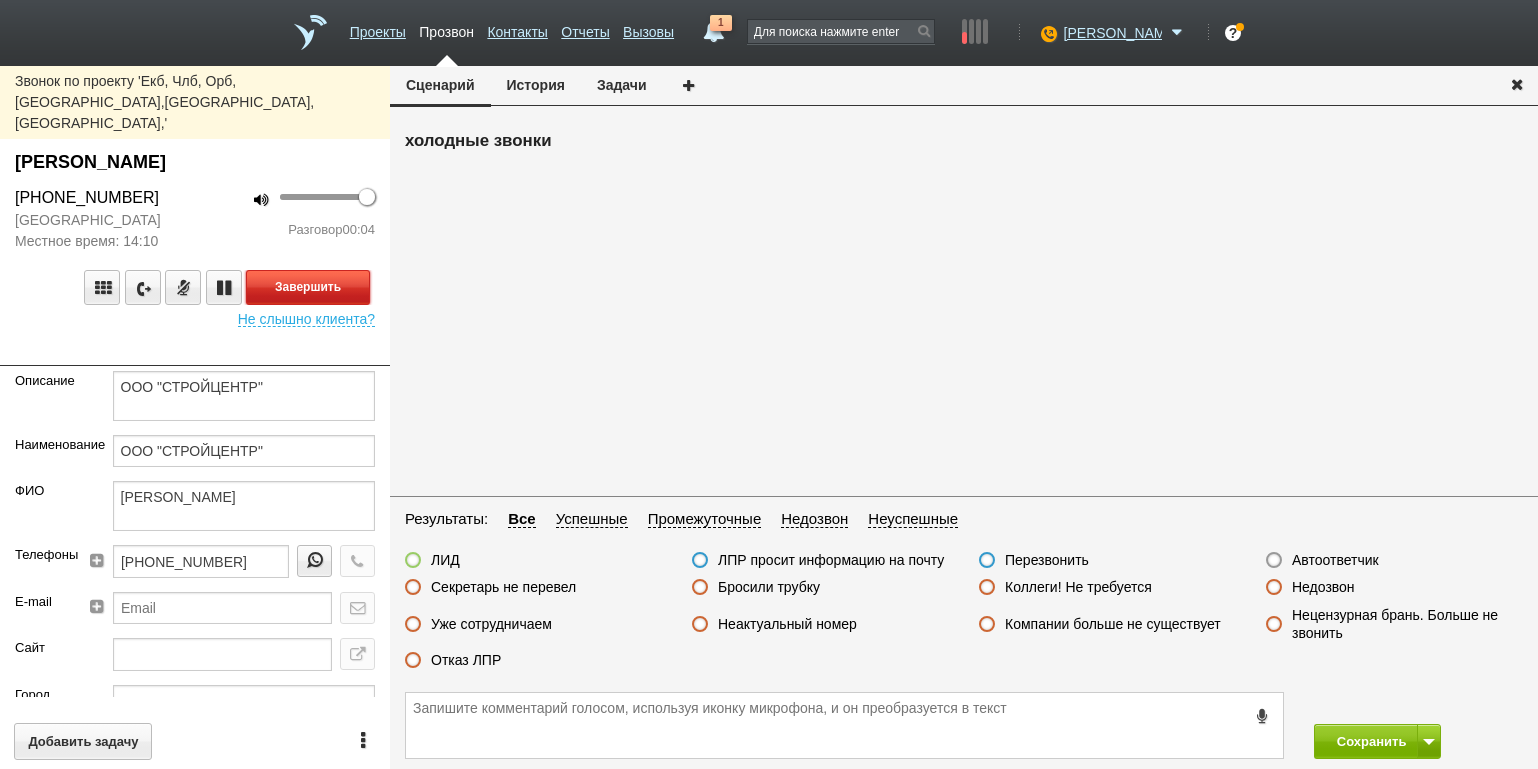 click on "Завершить" at bounding box center (308, 287) 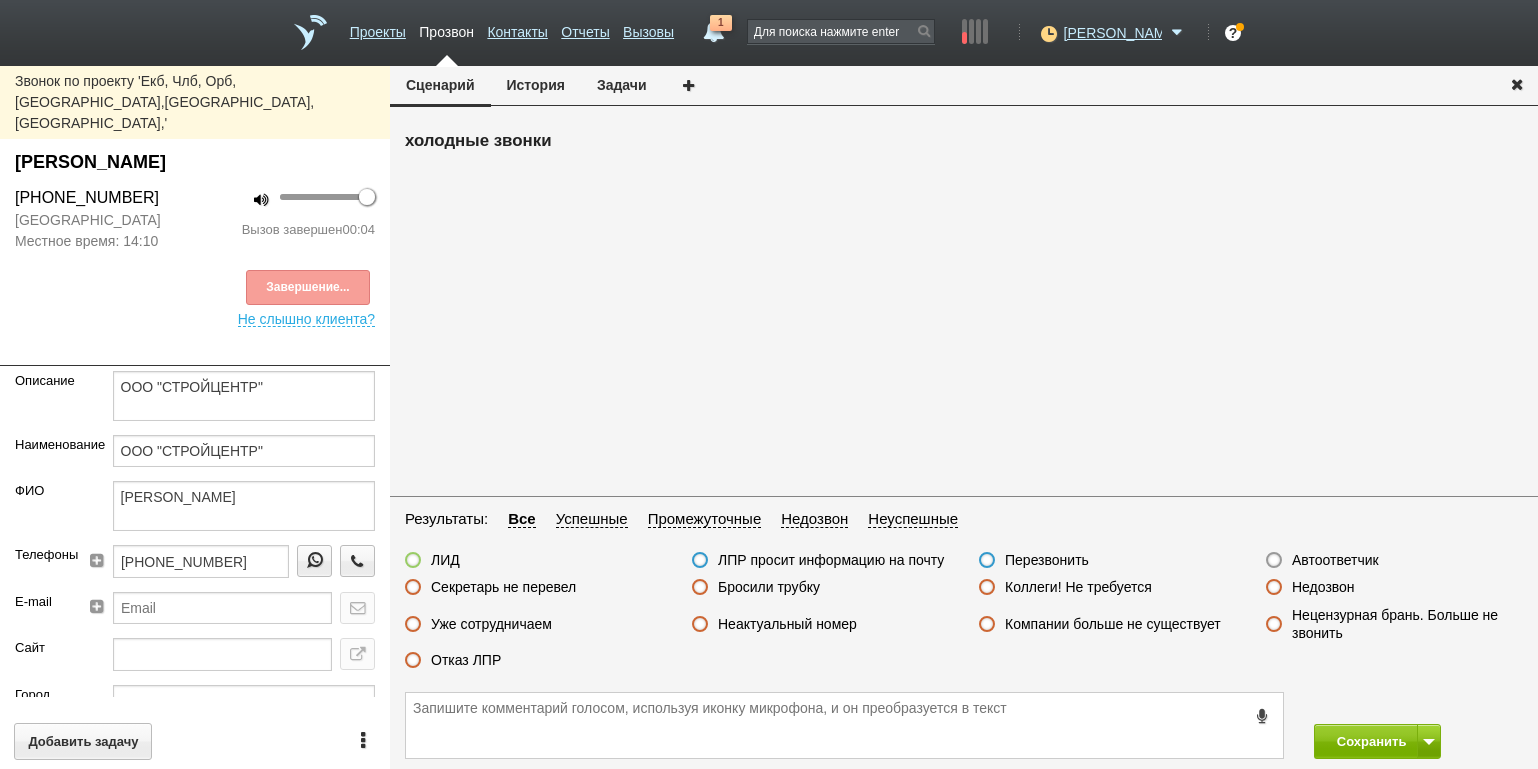 click on "Автоответчик" at bounding box center (1335, 560) 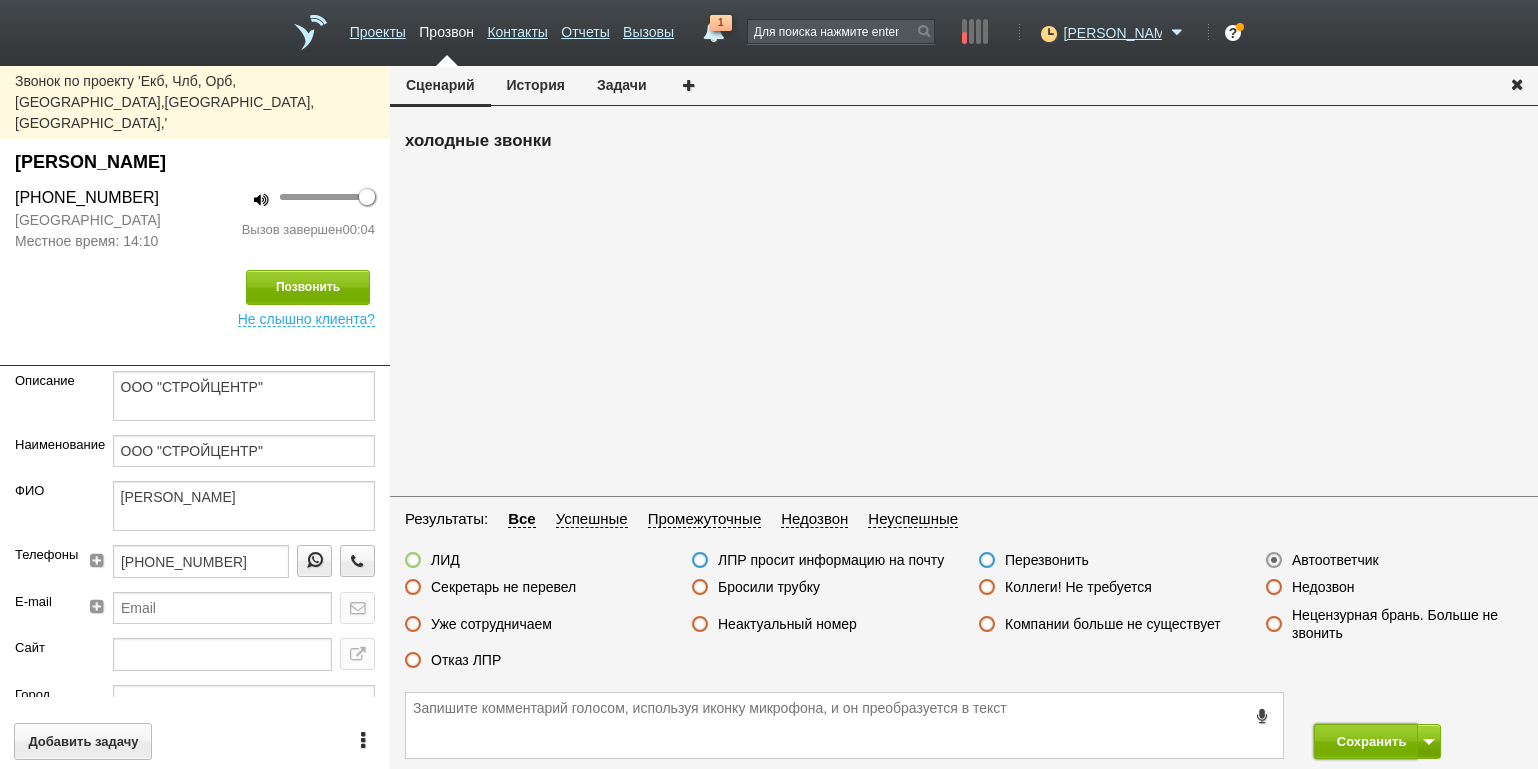 drag, startPoint x: 1381, startPoint y: 751, endPoint x: 1364, endPoint y: 718, distance: 37.12142 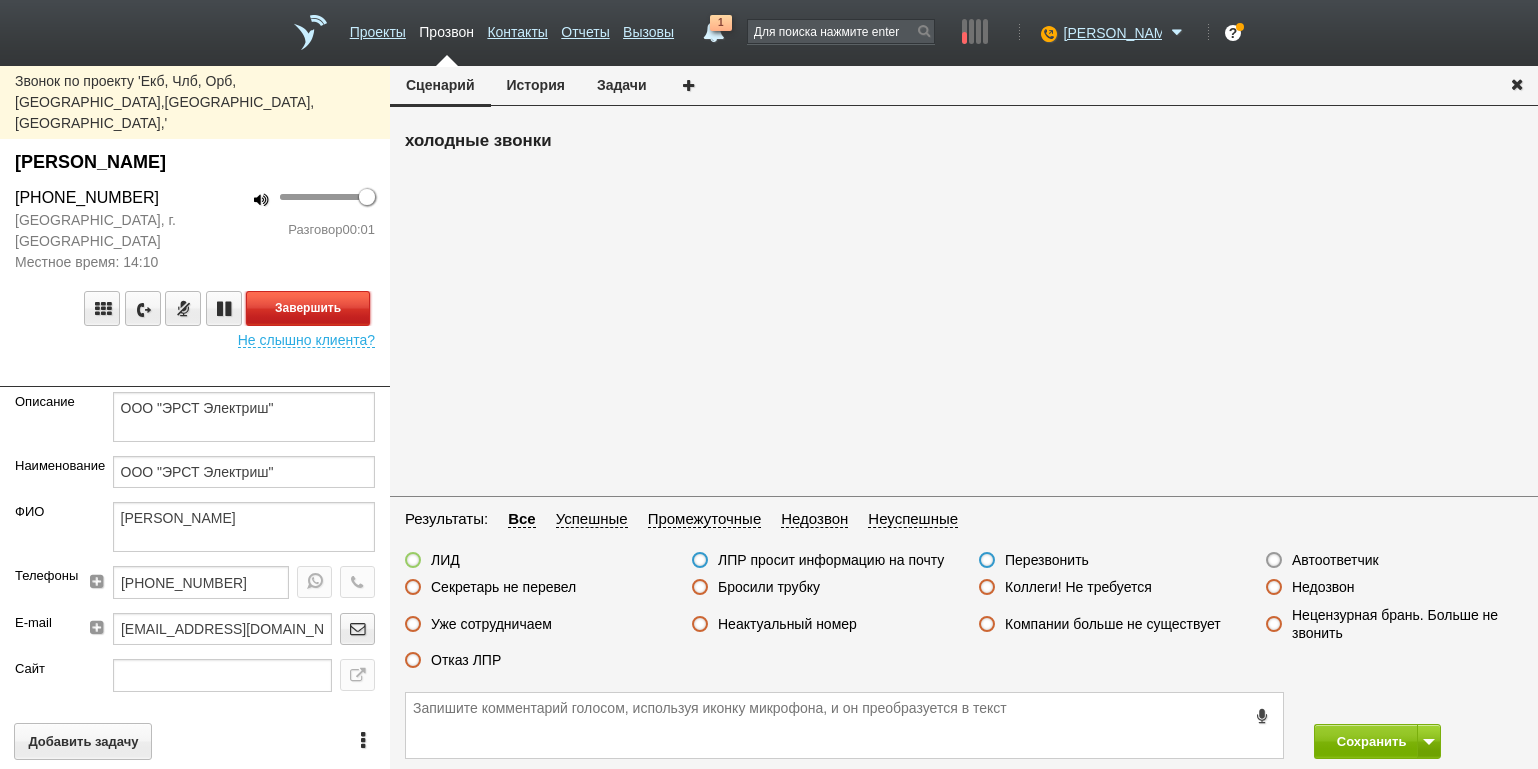 click on "Завершить" at bounding box center [308, 308] 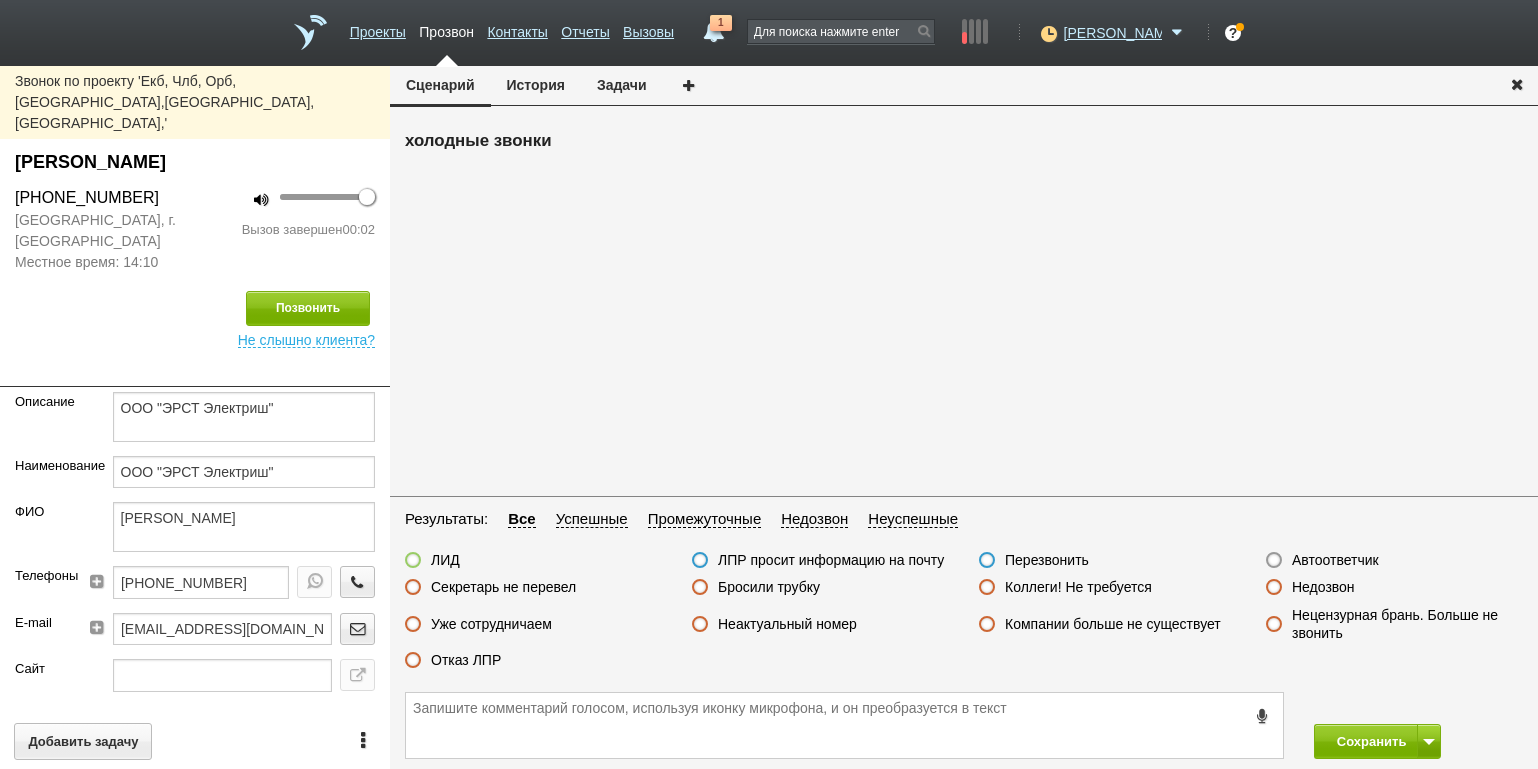 drag, startPoint x: 1333, startPoint y: 566, endPoint x: 1356, endPoint y: 660, distance: 96.77293 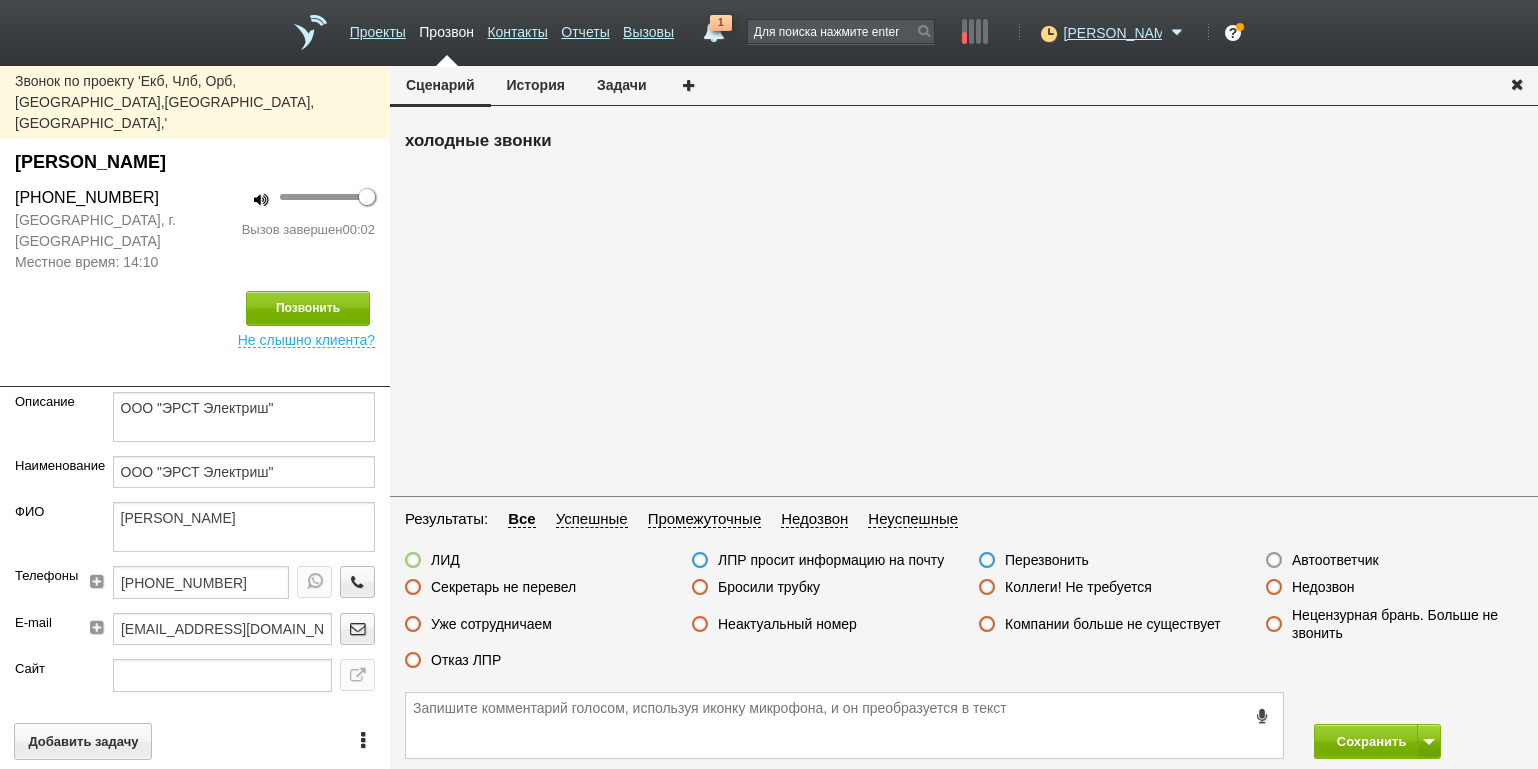 click on "Автоответчик" at bounding box center (1335, 560) 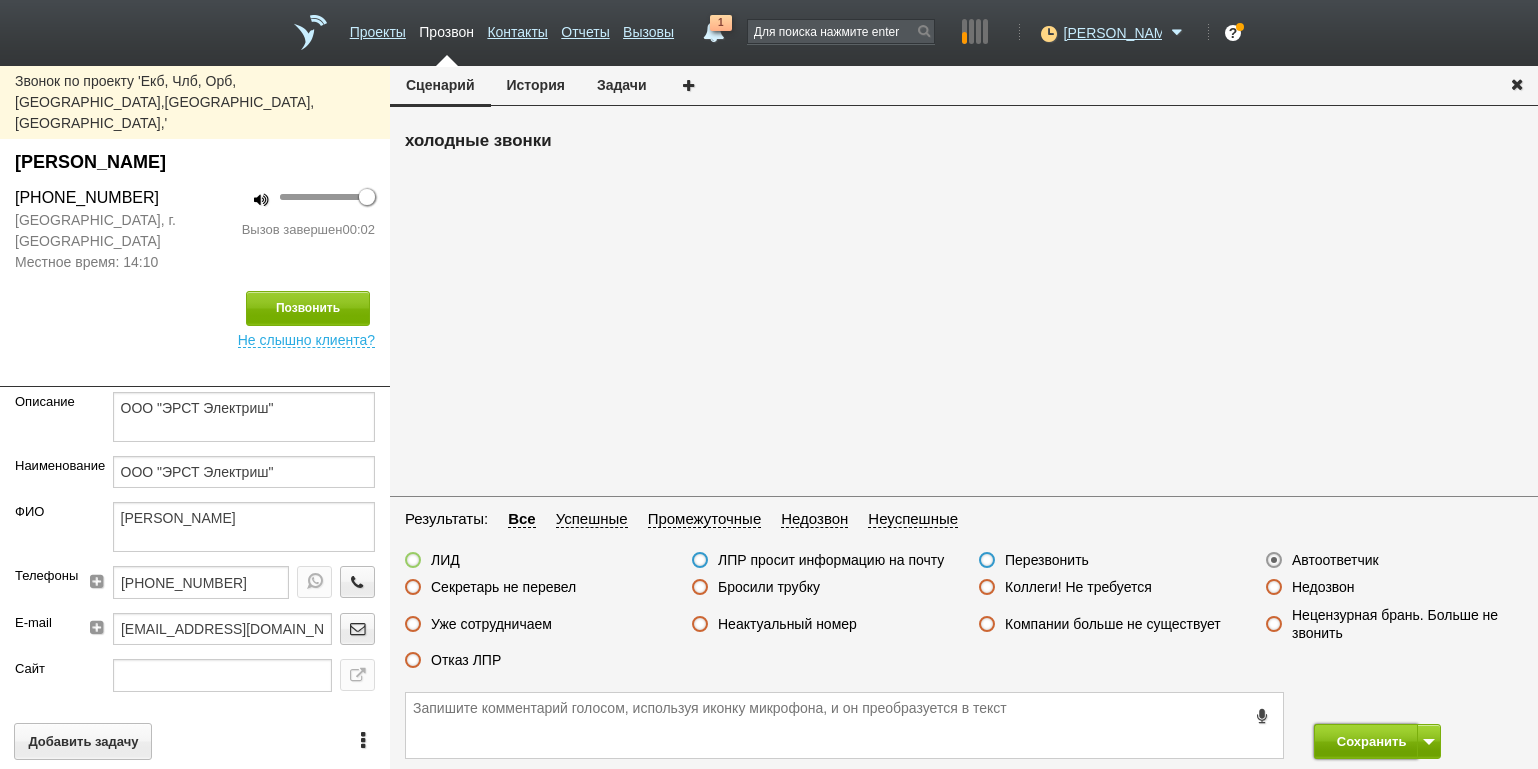 click on "Сохранить" at bounding box center [1366, 741] 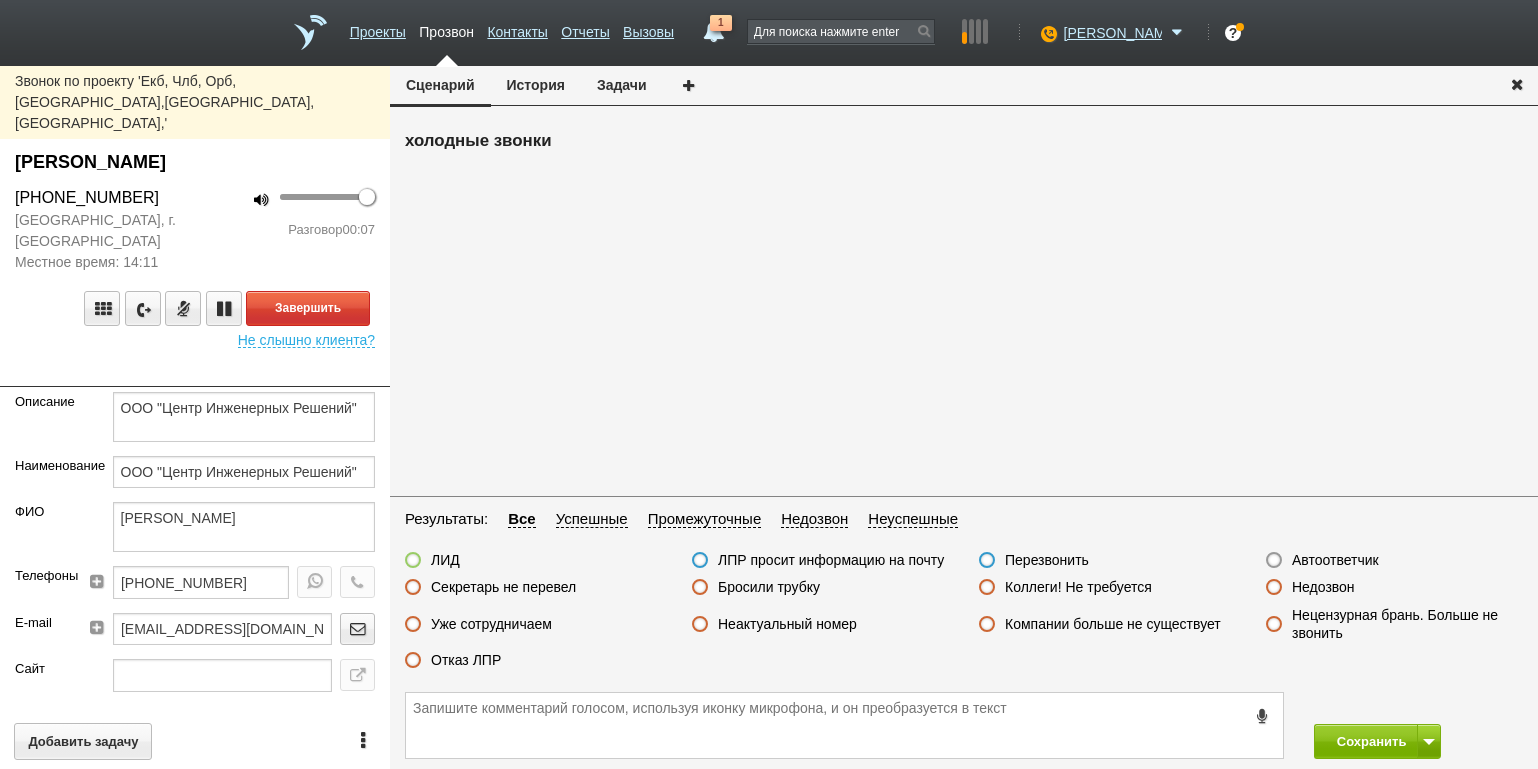 click at bounding box center [195, 372] 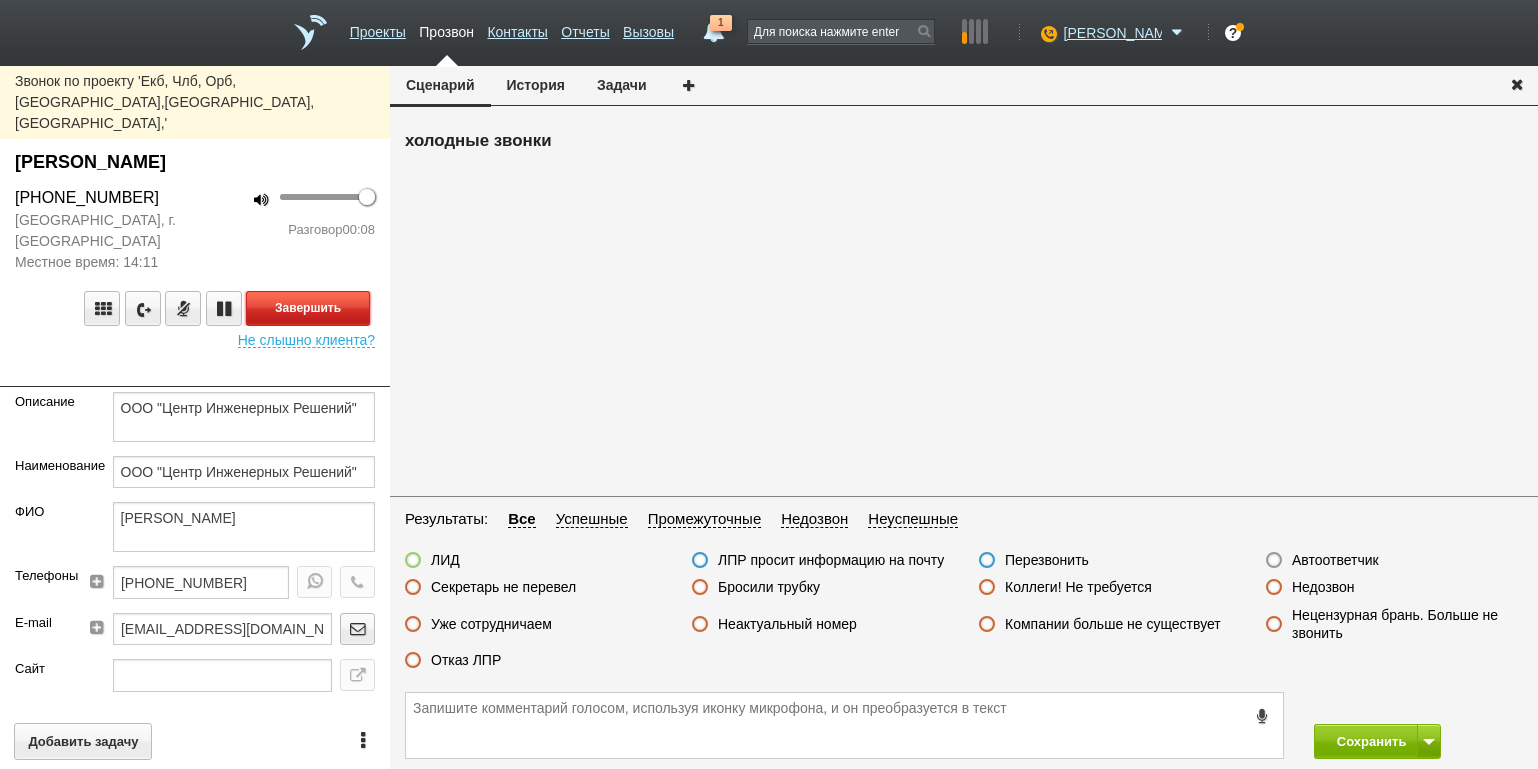 click on "Завершить" at bounding box center (308, 308) 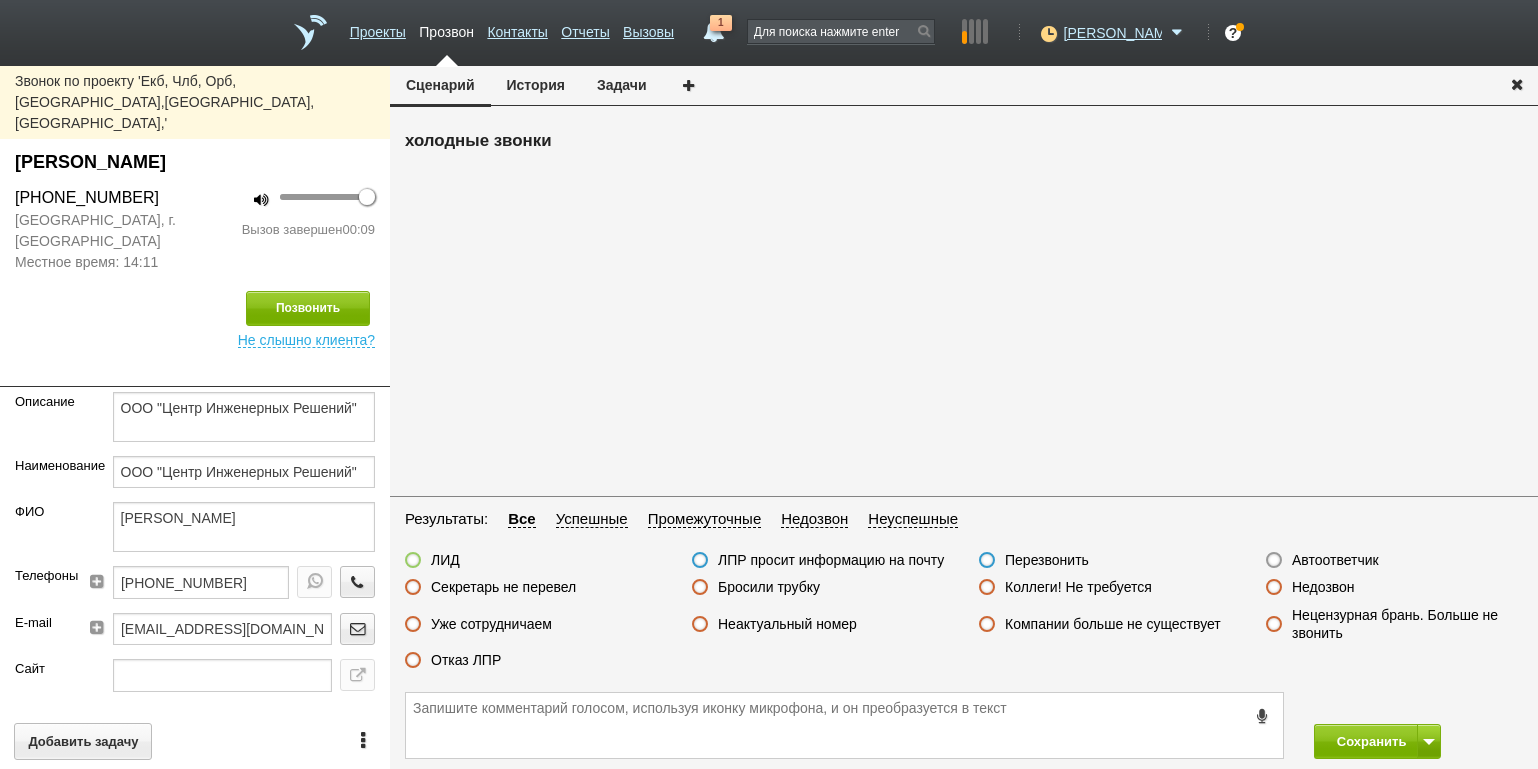 click on "Отказ ЛПР" at bounding box center (466, 660) 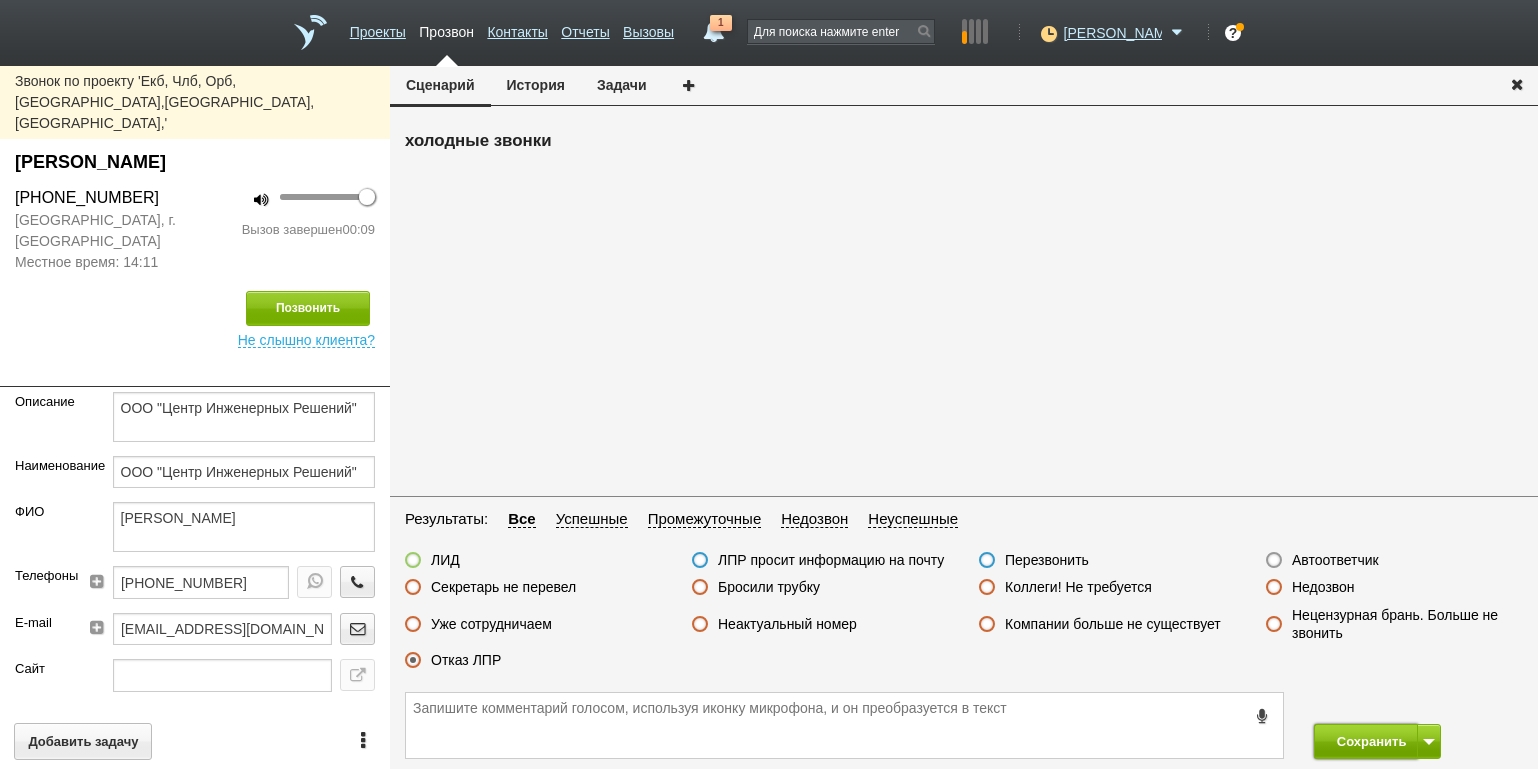 click on "Сохранить" at bounding box center [1366, 741] 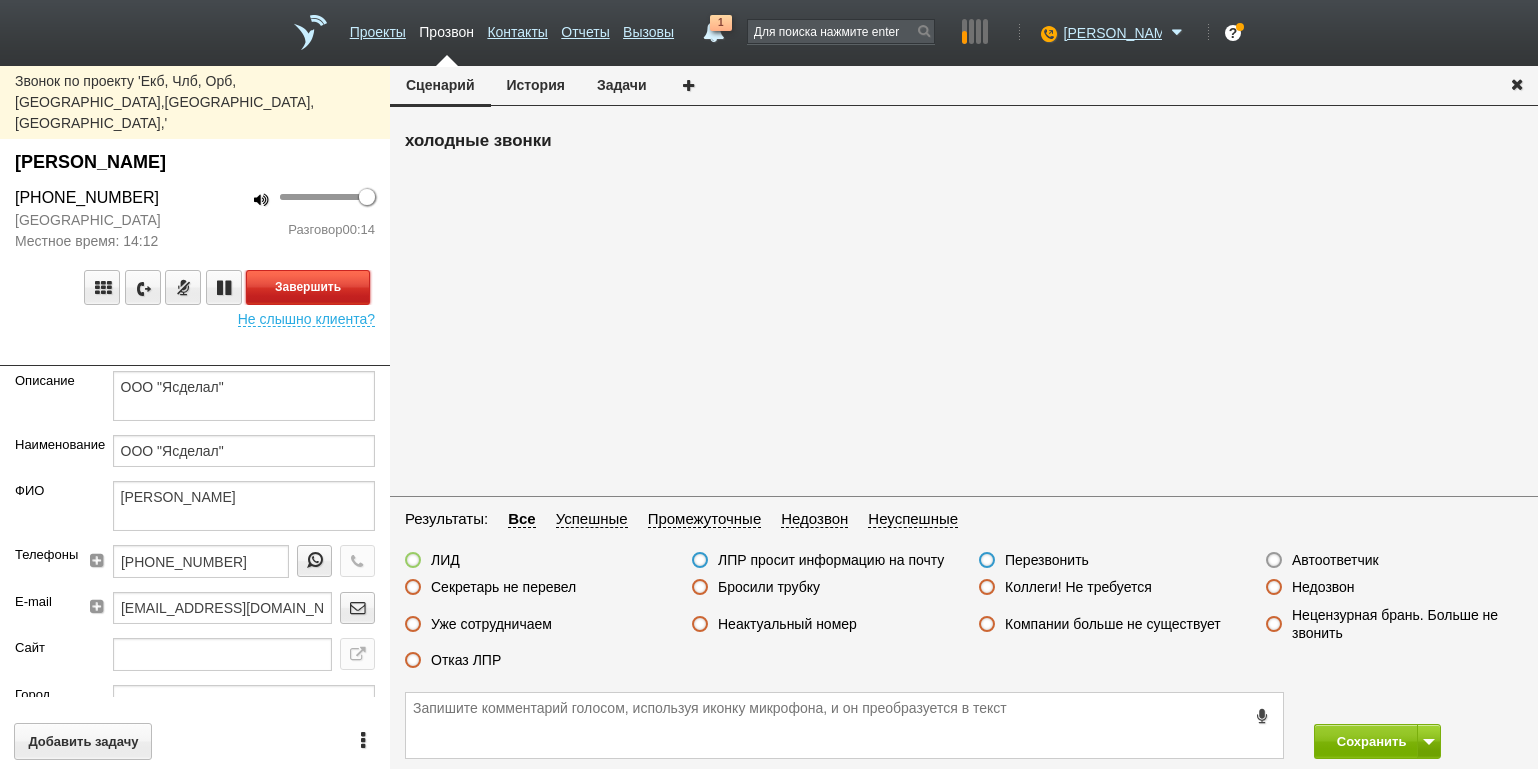 click on "Завершить" at bounding box center [308, 287] 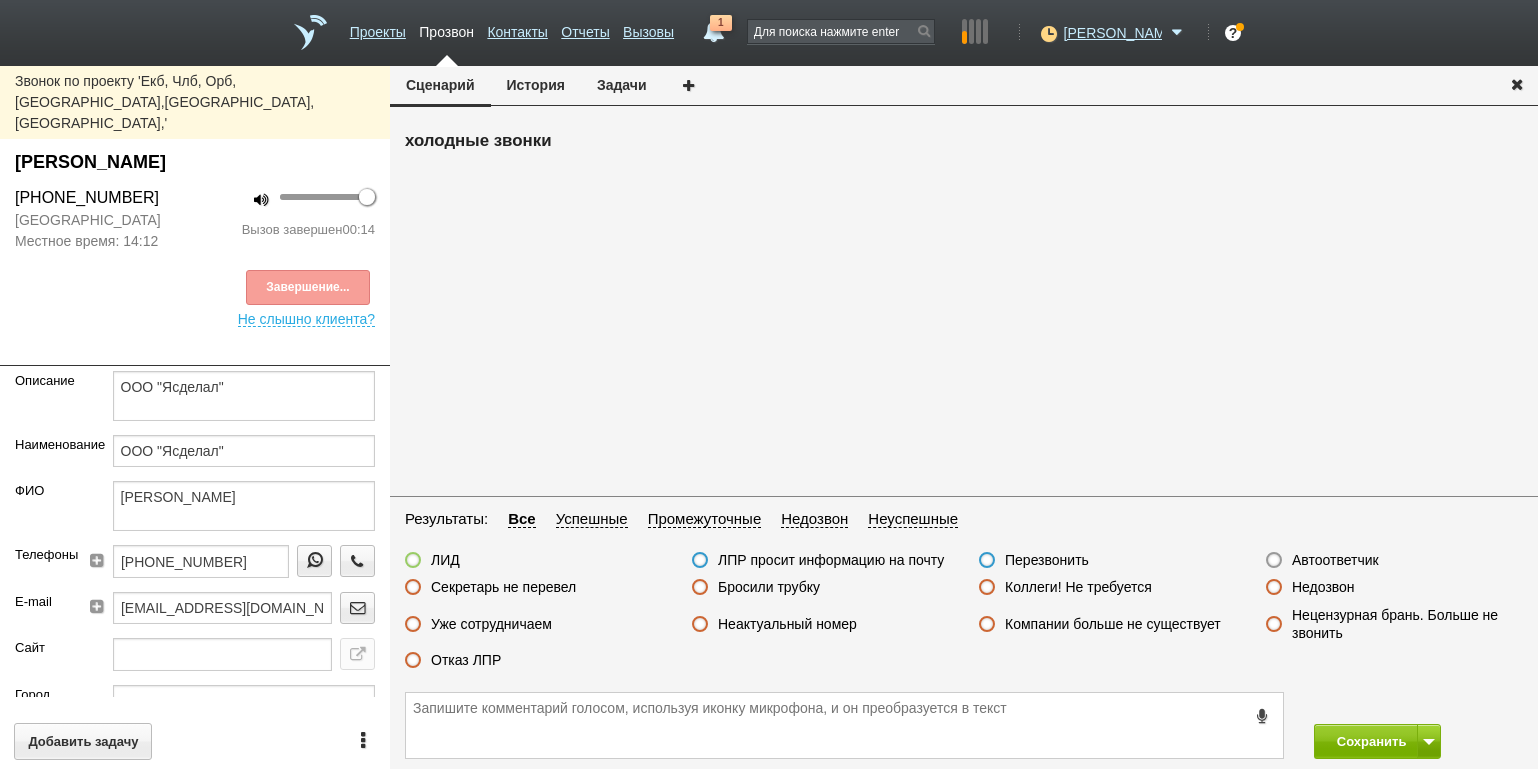 drag, startPoint x: 463, startPoint y: 651, endPoint x: 492, endPoint y: 651, distance: 29 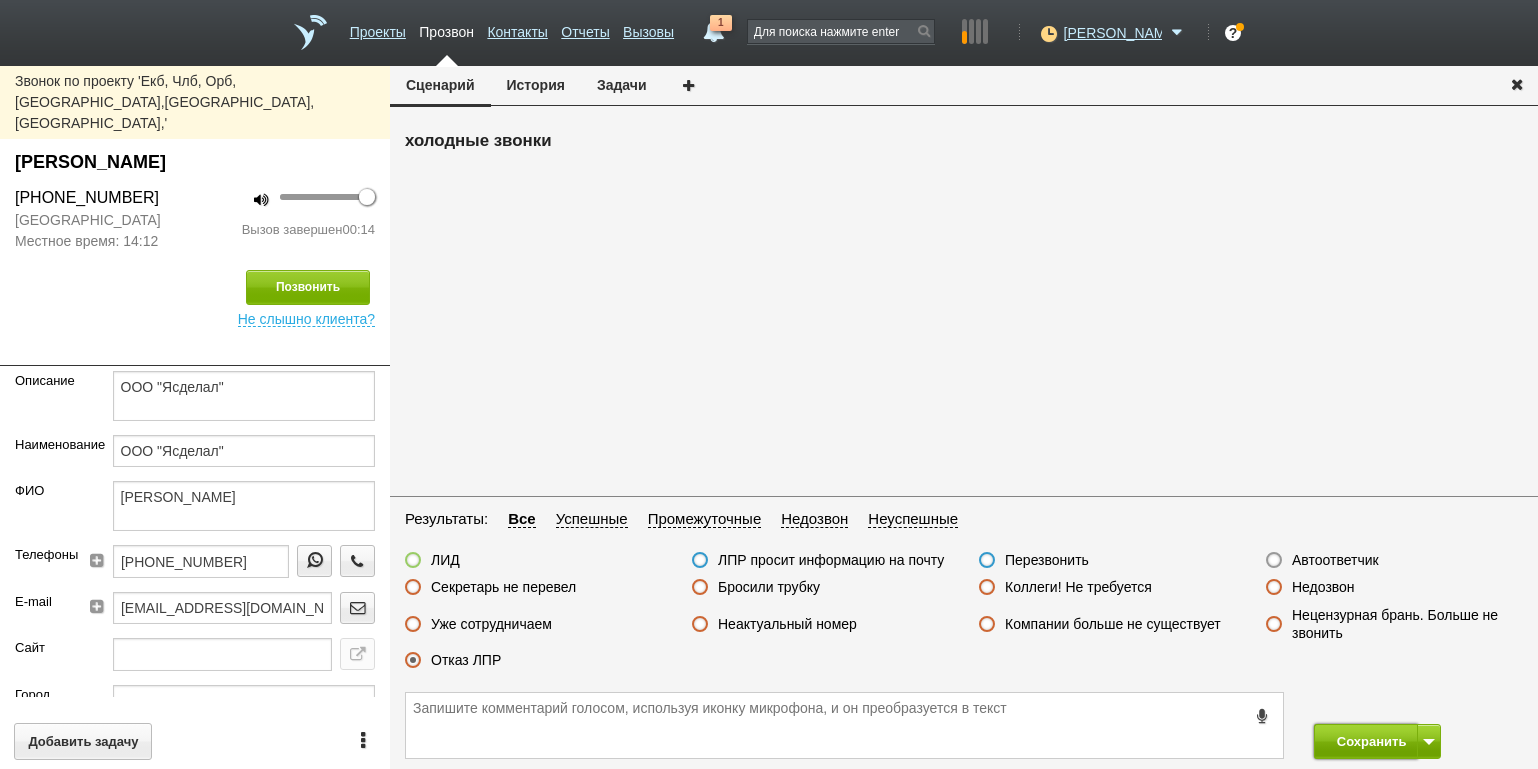 click on "Сохранить" at bounding box center (1366, 741) 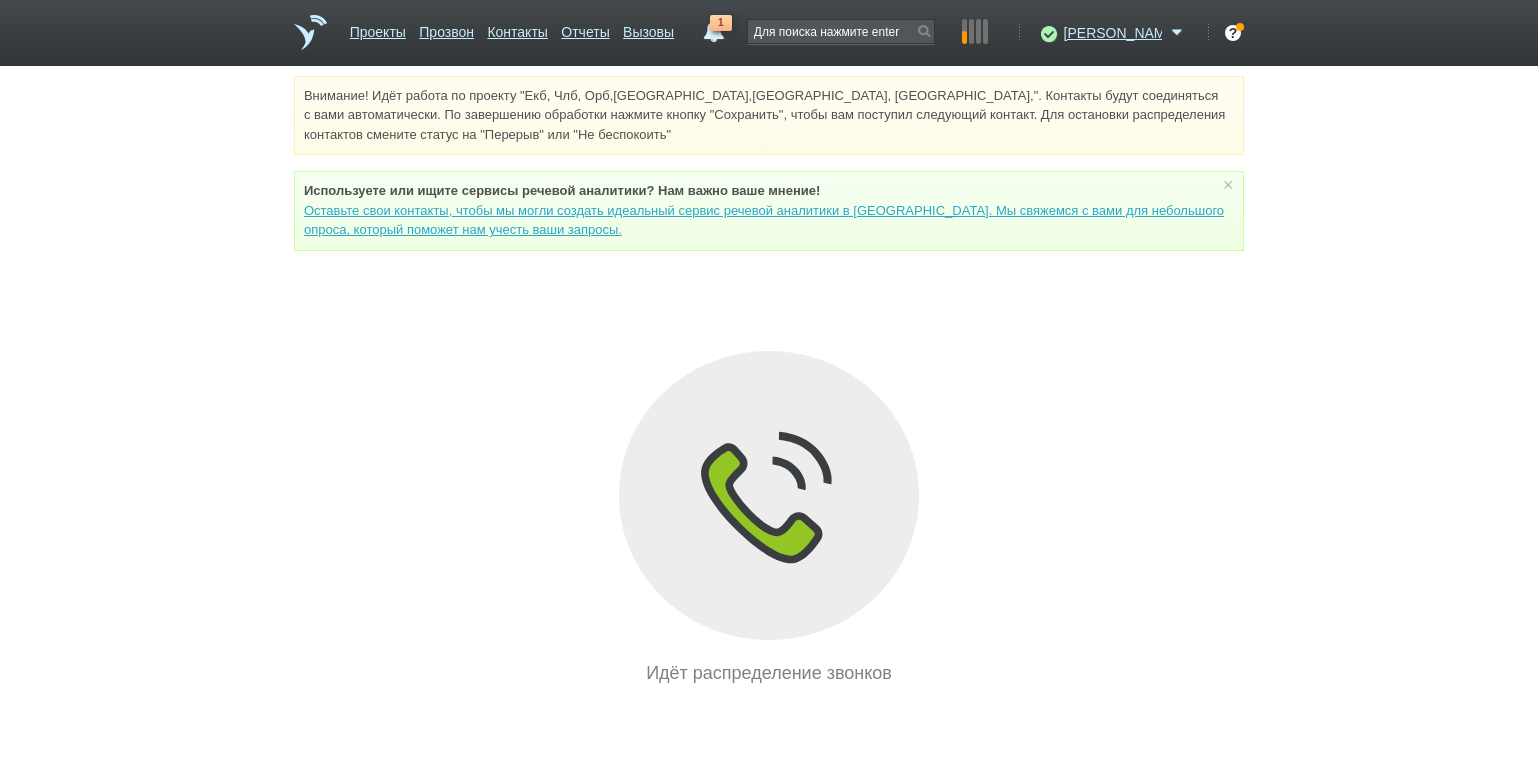 click on "Внимание! Идёт работа по проекту "Екб, Члб, Орб,[GEOGRAPHIC_DATA],[GEOGRAPHIC_DATA], [GEOGRAPHIC_DATA],". Контакты будут соединяться с вами автоматически. По завершению обработки нажмите кнопку "Сохранить", чтобы вам поступил следующий контакт. Для остановки распределения контактов смените статус на "Перерыв" или "Не беспокоить"
Используете или ищите cервисы речевой аналитики? Нам важно ваше мнение!
×
Вы можете звонить напрямую из строки поиска - введите номер и нажмите "Позвонить"
Идёт распределение звонков" at bounding box center [769, 381] 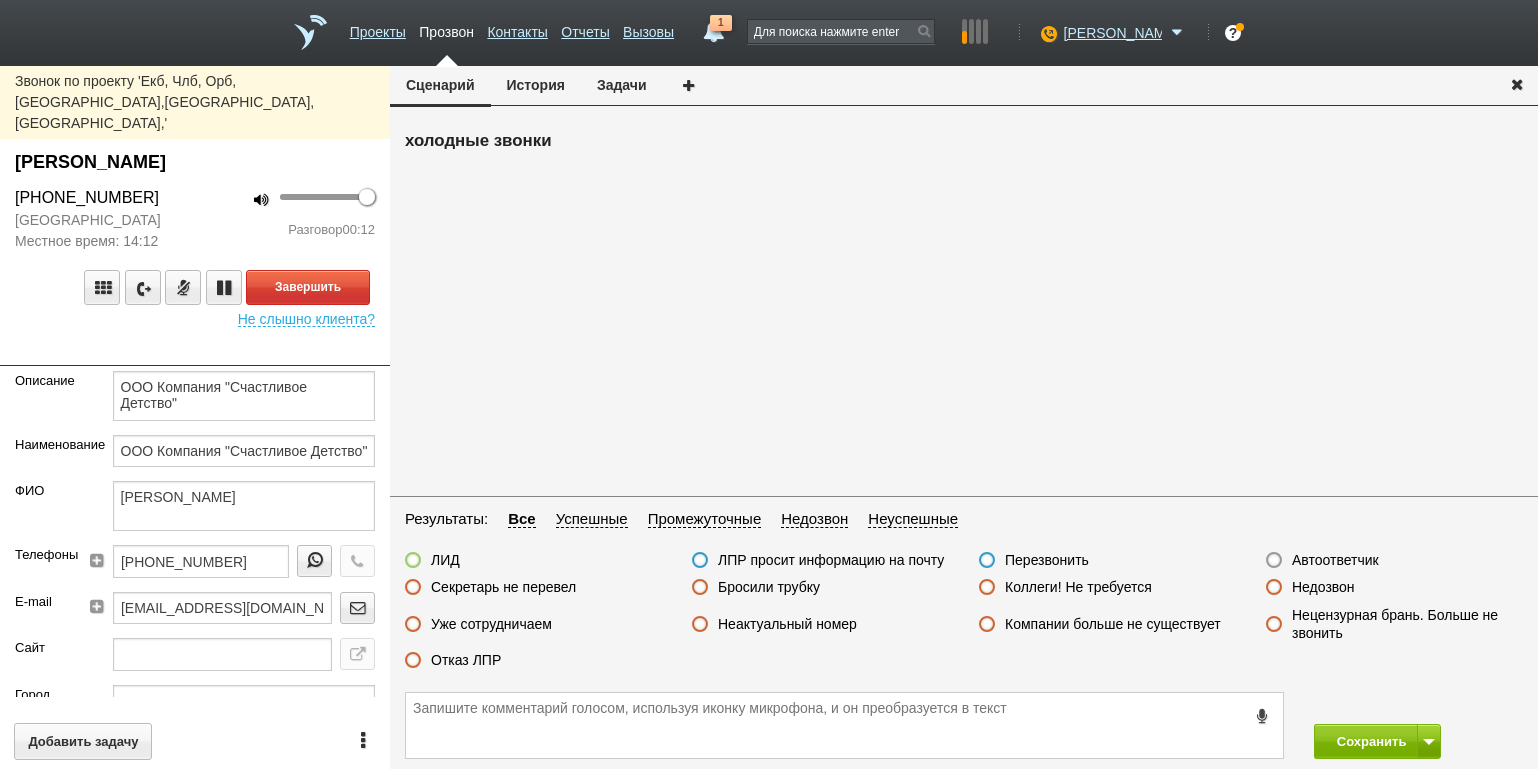 click on "Местное время: 14:12" at bounding box center (97, 241) 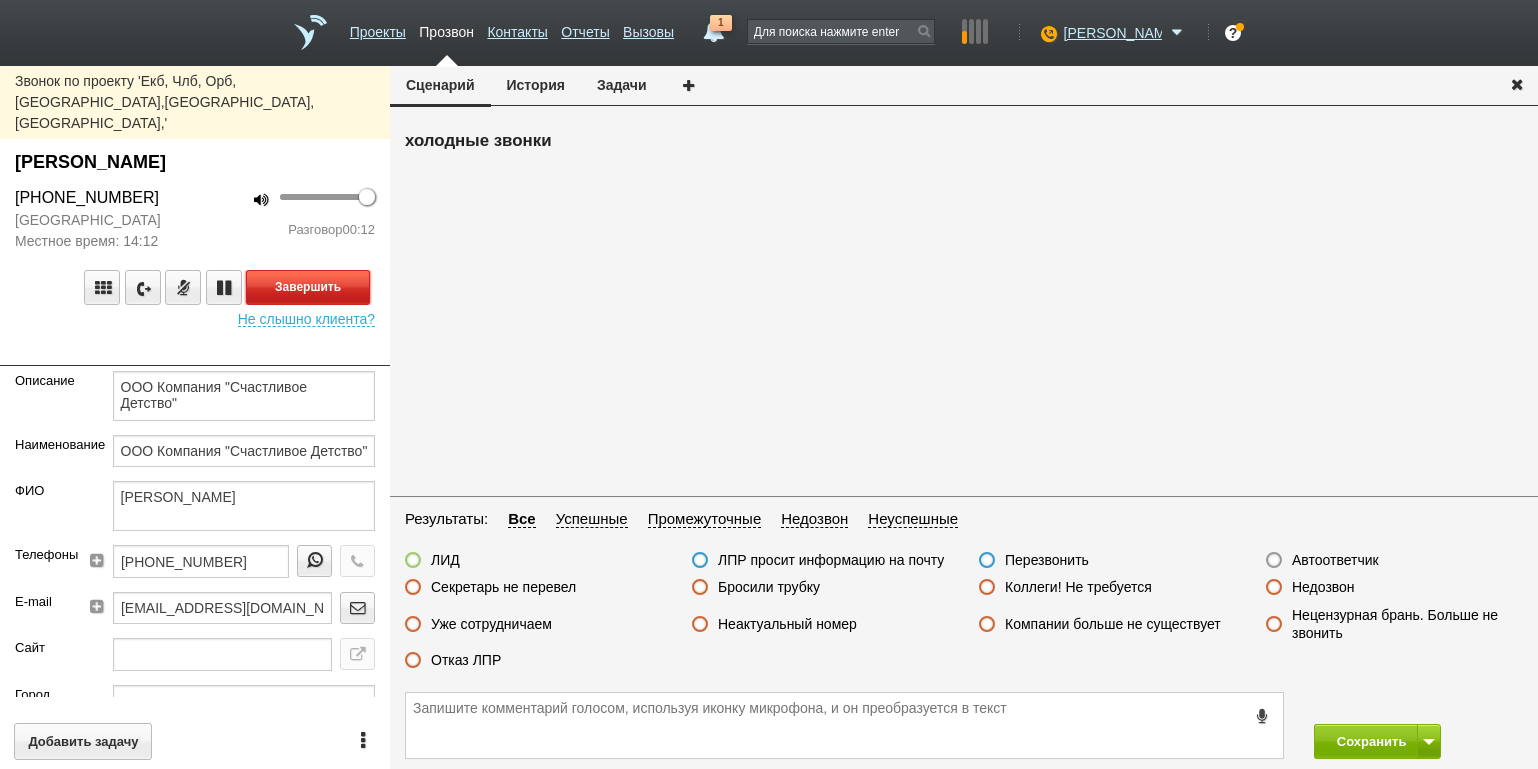 click on "Завершить" at bounding box center [308, 287] 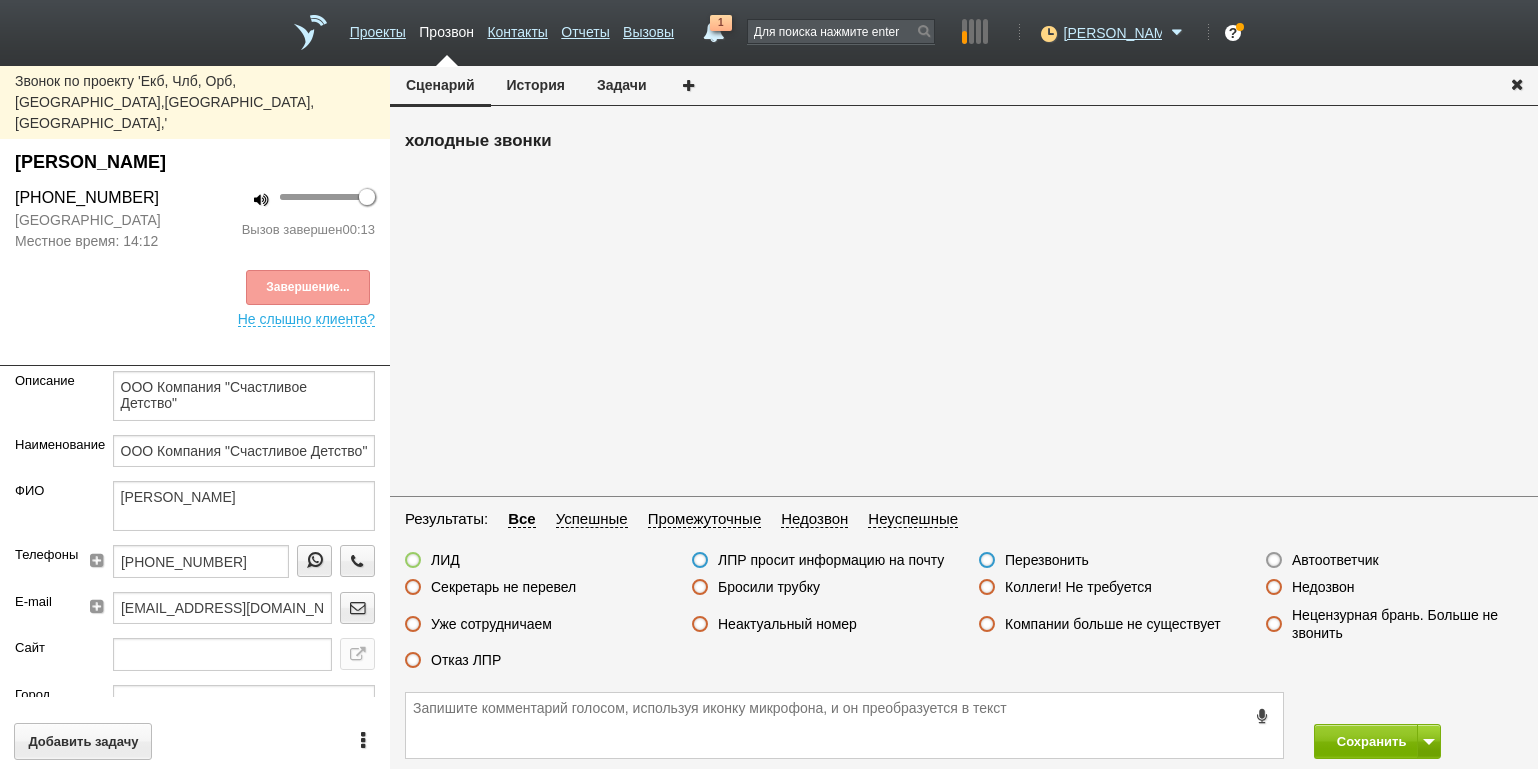 drag, startPoint x: 476, startPoint y: 656, endPoint x: 488, endPoint y: 661, distance: 13 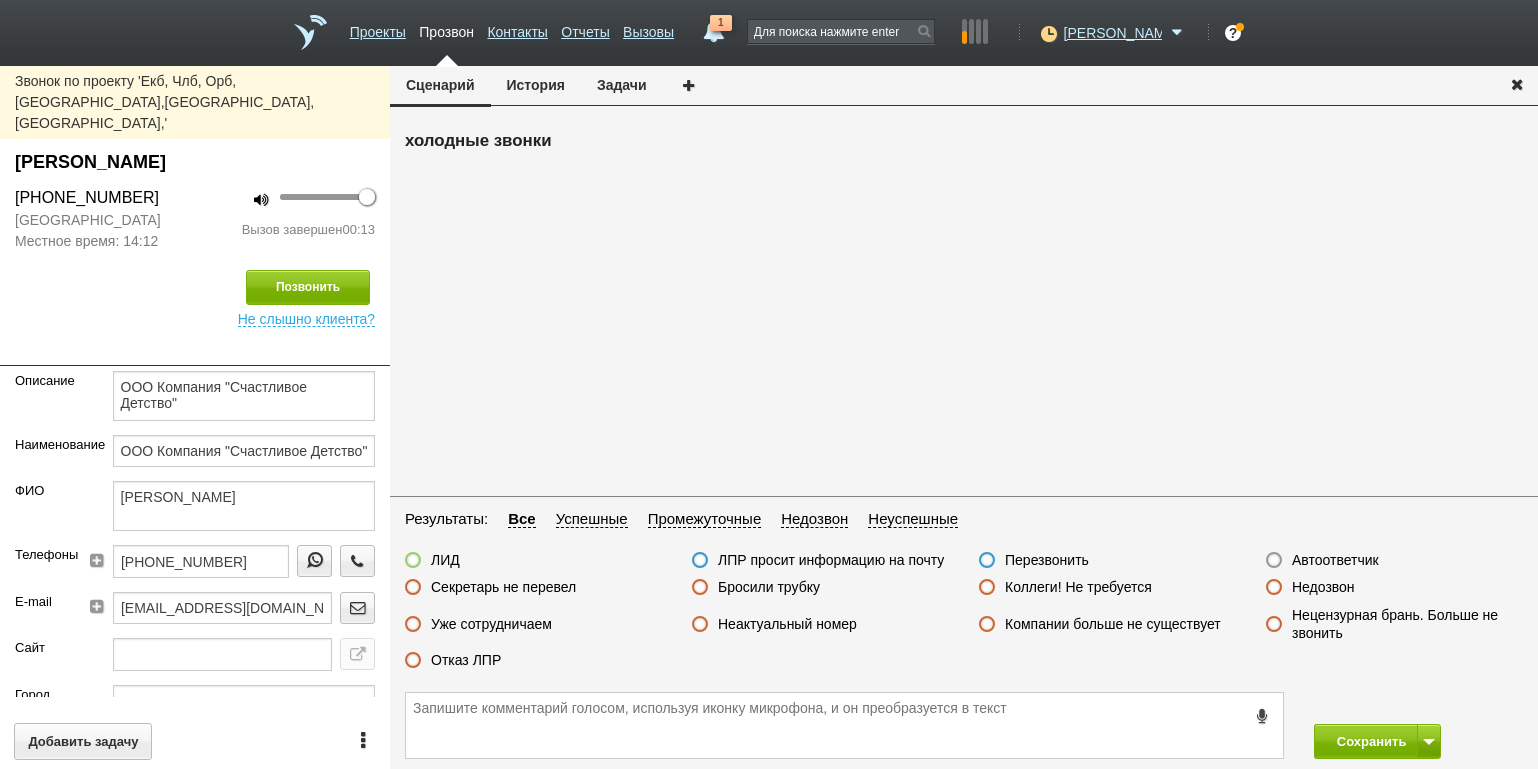 drag, startPoint x: 462, startPoint y: 662, endPoint x: 551, endPoint y: 672, distance: 89.560036 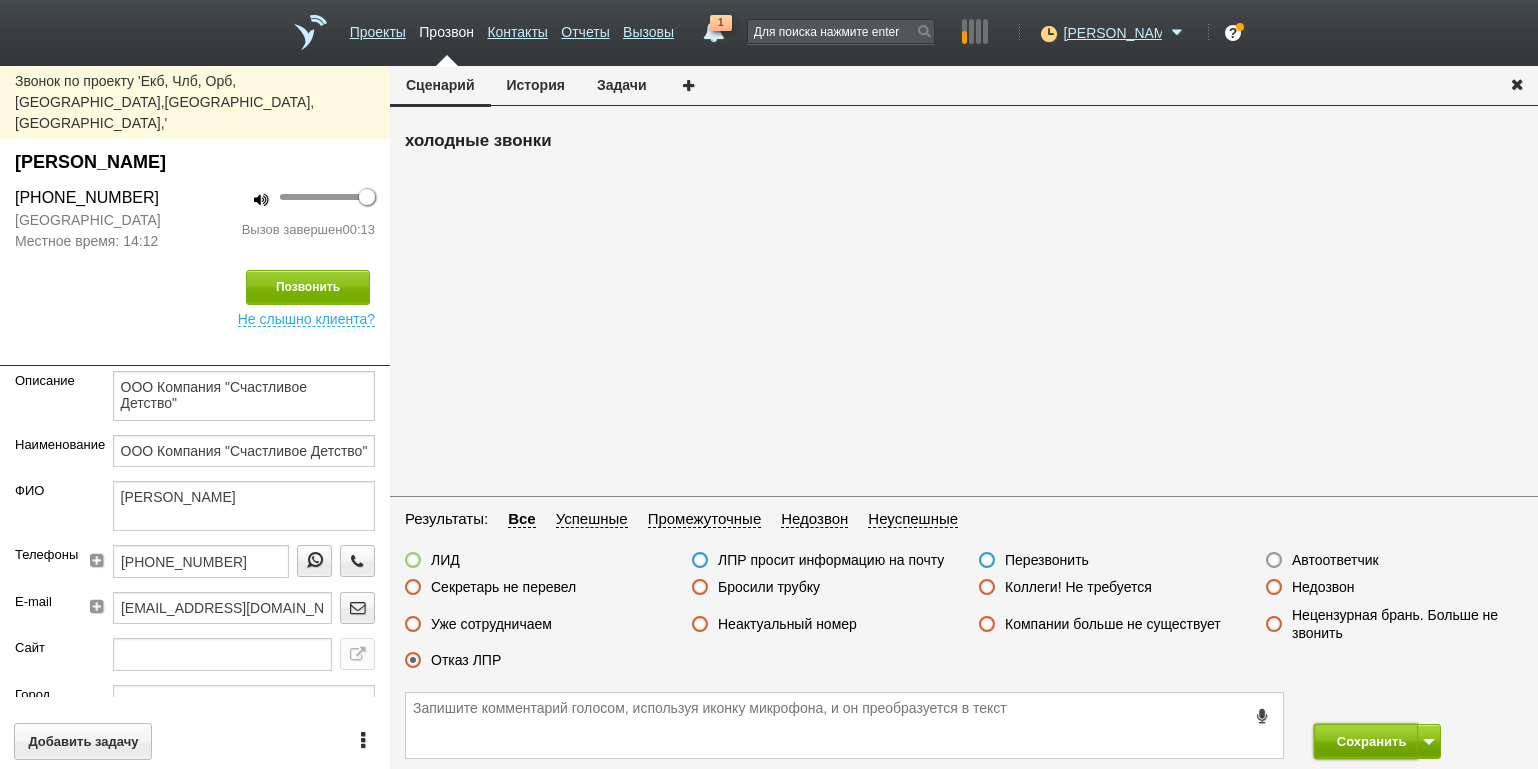 click on "Сохранить" at bounding box center (1366, 741) 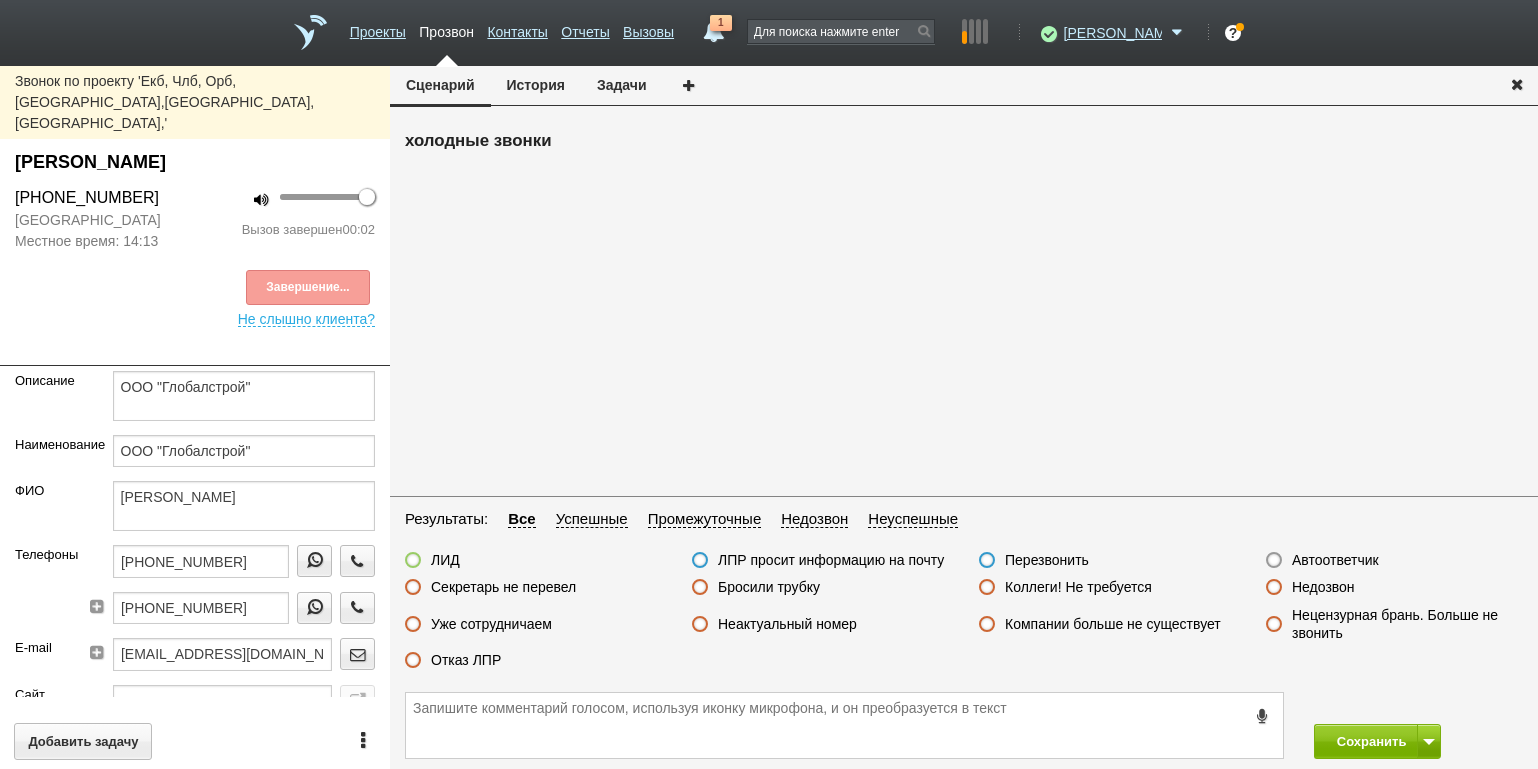 click at bounding box center [195, 351] 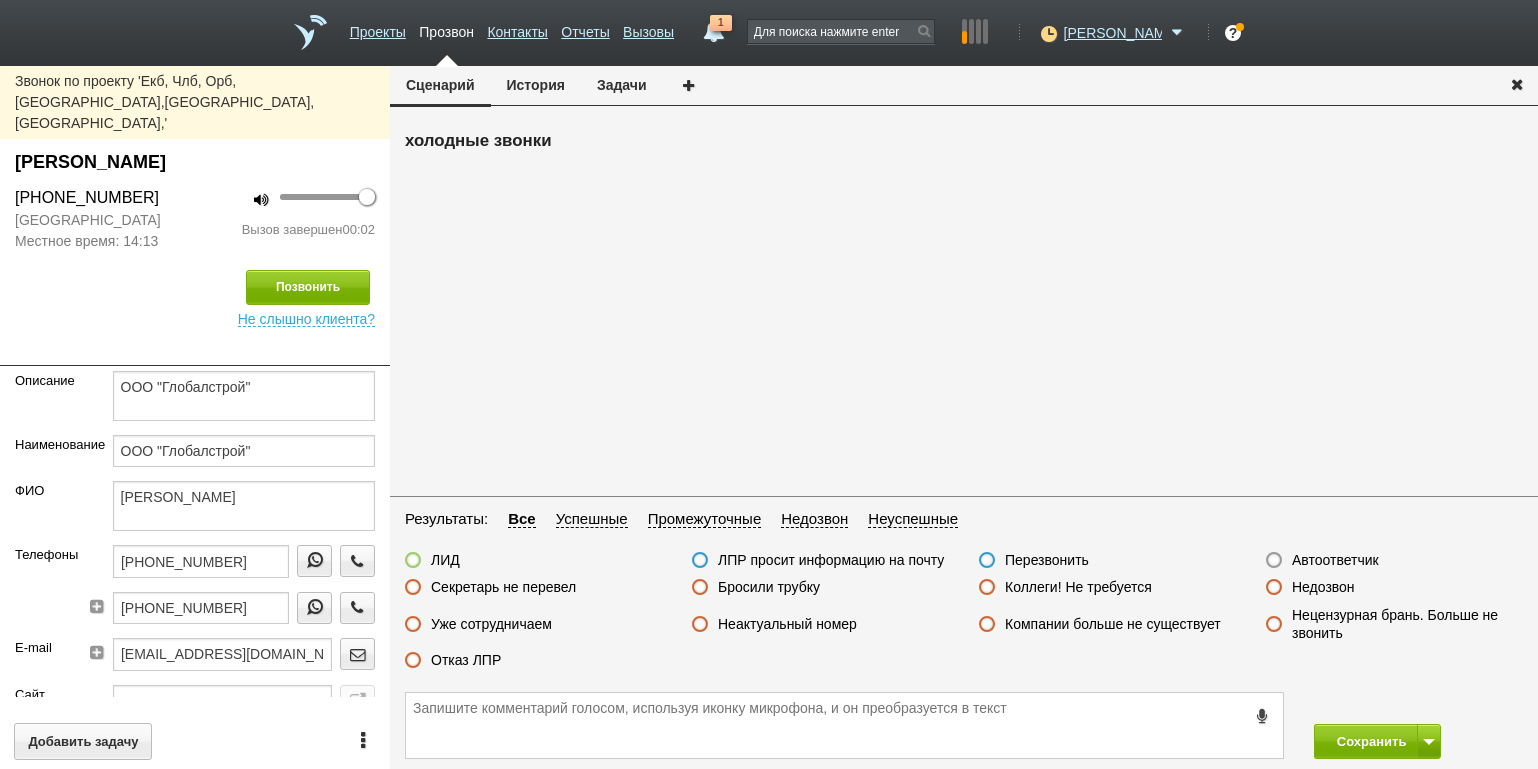 click on "Бросили трубку" at bounding box center [769, 587] 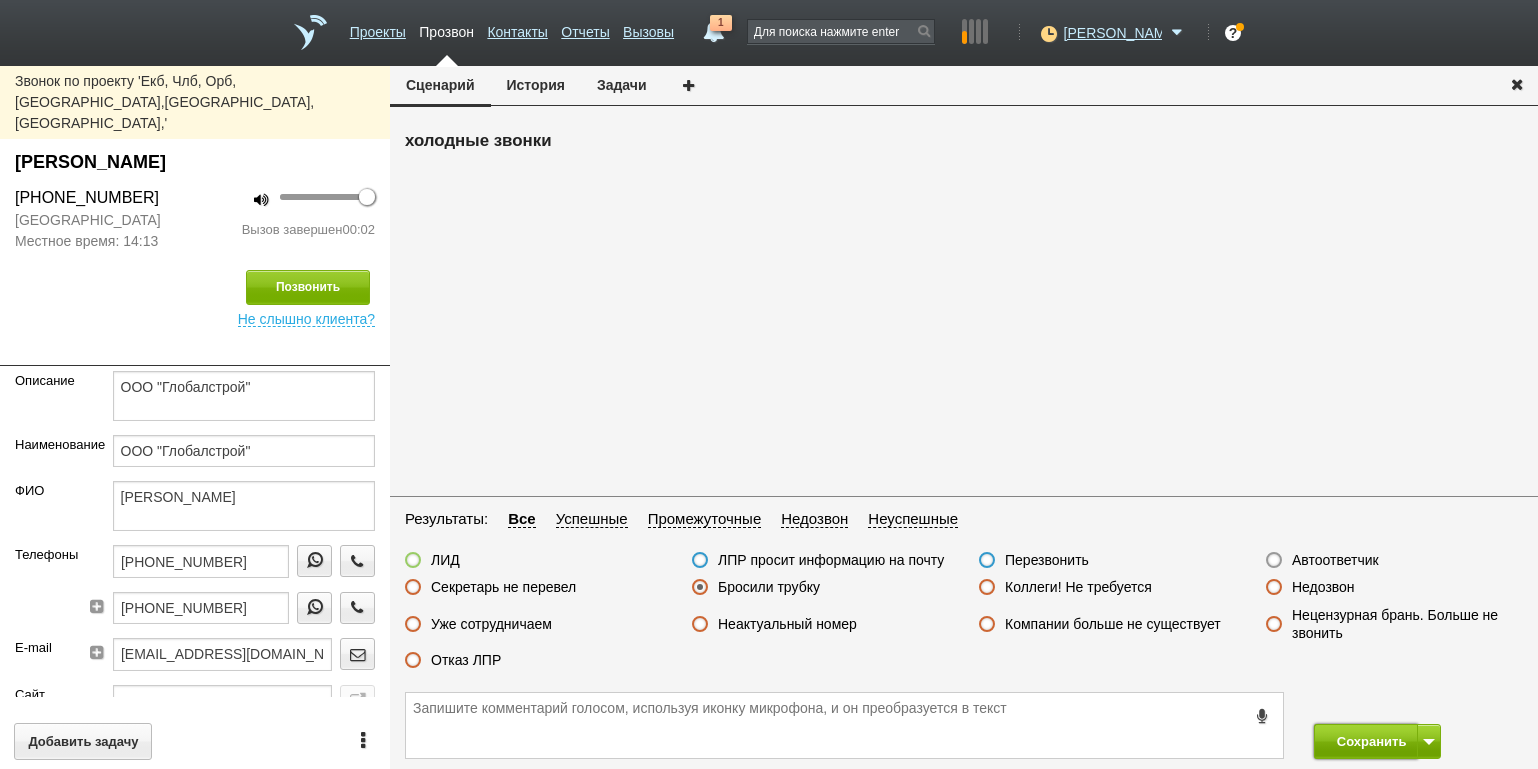 click on "Сохранить" at bounding box center [1366, 741] 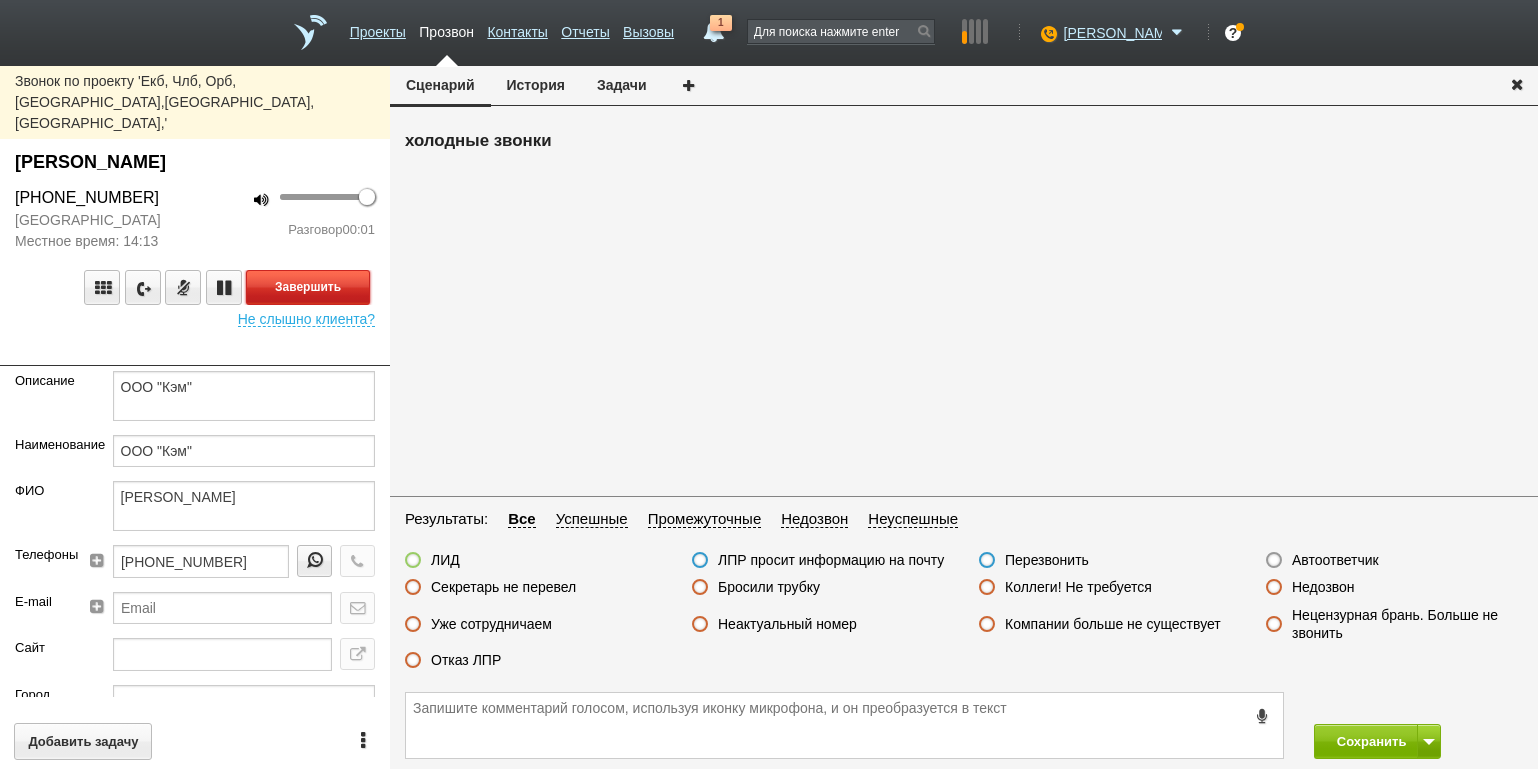 click on "Завершить" at bounding box center [308, 287] 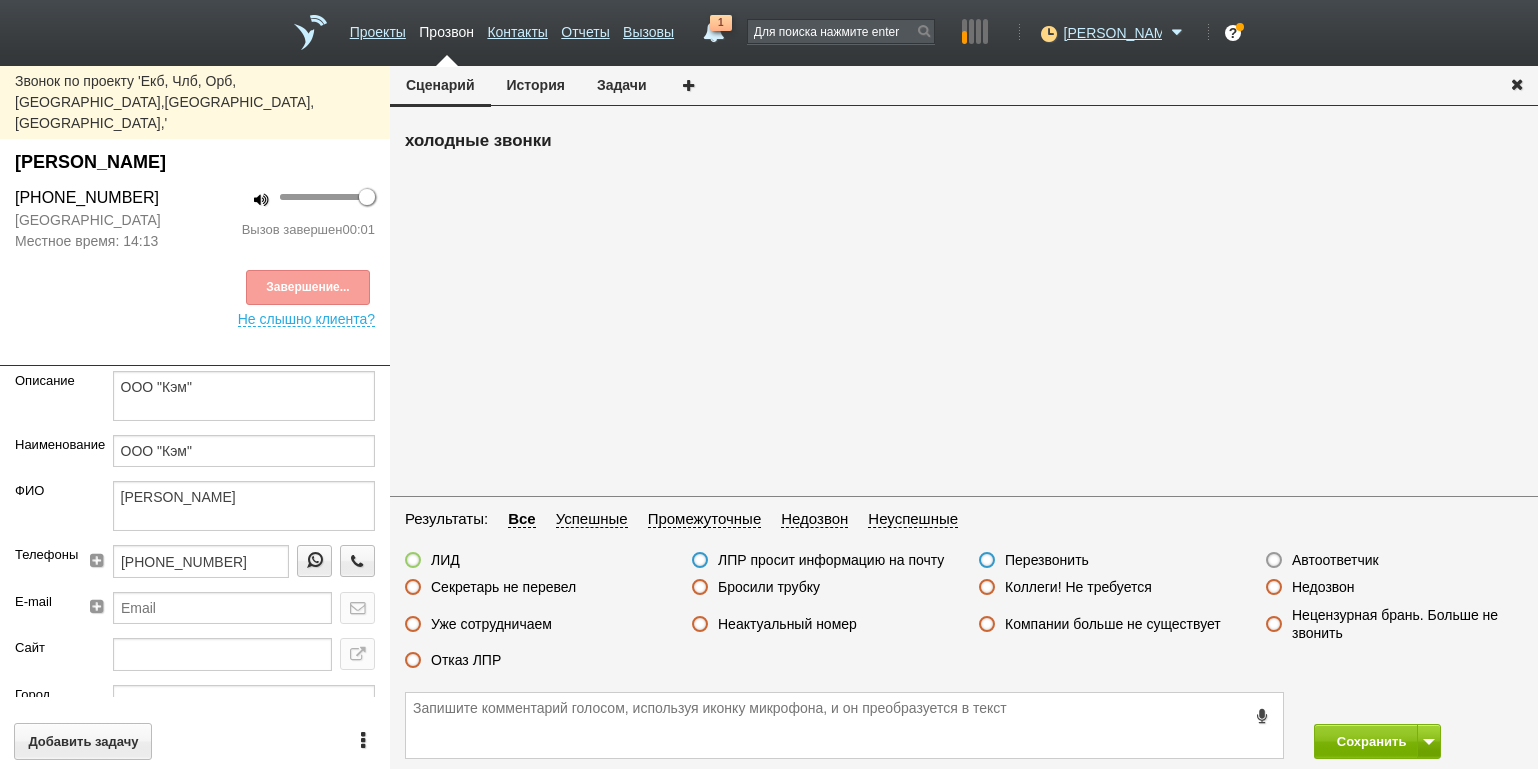 click on "Автоответчик" at bounding box center (1335, 560) 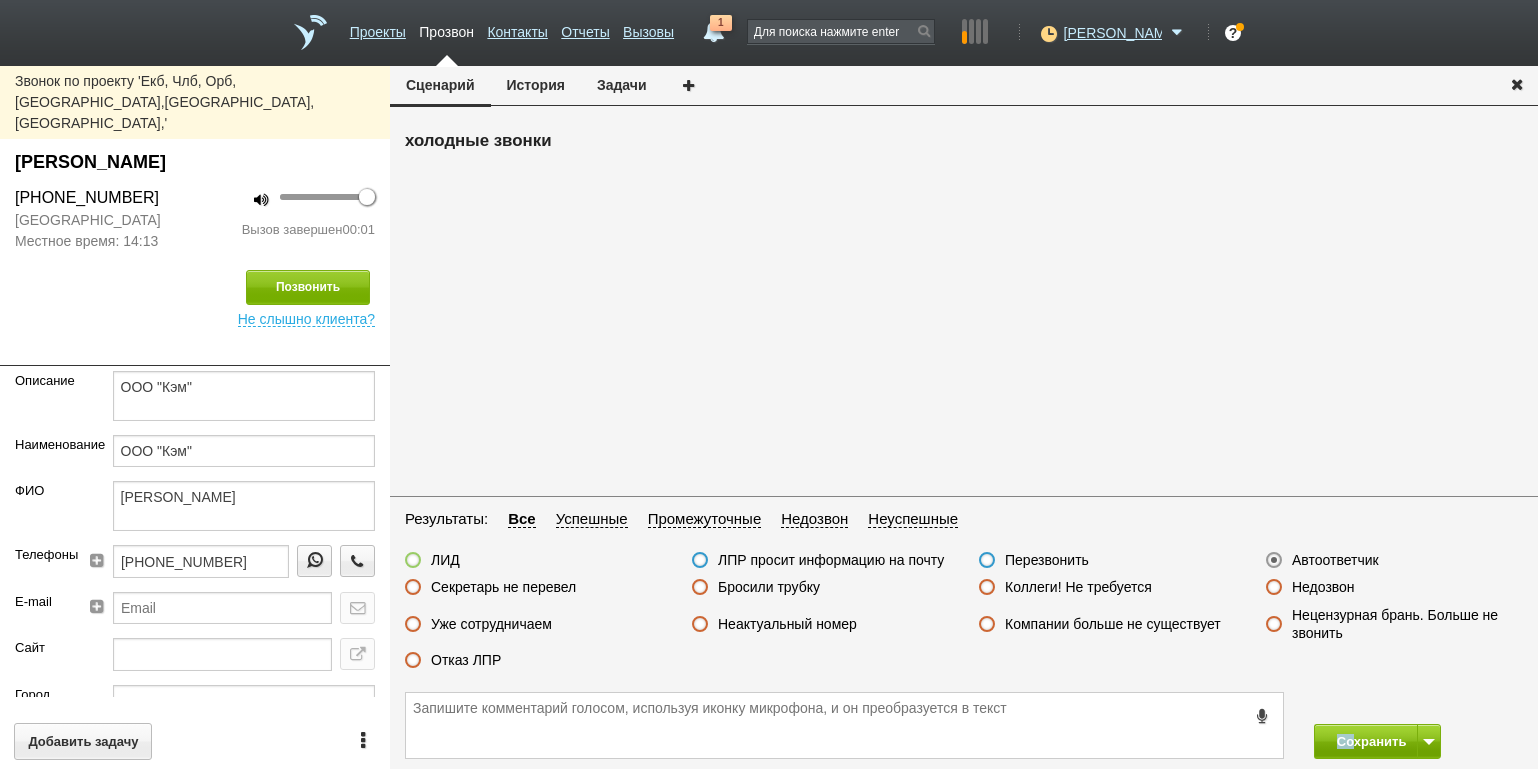 click on "Сохранить" at bounding box center (964, 725) 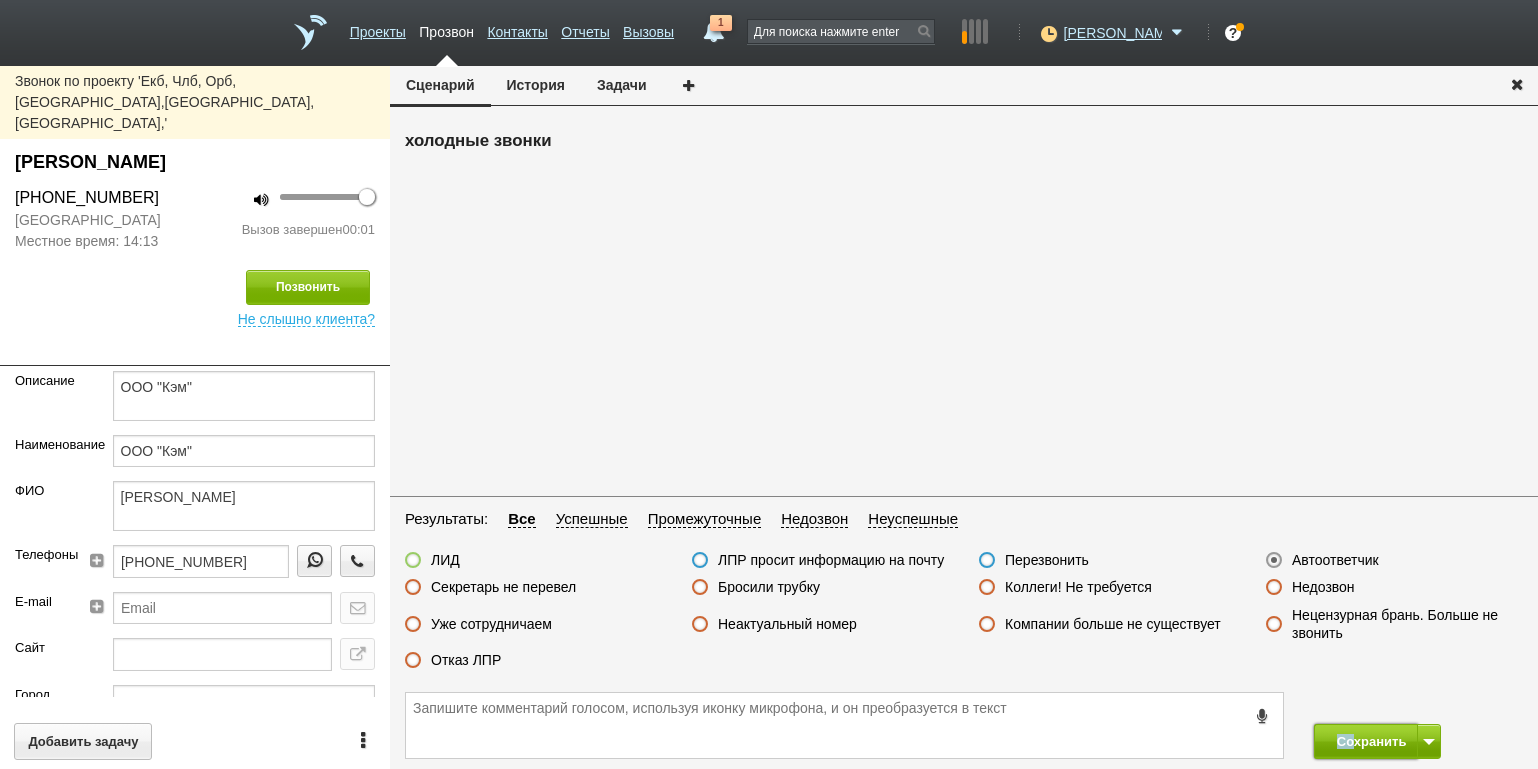 click on "Сохранить" at bounding box center (1366, 741) 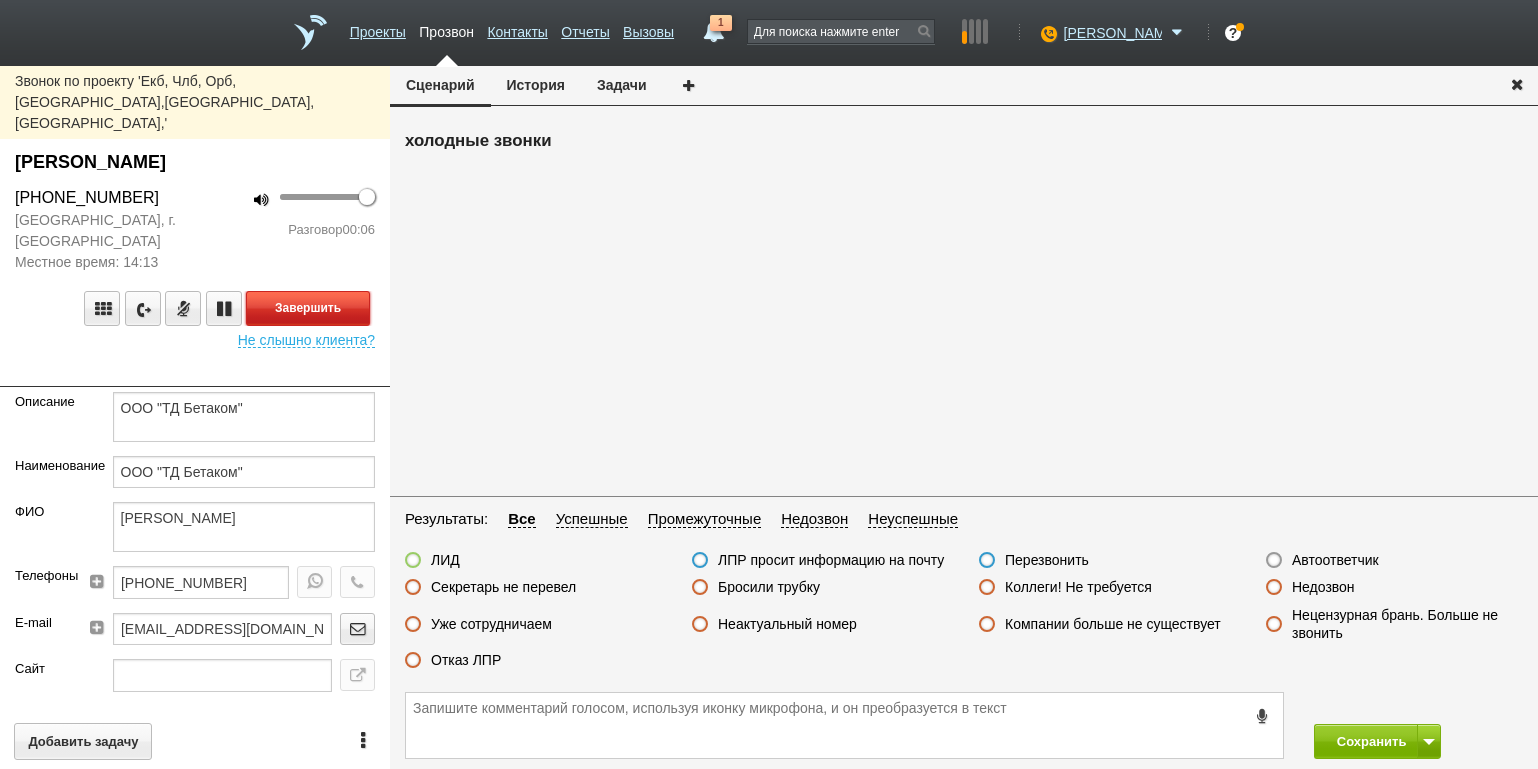 click on "Завершить" at bounding box center (308, 308) 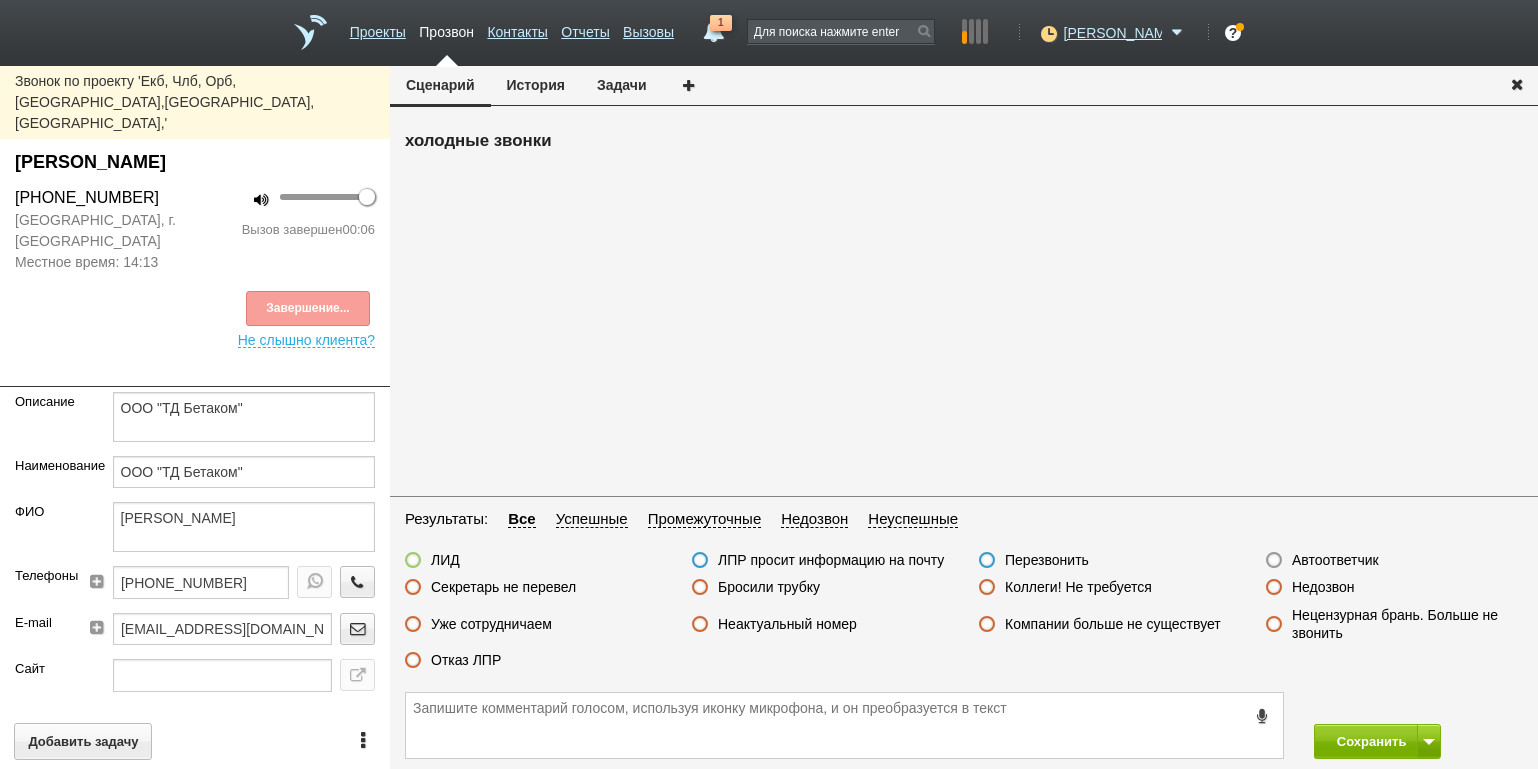click on "Неактуальный номер" at bounding box center (787, 624) 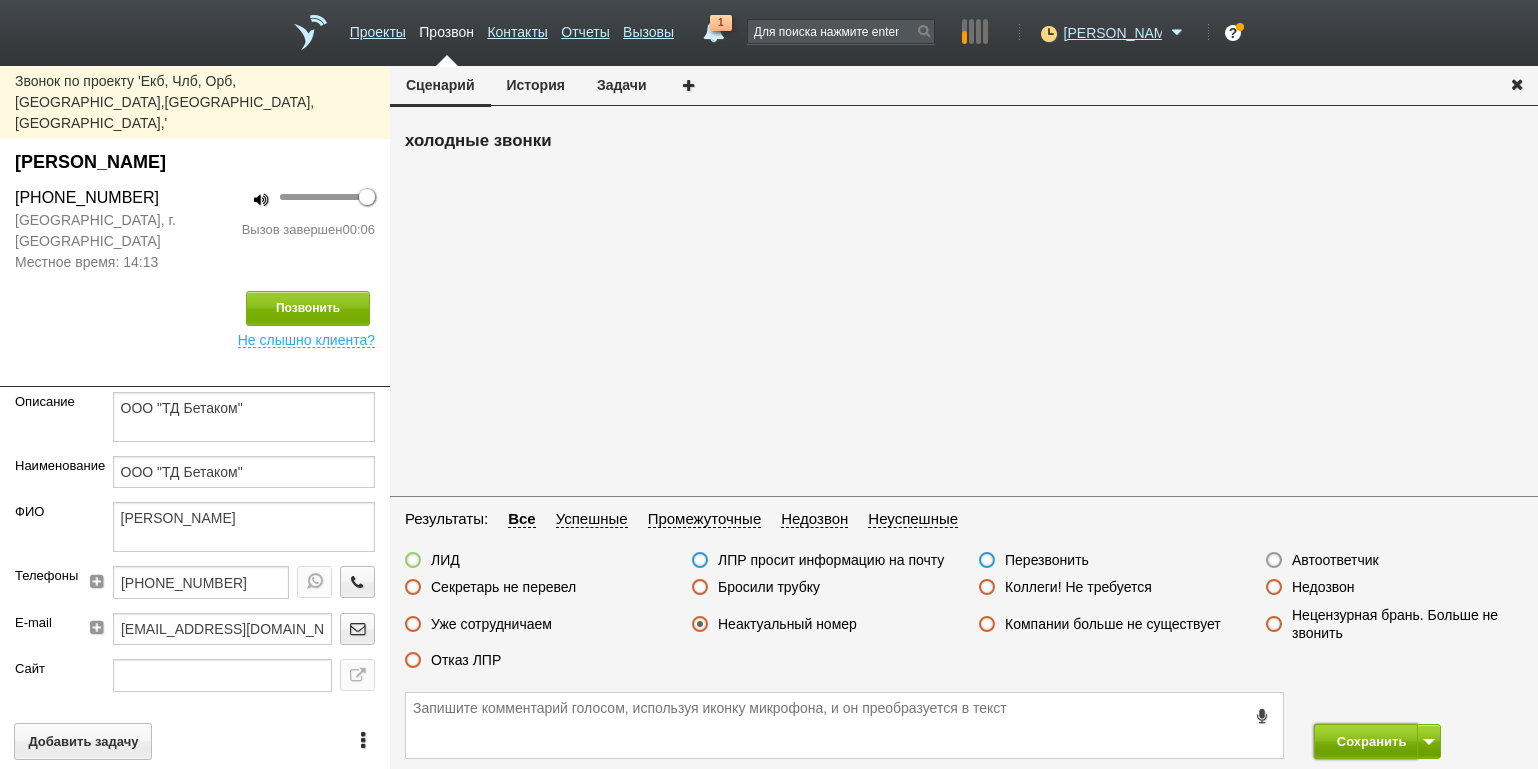 click on "Сохранить" at bounding box center [1366, 741] 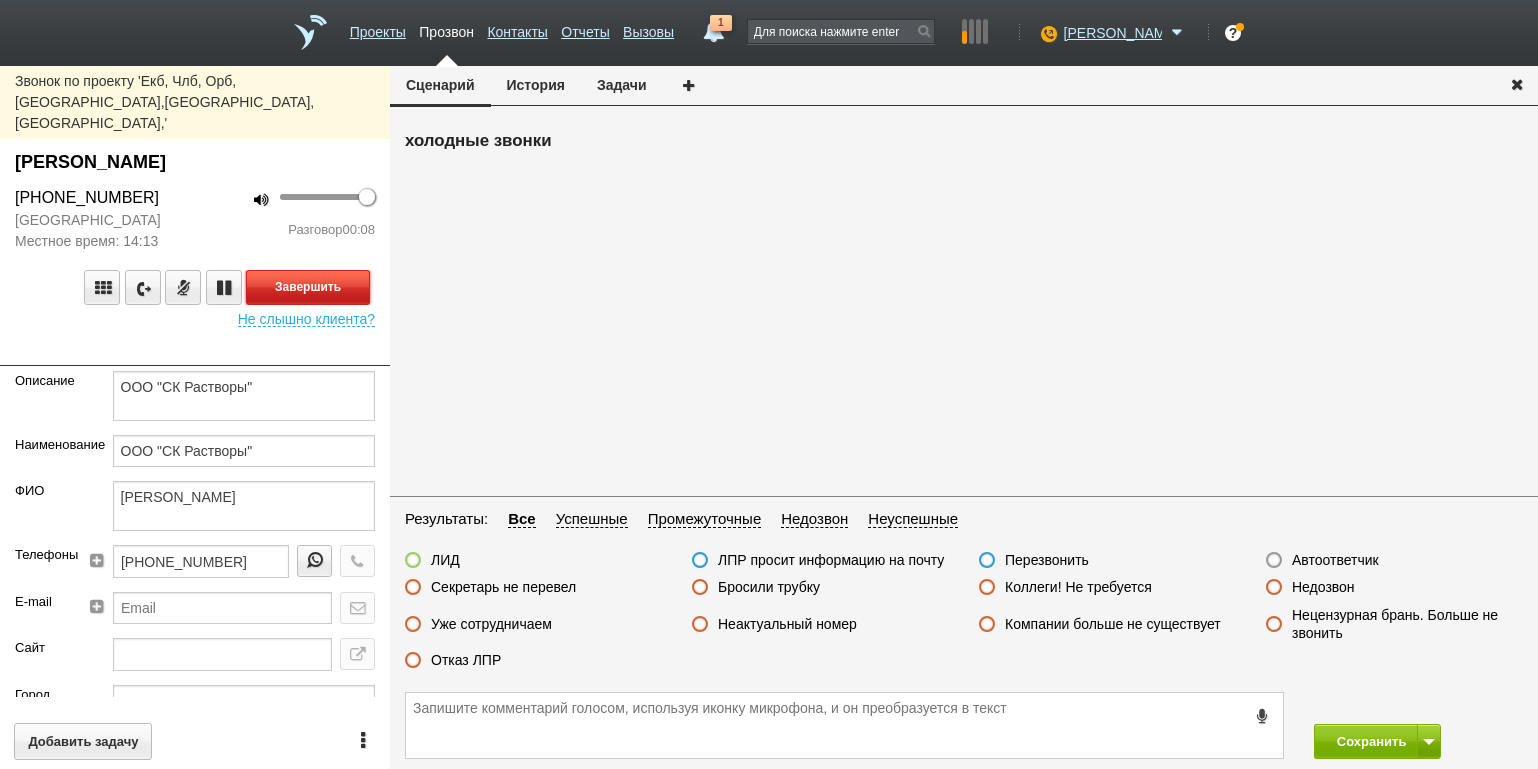 click on "Завершить" at bounding box center (308, 287) 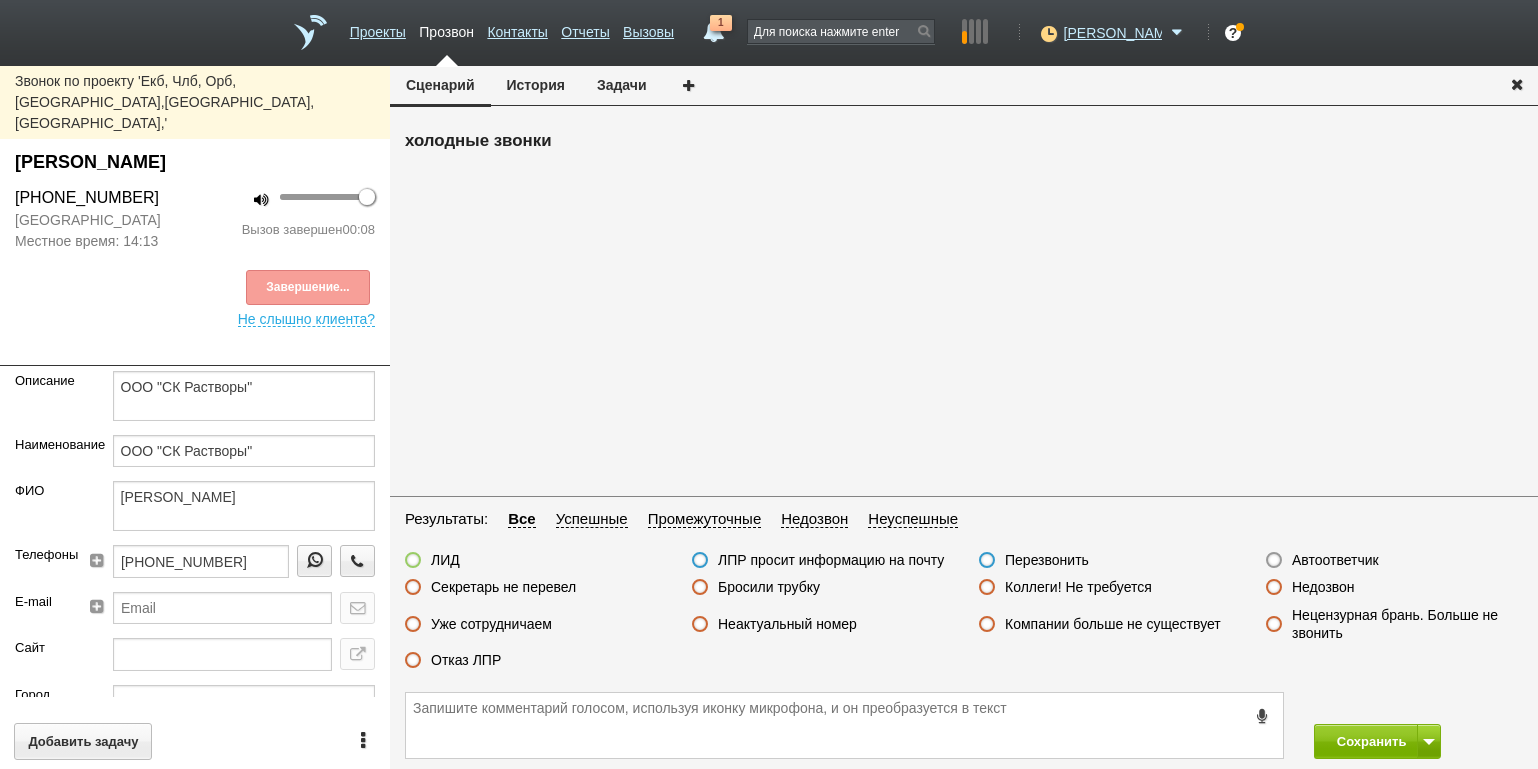 click on "Неактуальный номер" at bounding box center [787, 624] 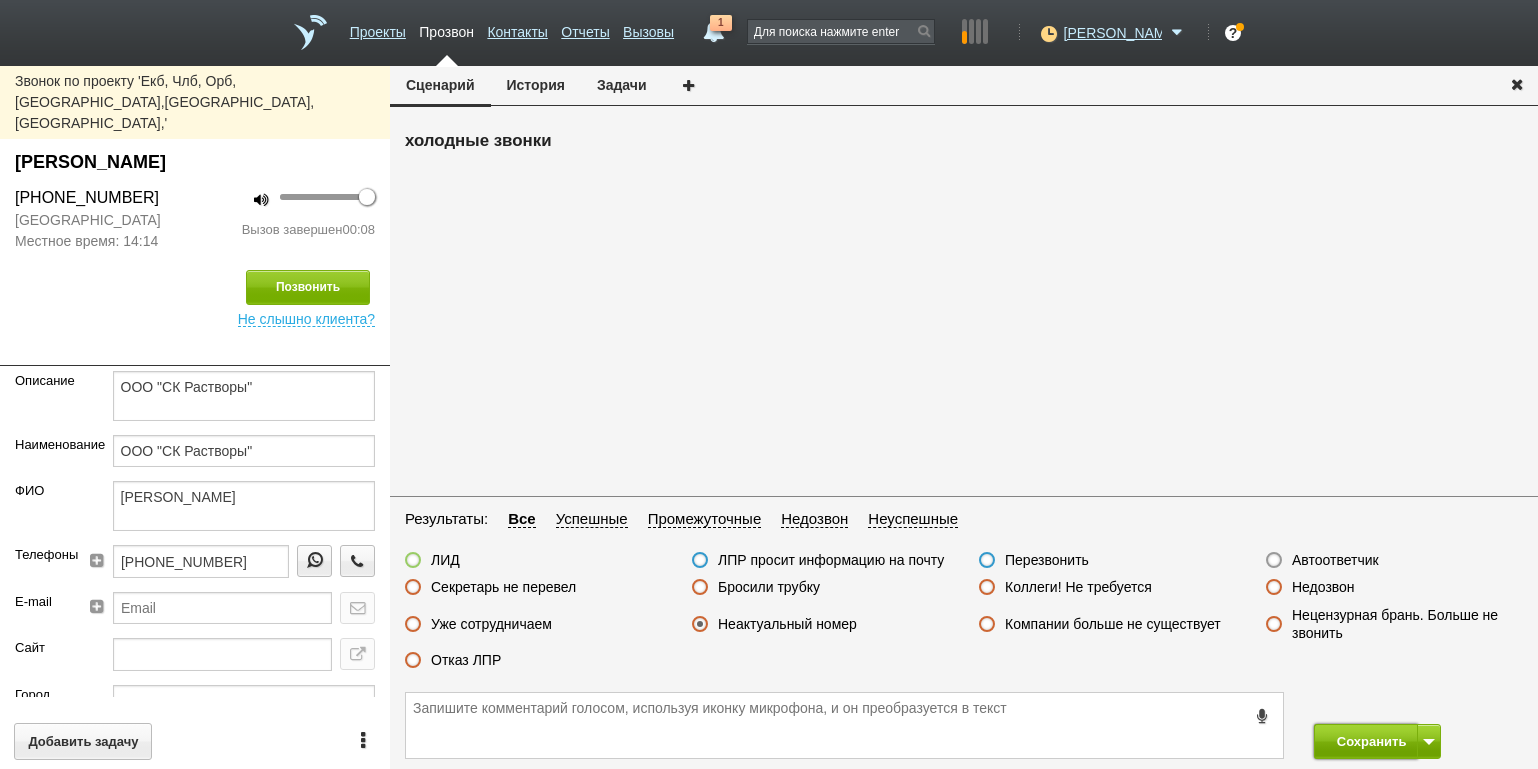click on "Сохранить" at bounding box center (1366, 741) 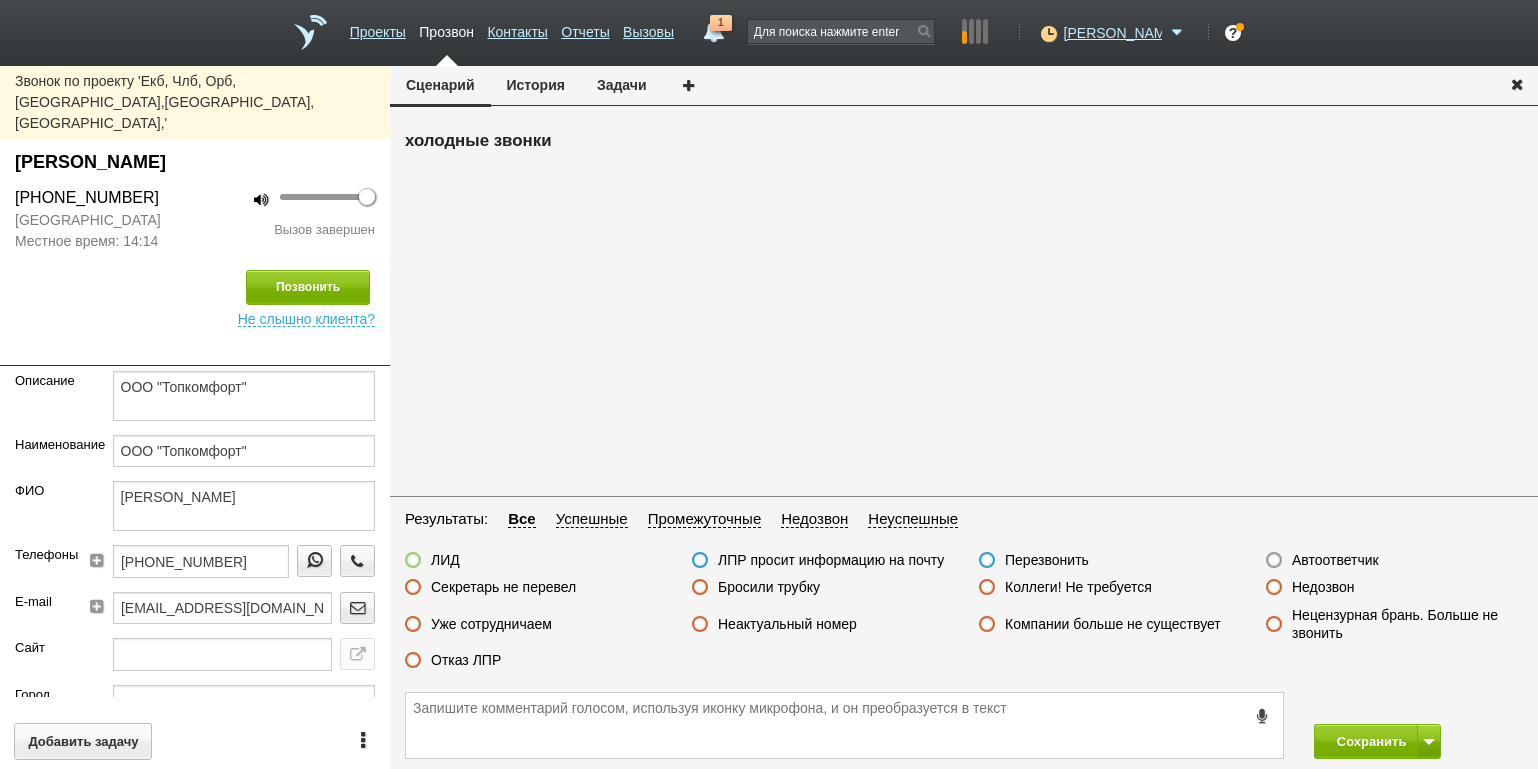 click on "Недозвон" at bounding box center (1323, 587) 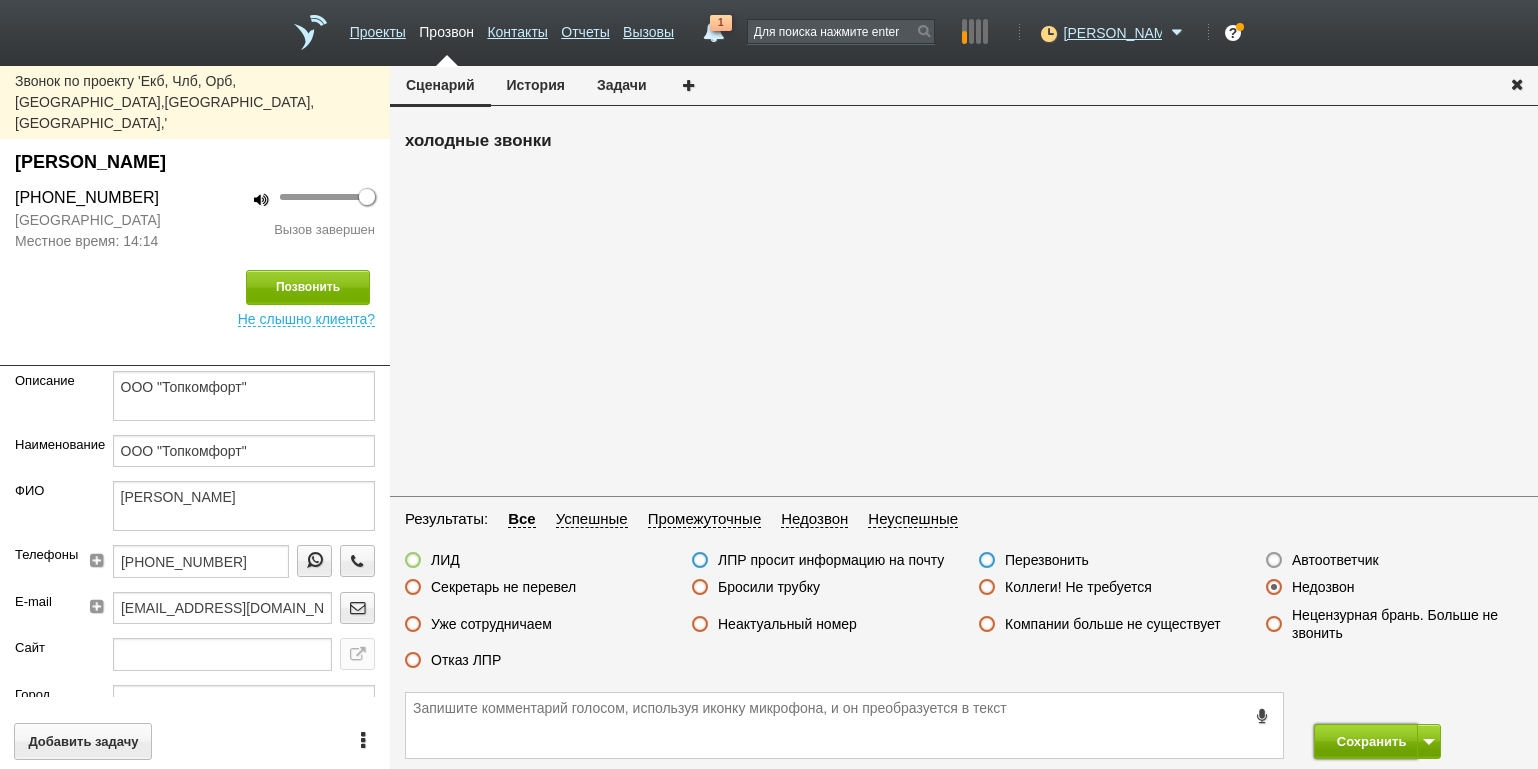 click on "Сохранить" at bounding box center [1366, 741] 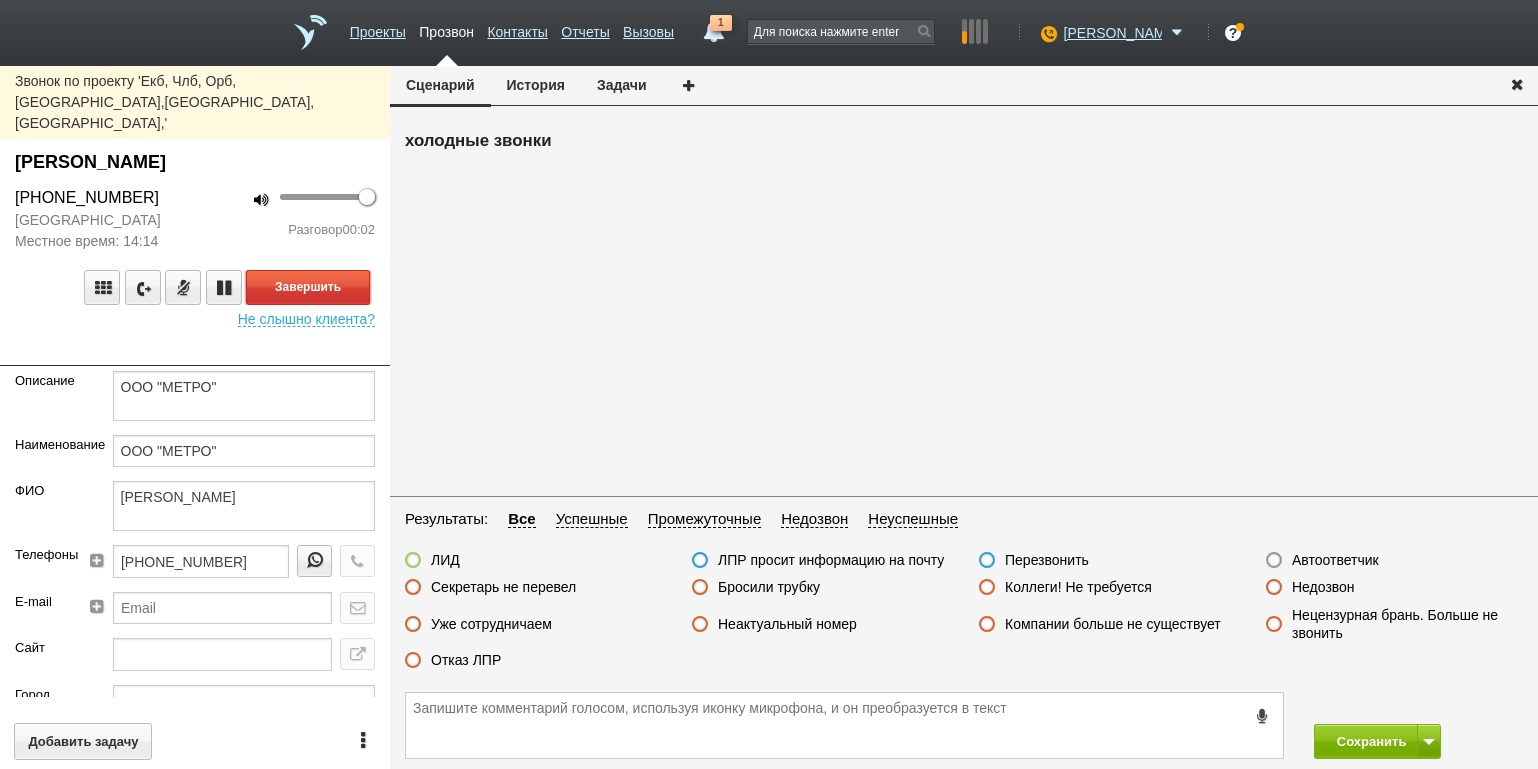 drag, startPoint x: 307, startPoint y: 242, endPoint x: 347, endPoint y: 249, distance: 40.60788 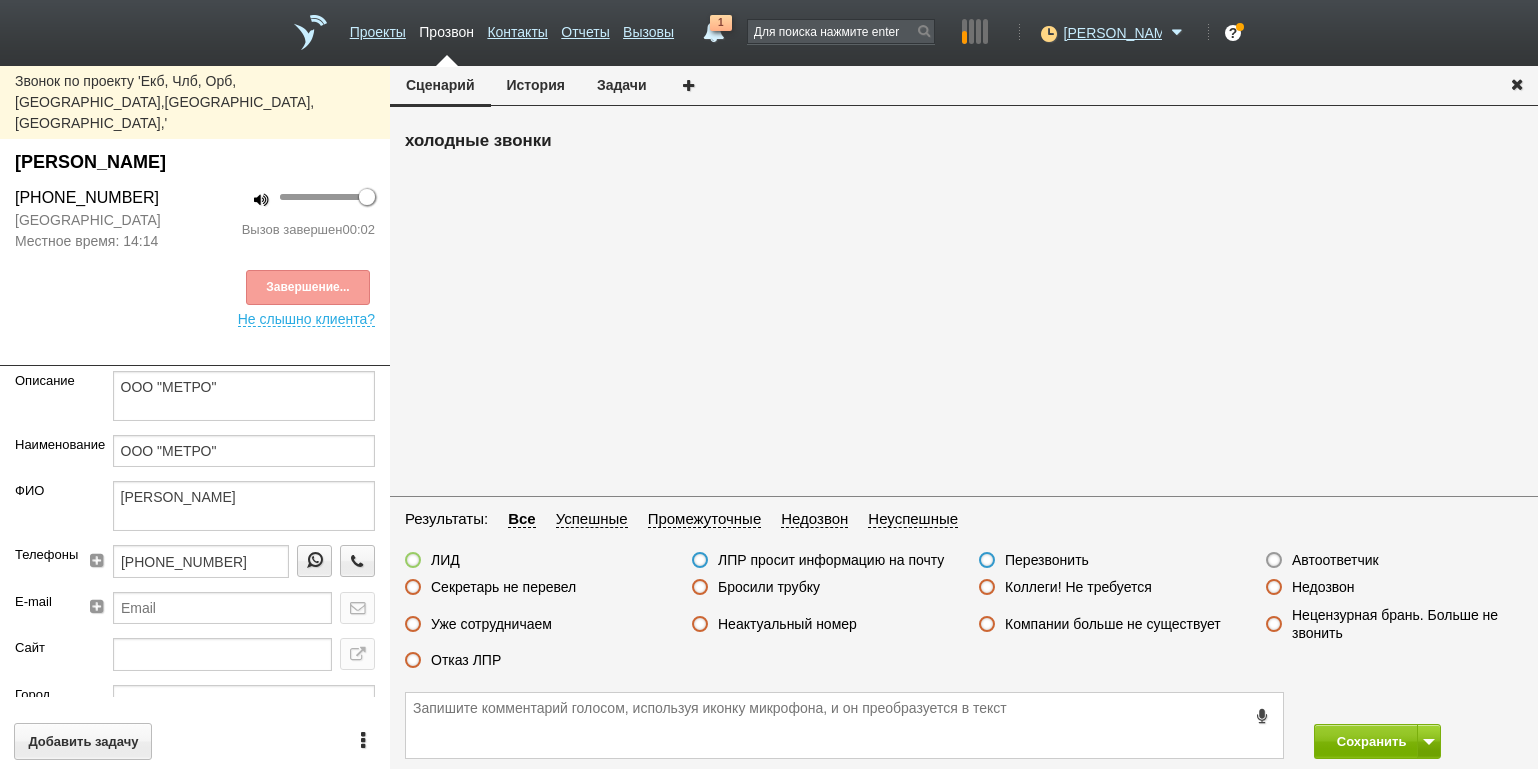 click on "Автоответчик" at bounding box center [1335, 560] 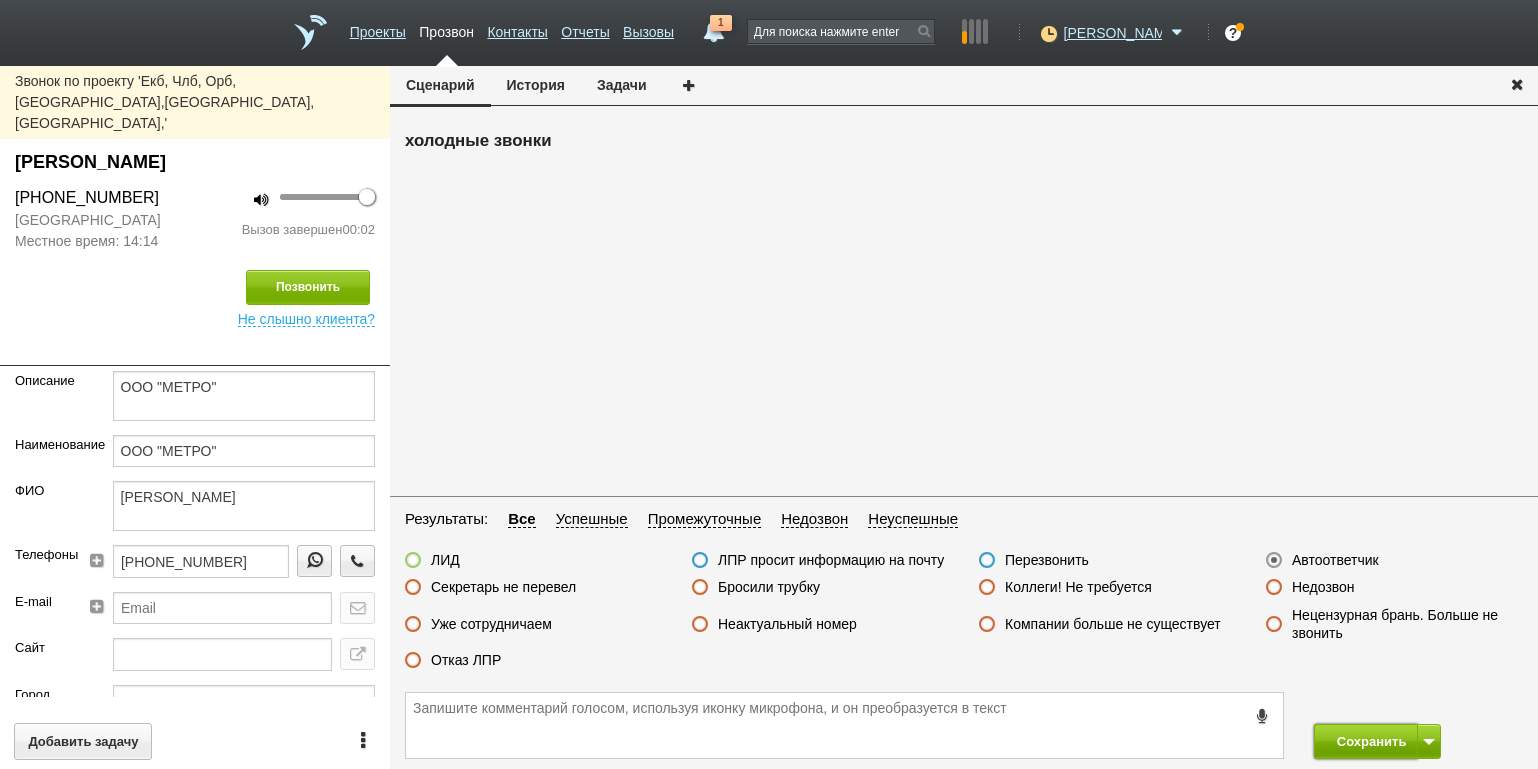 click on "Сохранить" at bounding box center [1366, 741] 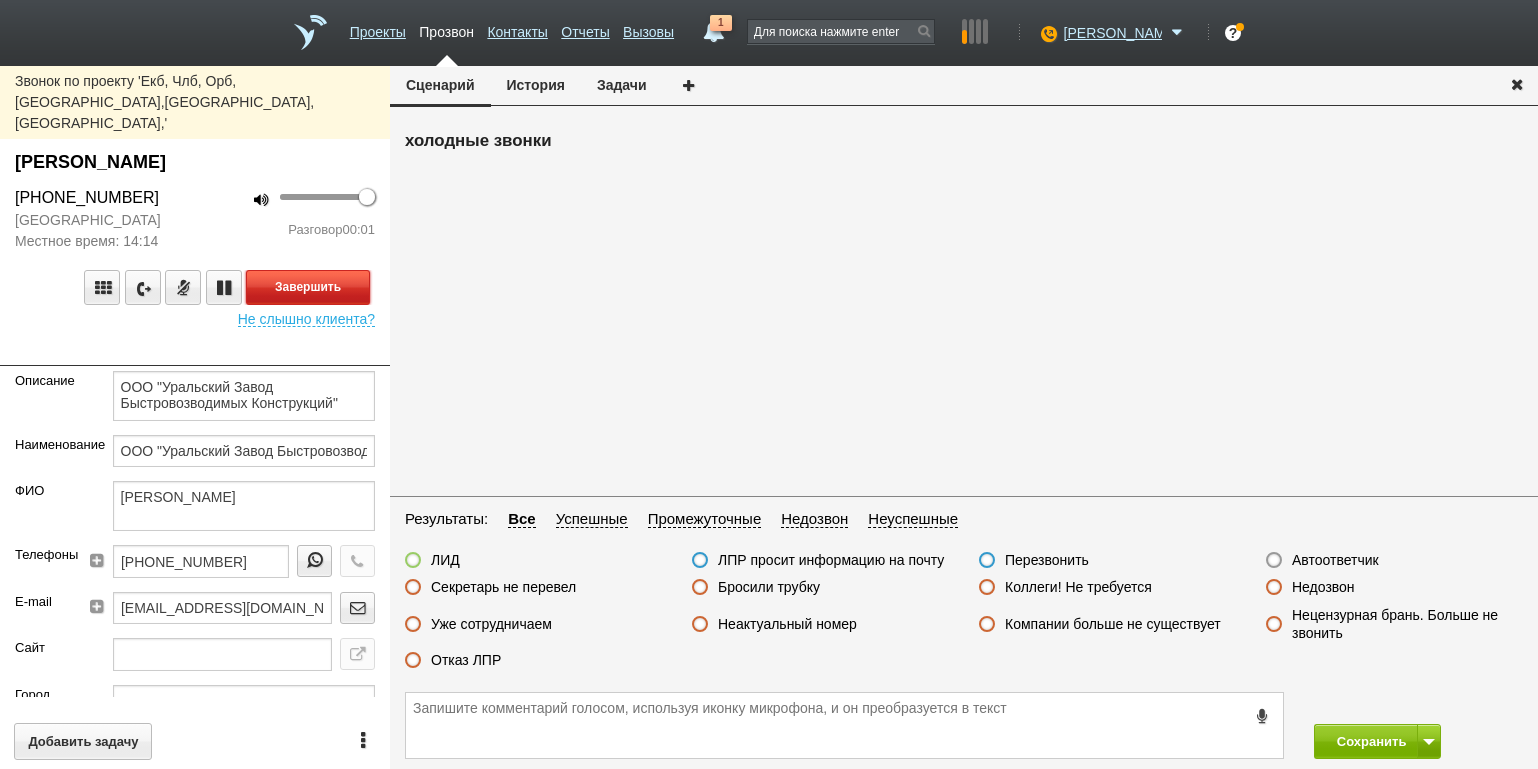 click on "Завершить" at bounding box center (308, 287) 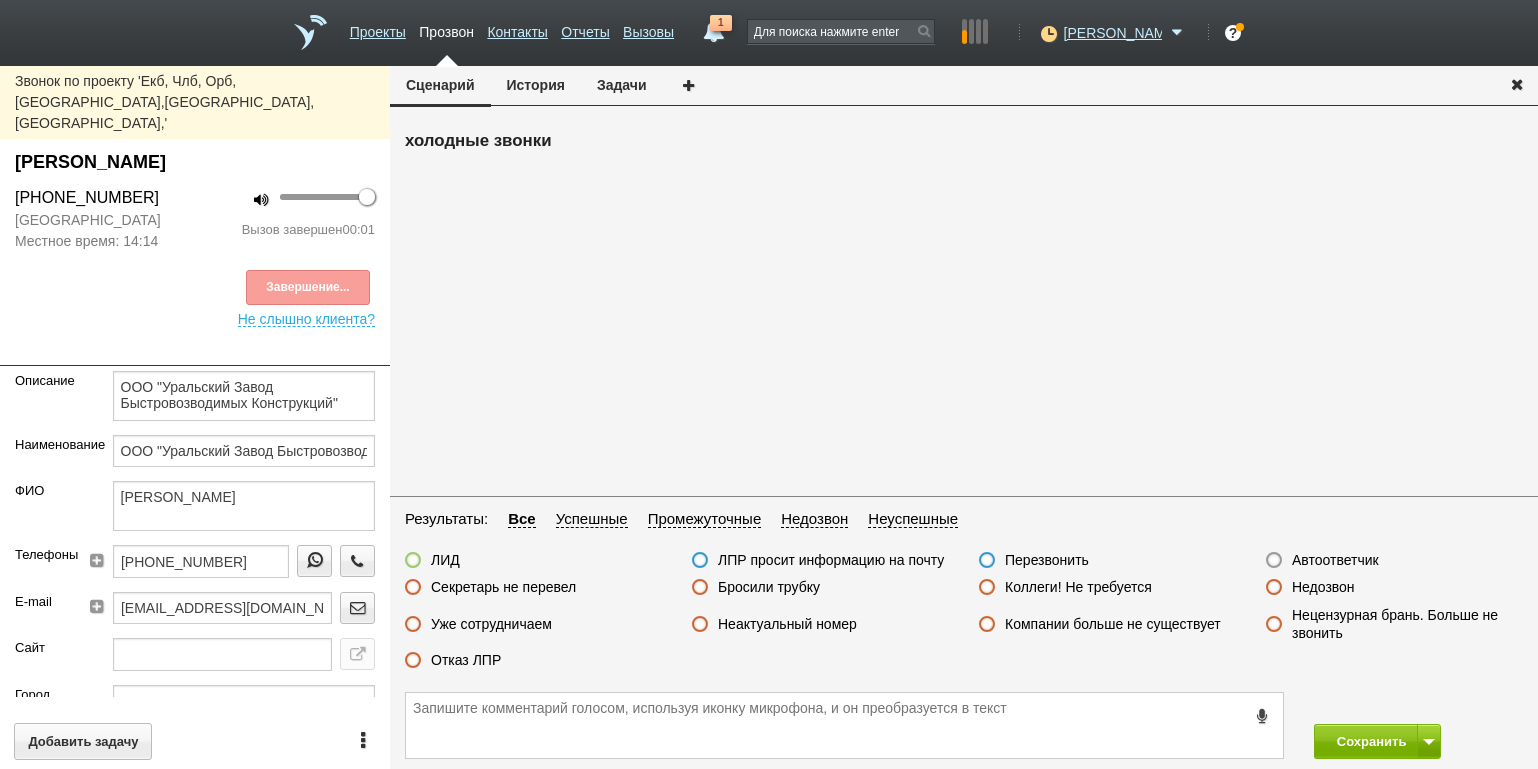 click on "Автоответчик" at bounding box center (1322, 561) 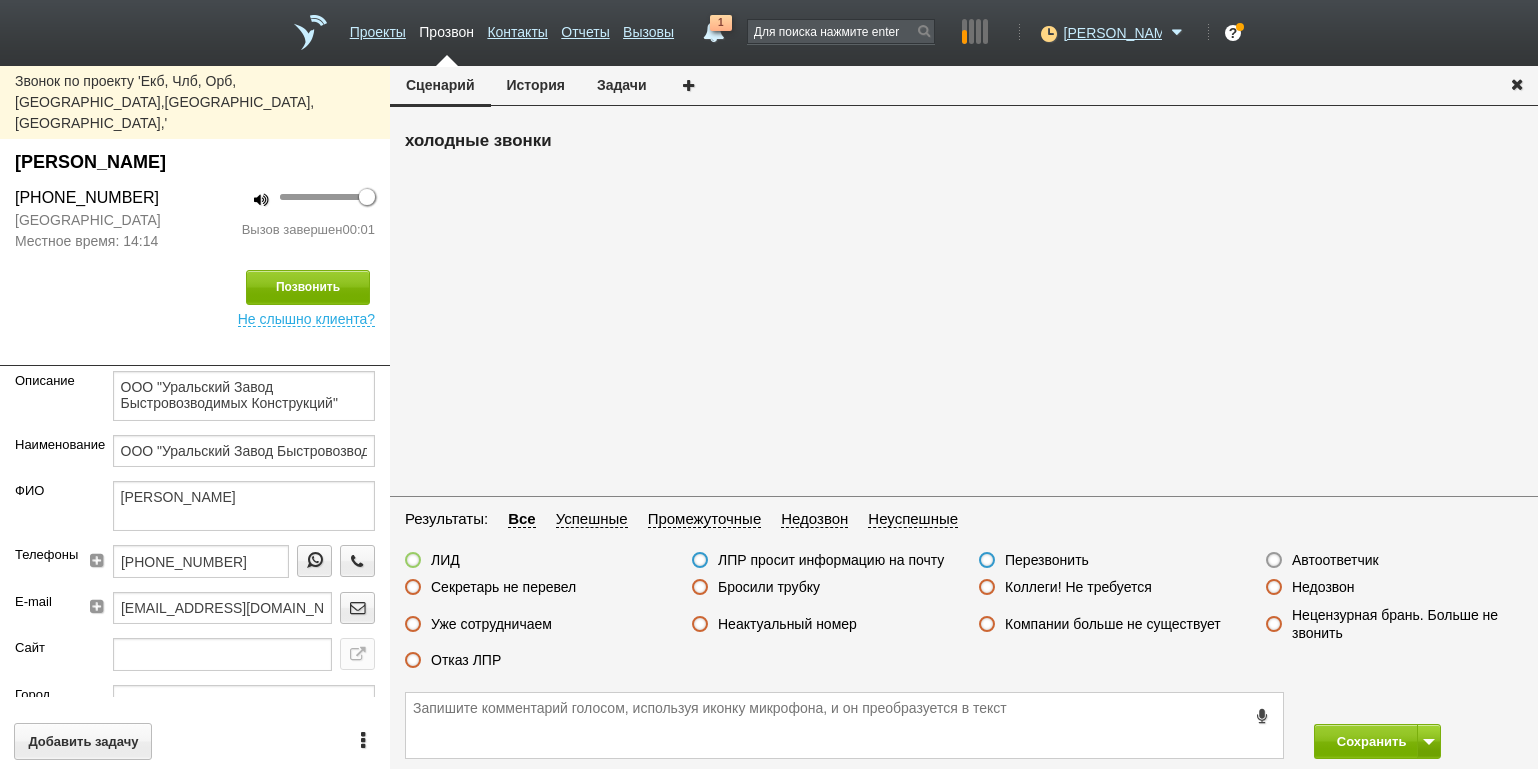 click on "Автоответчик" at bounding box center (1335, 560) 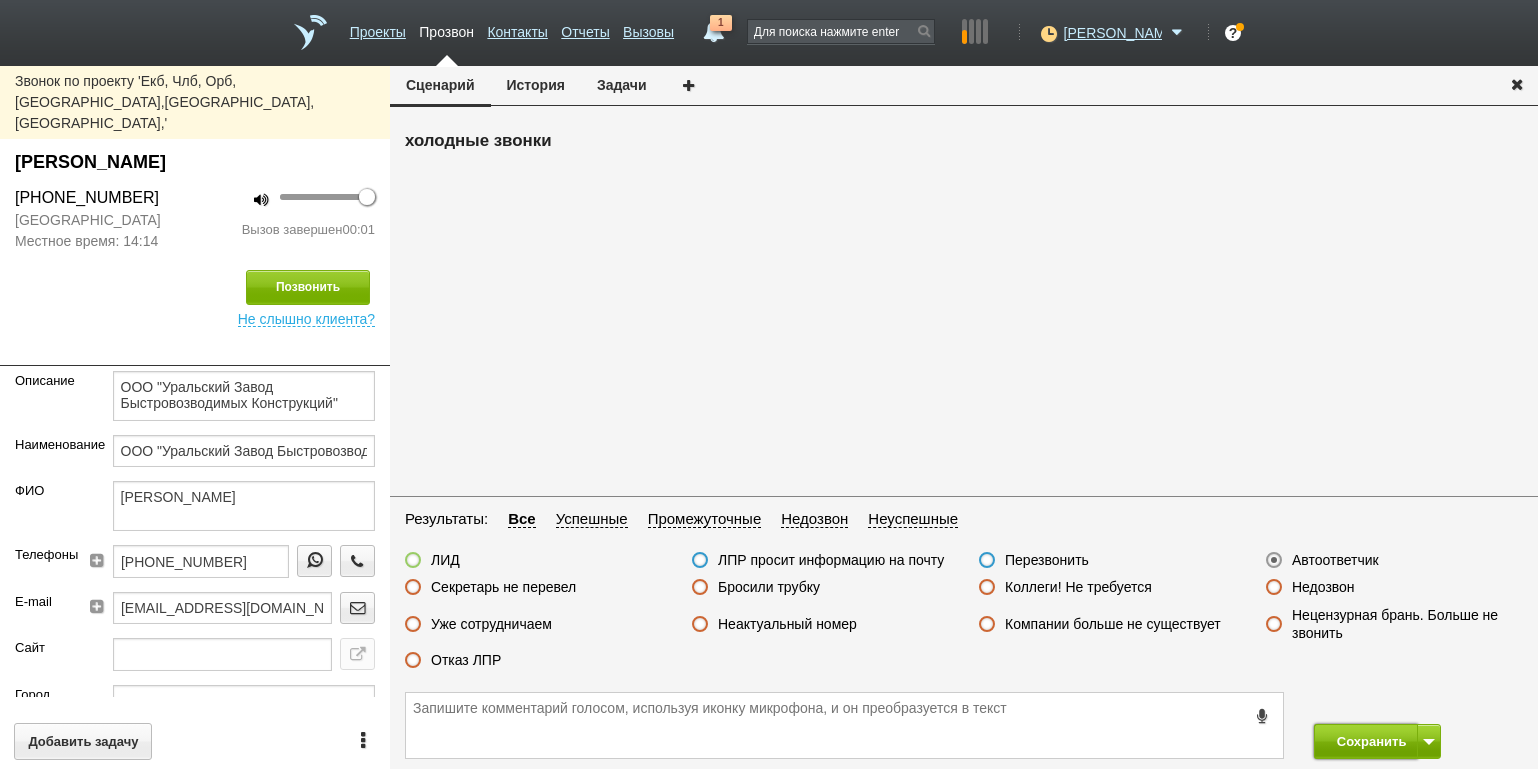 click on "Сохранить" at bounding box center [1366, 741] 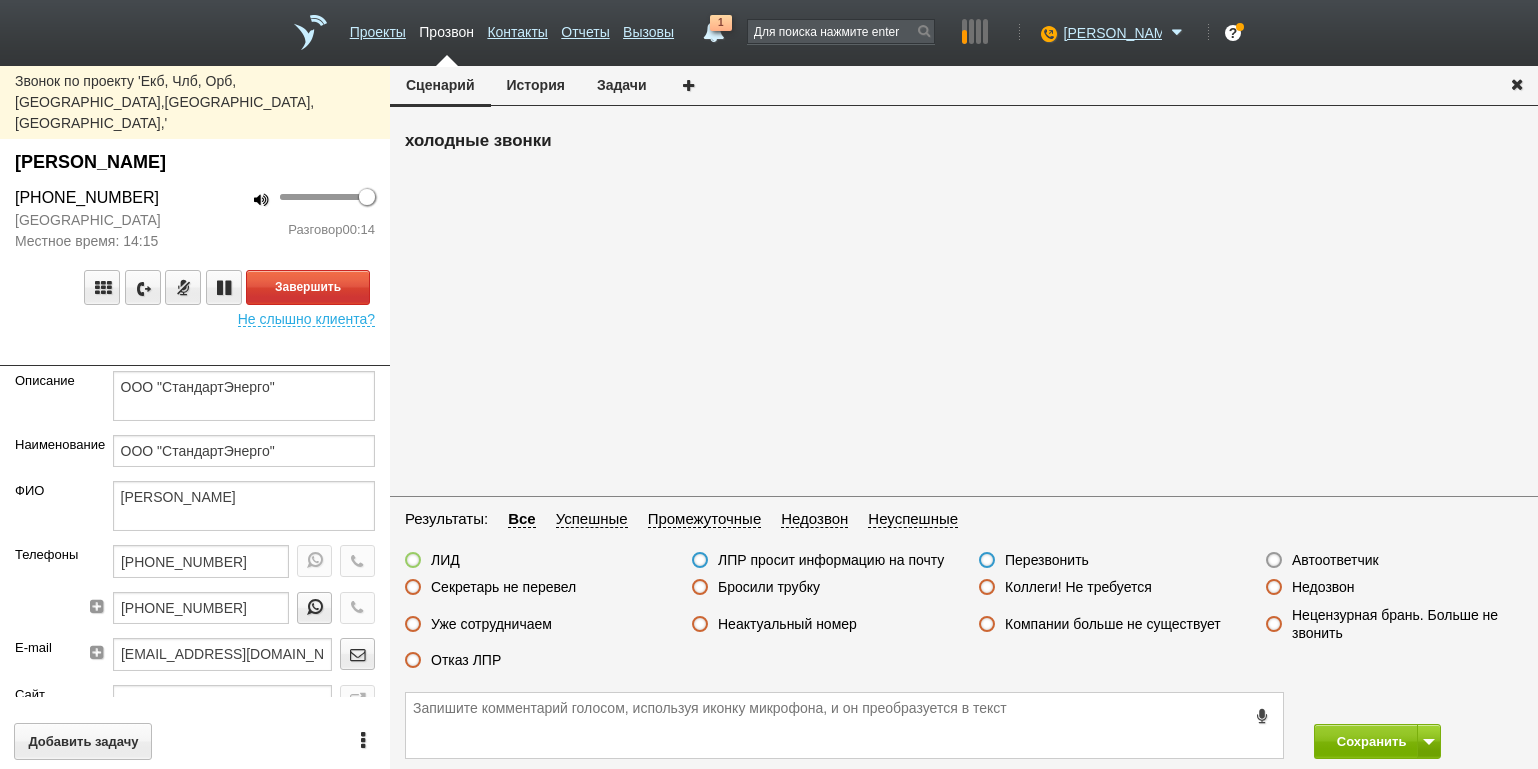 click on "100
Разговор
00:14" at bounding box center [292, 219] 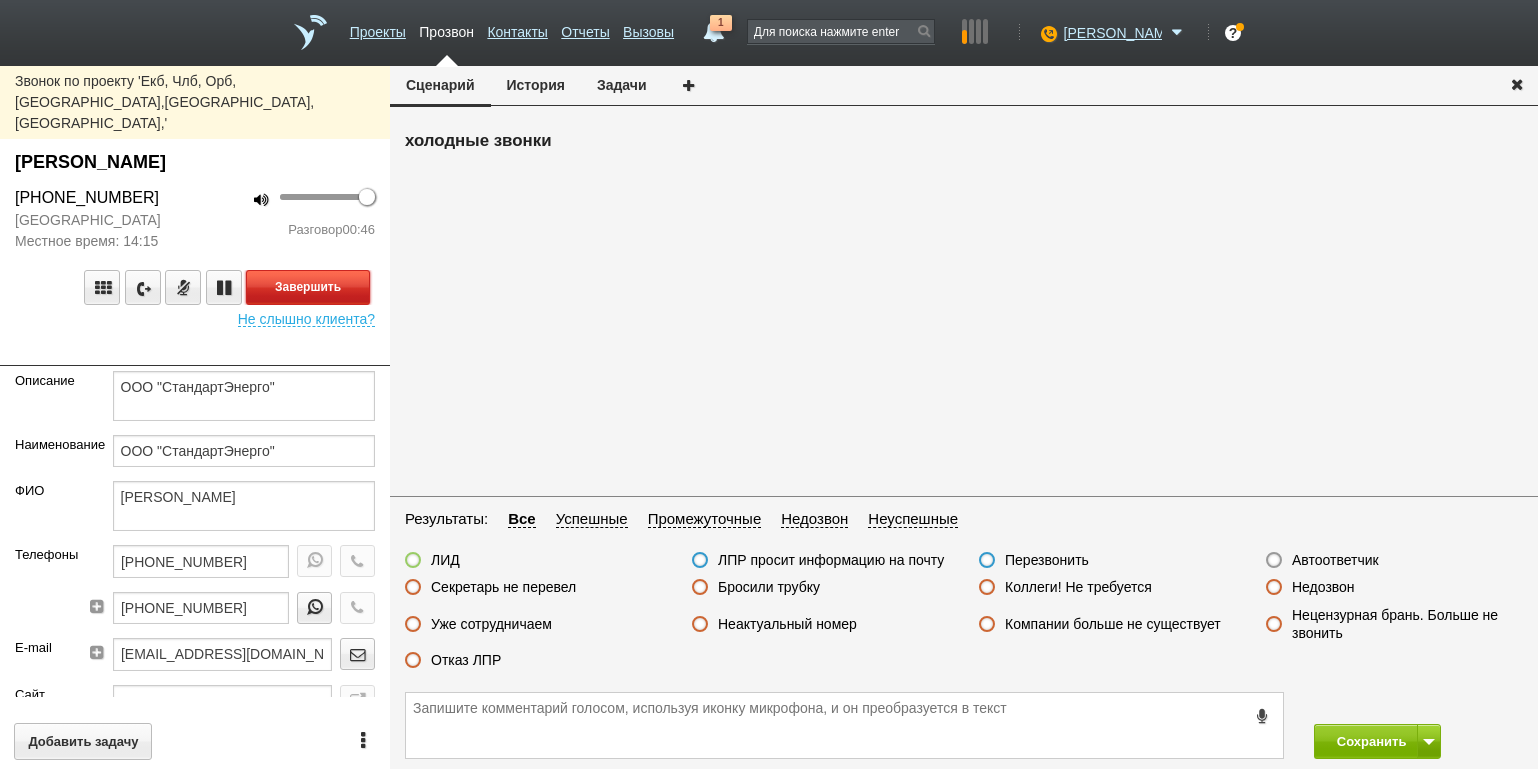 click on "Завершить" at bounding box center (308, 287) 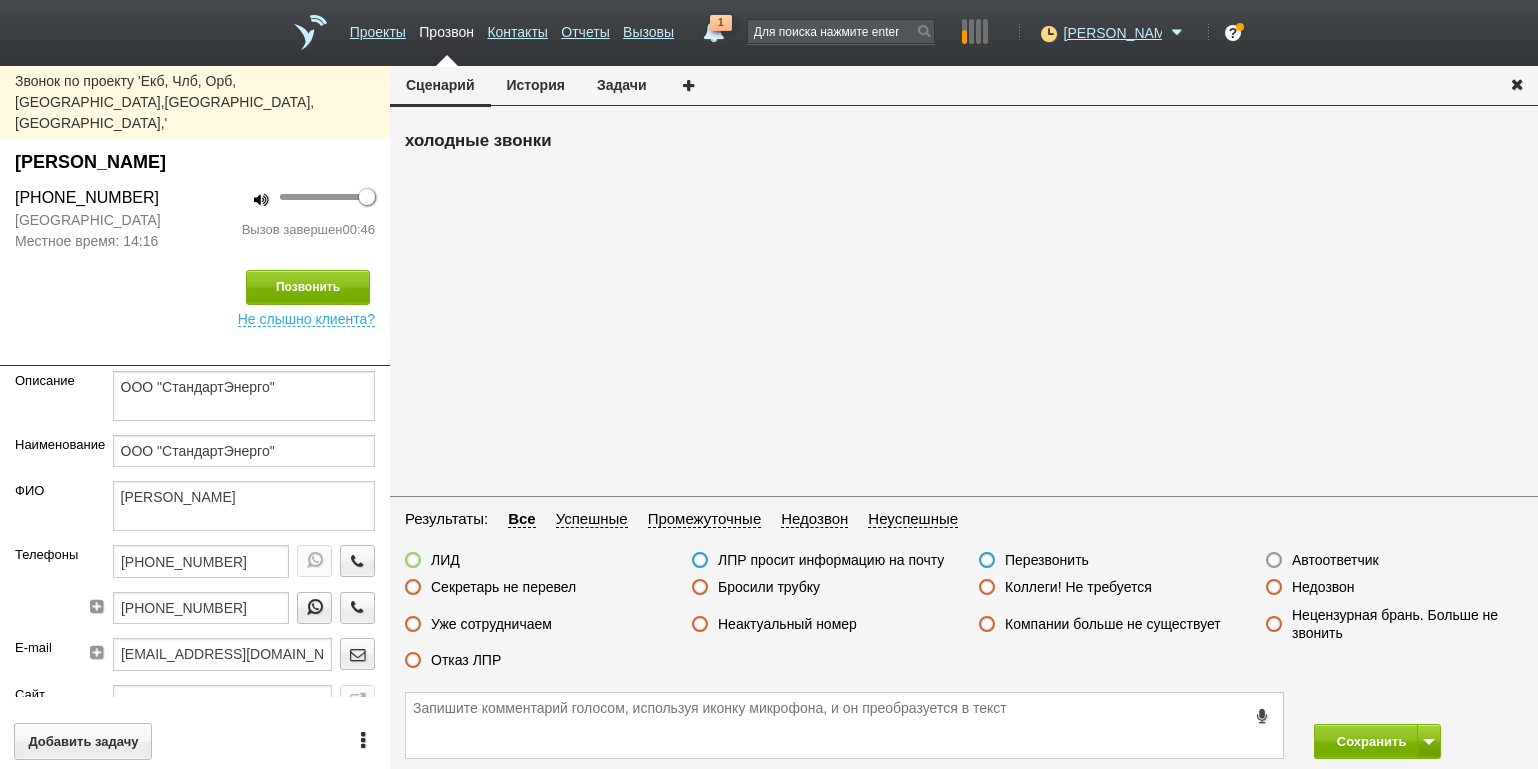 click on "Отказ ЛПР" at bounding box center [466, 660] 